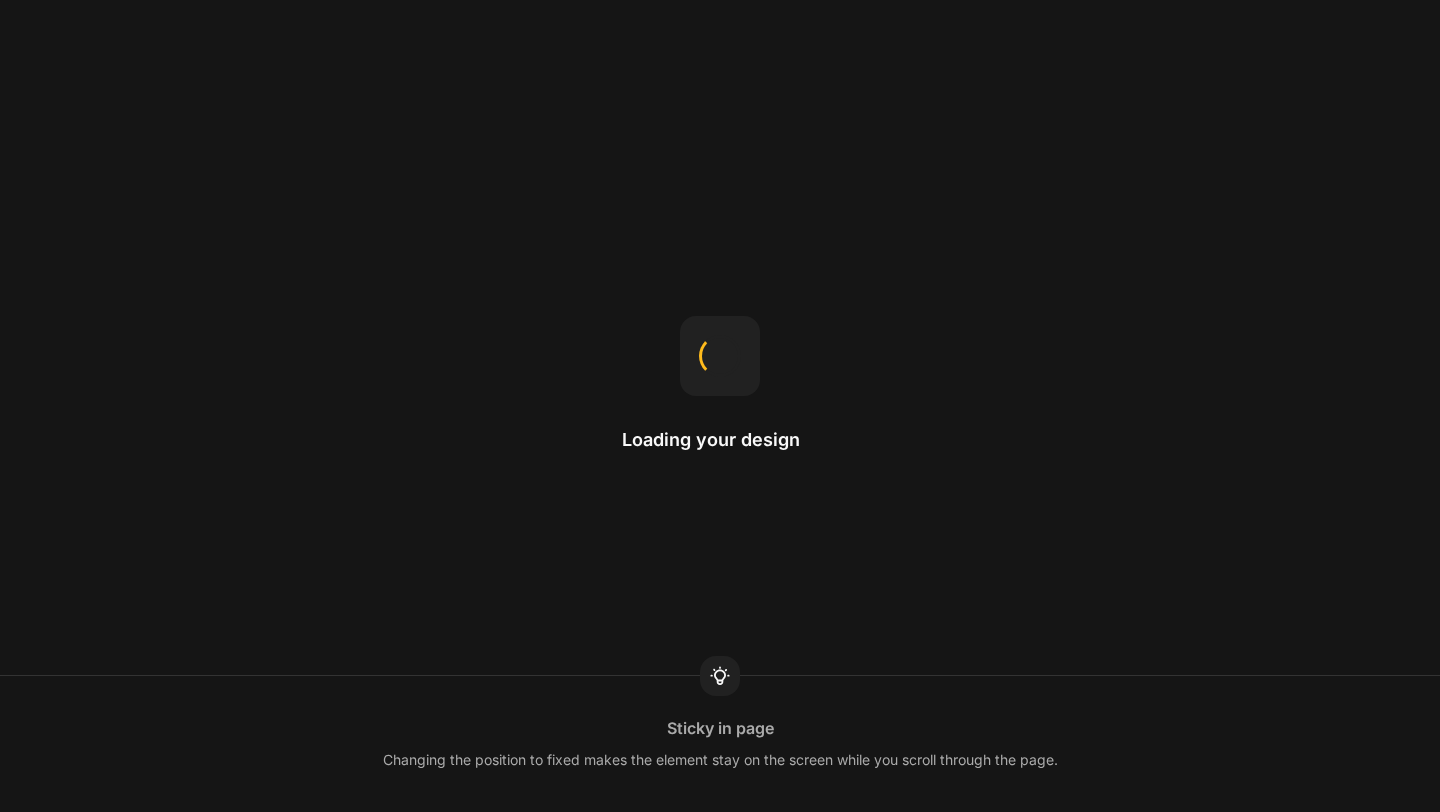 scroll, scrollTop: 0, scrollLeft: 0, axis: both 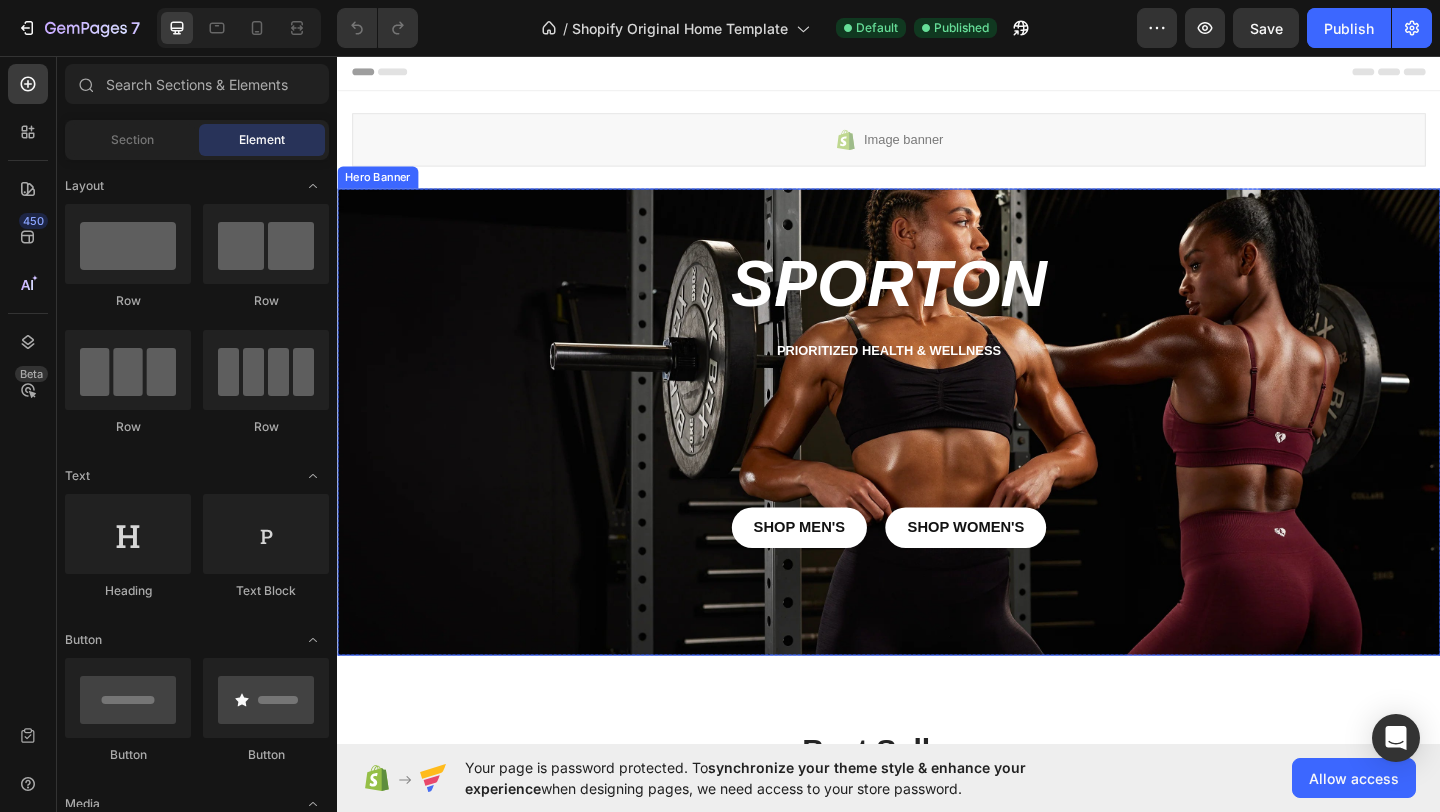 click on "Sporton Heading PrioritiZed health & wellness Text Block shop Men's Button shop women's Button Row" at bounding box center [937, 427] 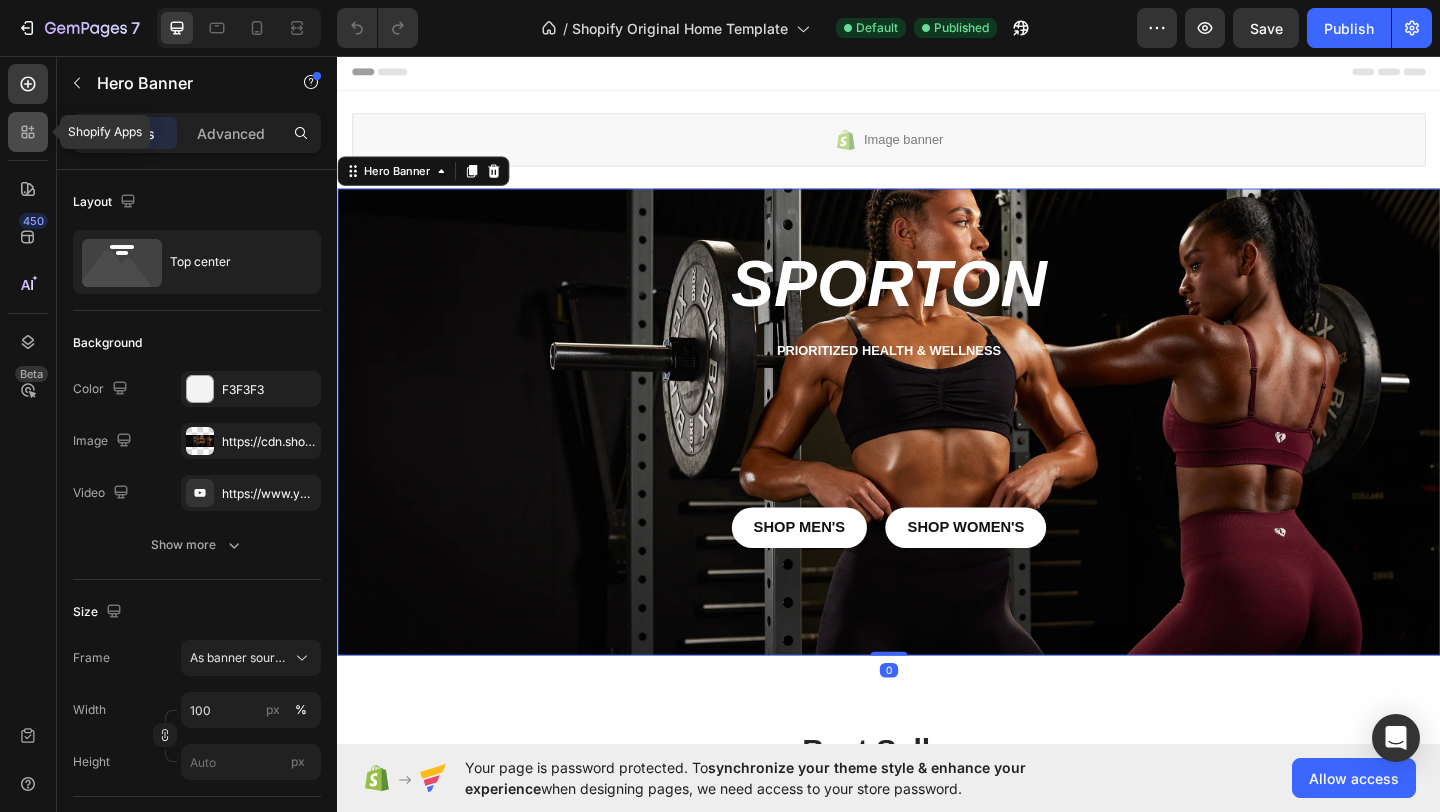 click 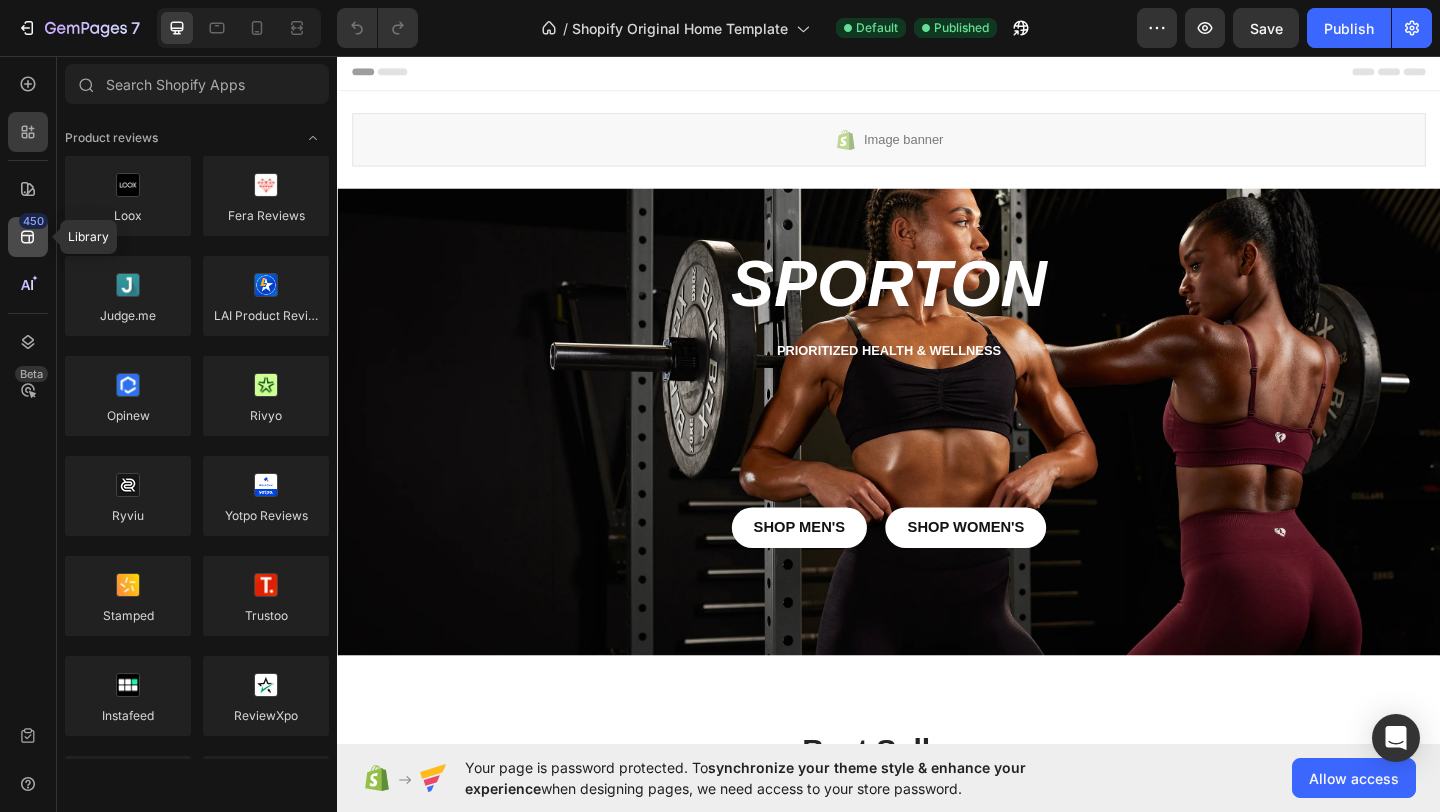 click 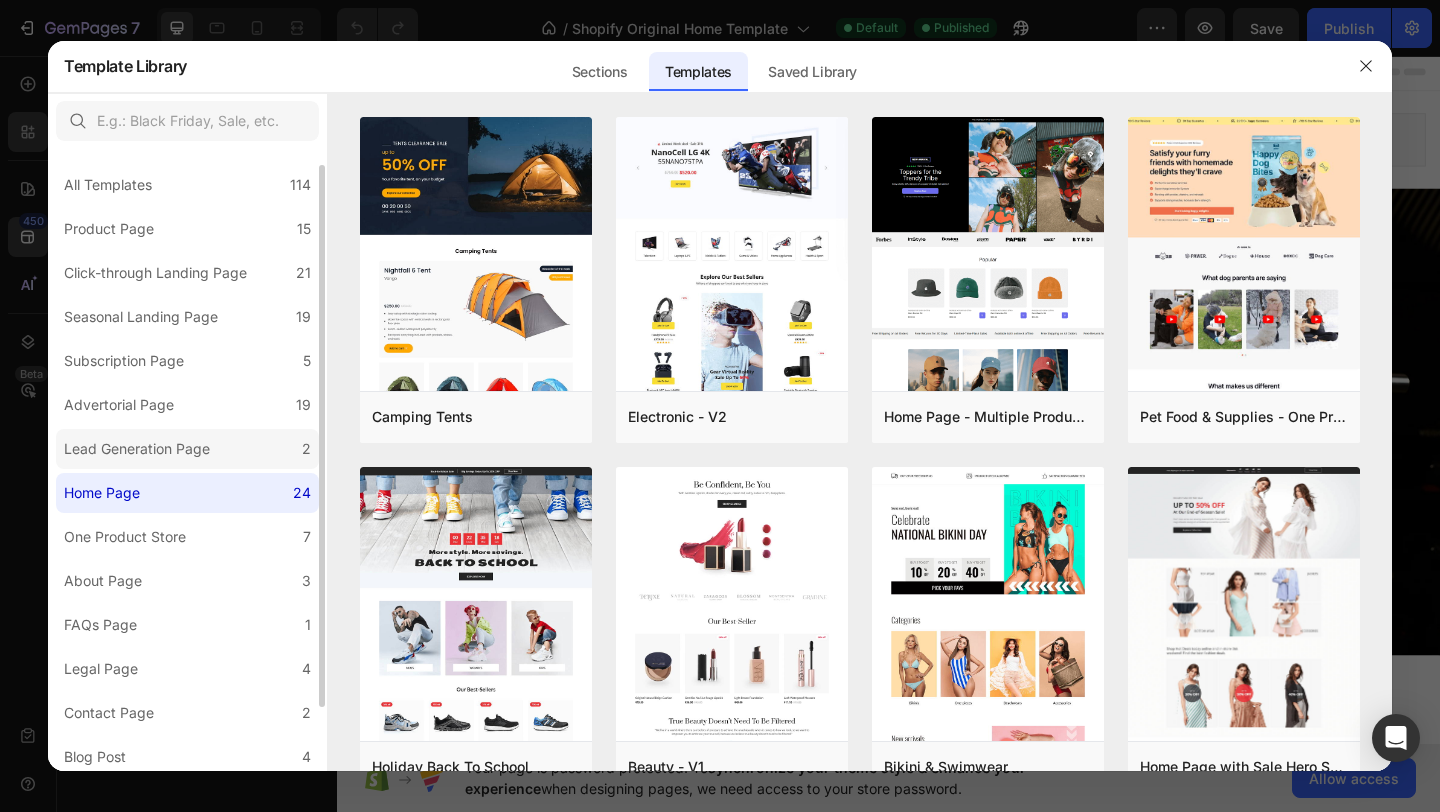 scroll, scrollTop: 93, scrollLeft: 0, axis: vertical 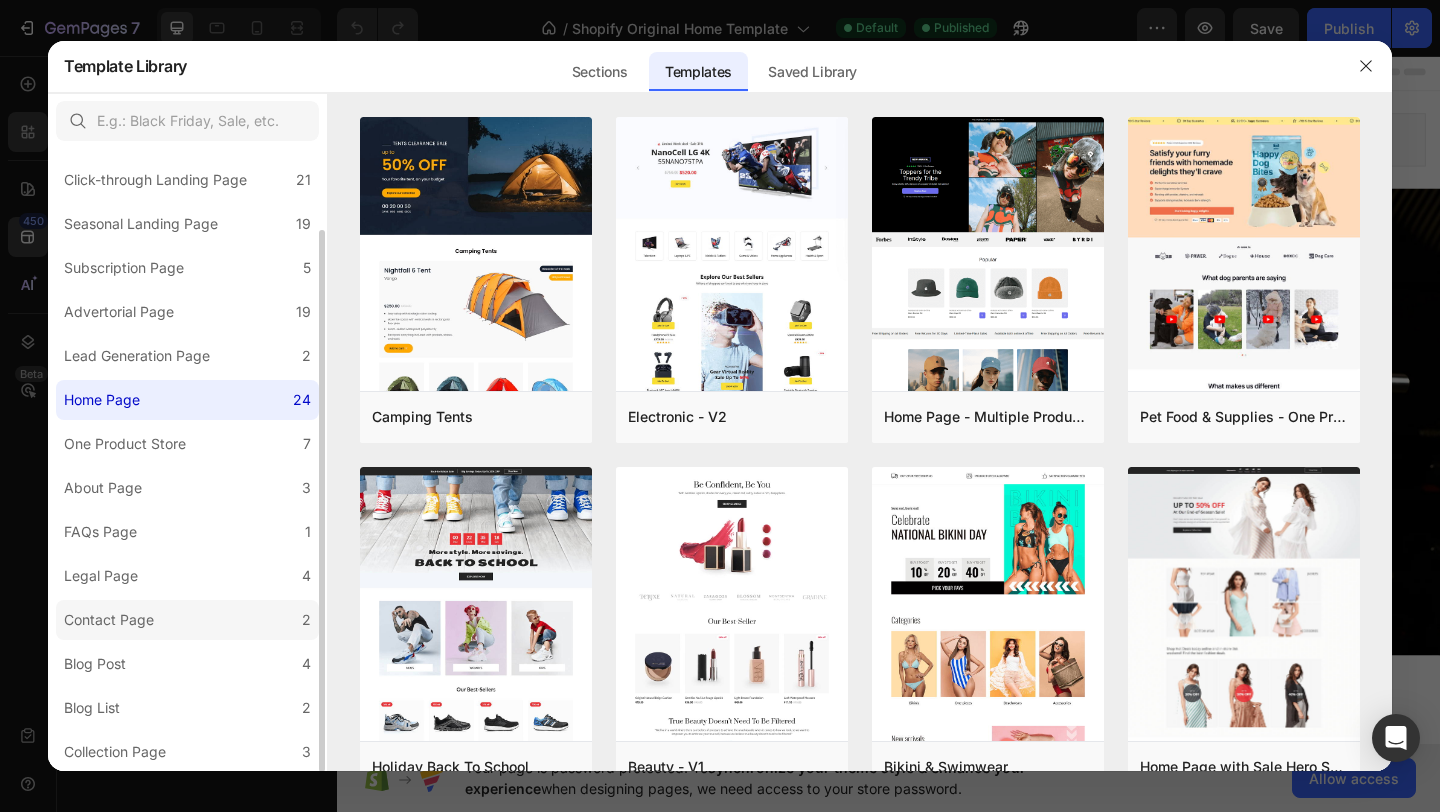 click on "Contact Page 2" 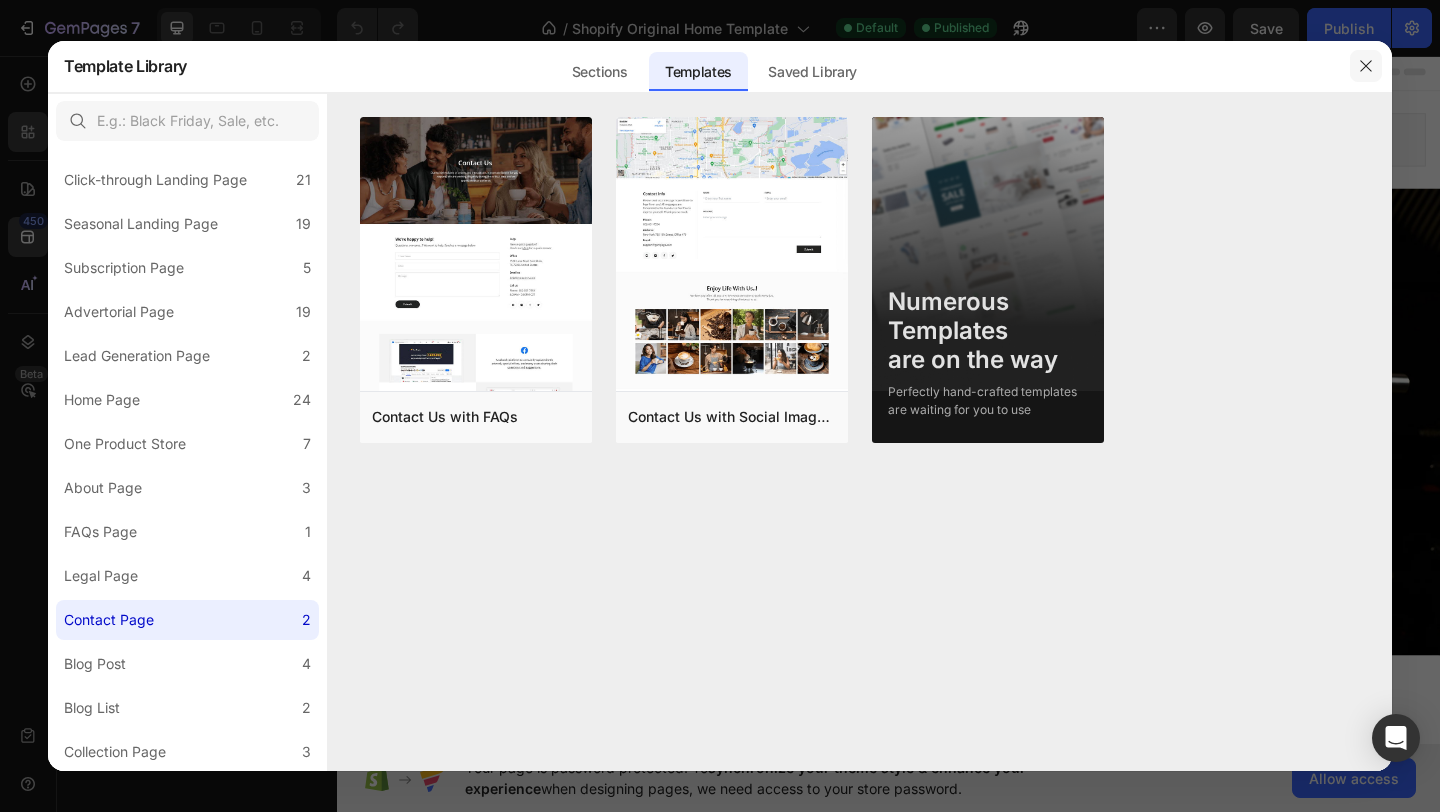 click at bounding box center [1366, 66] 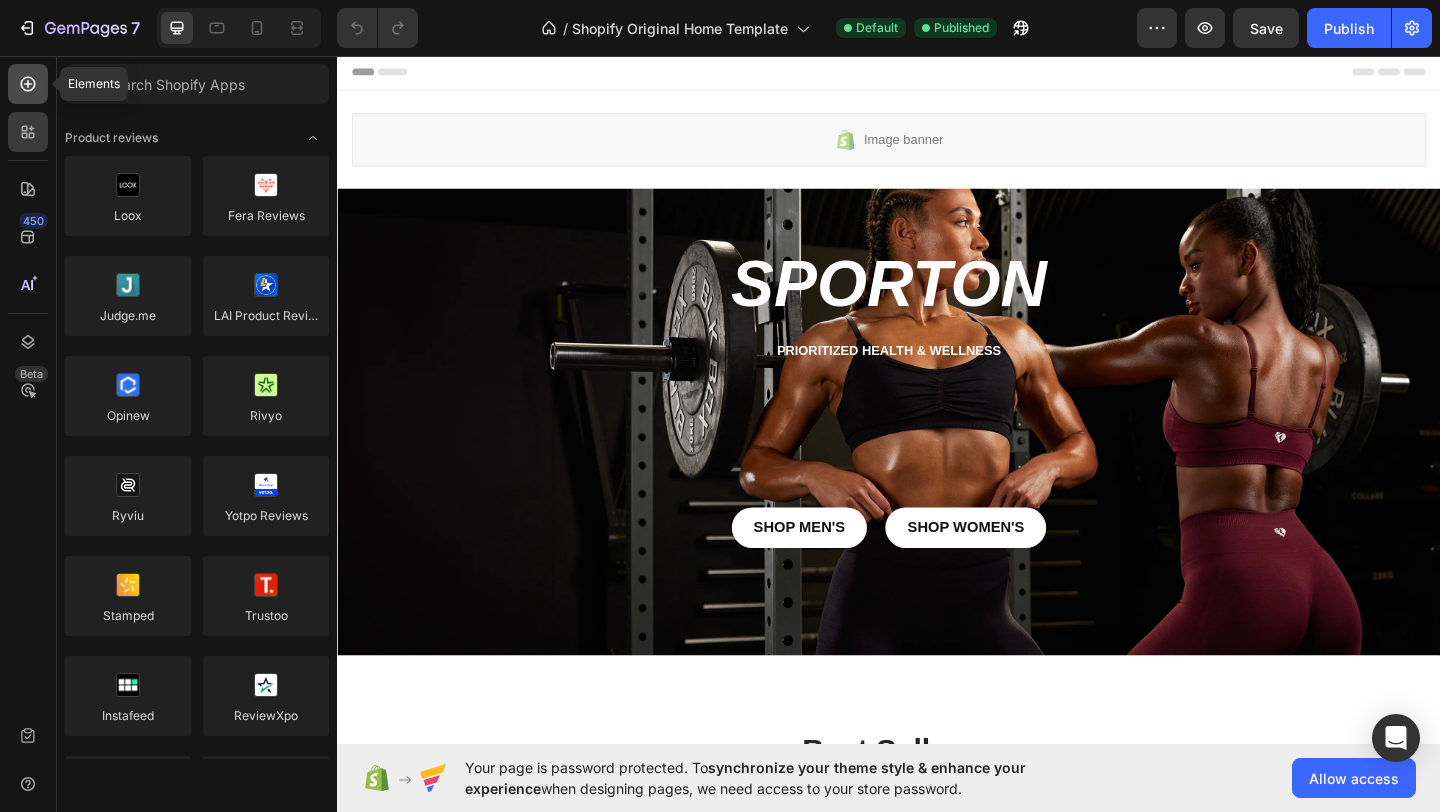 click 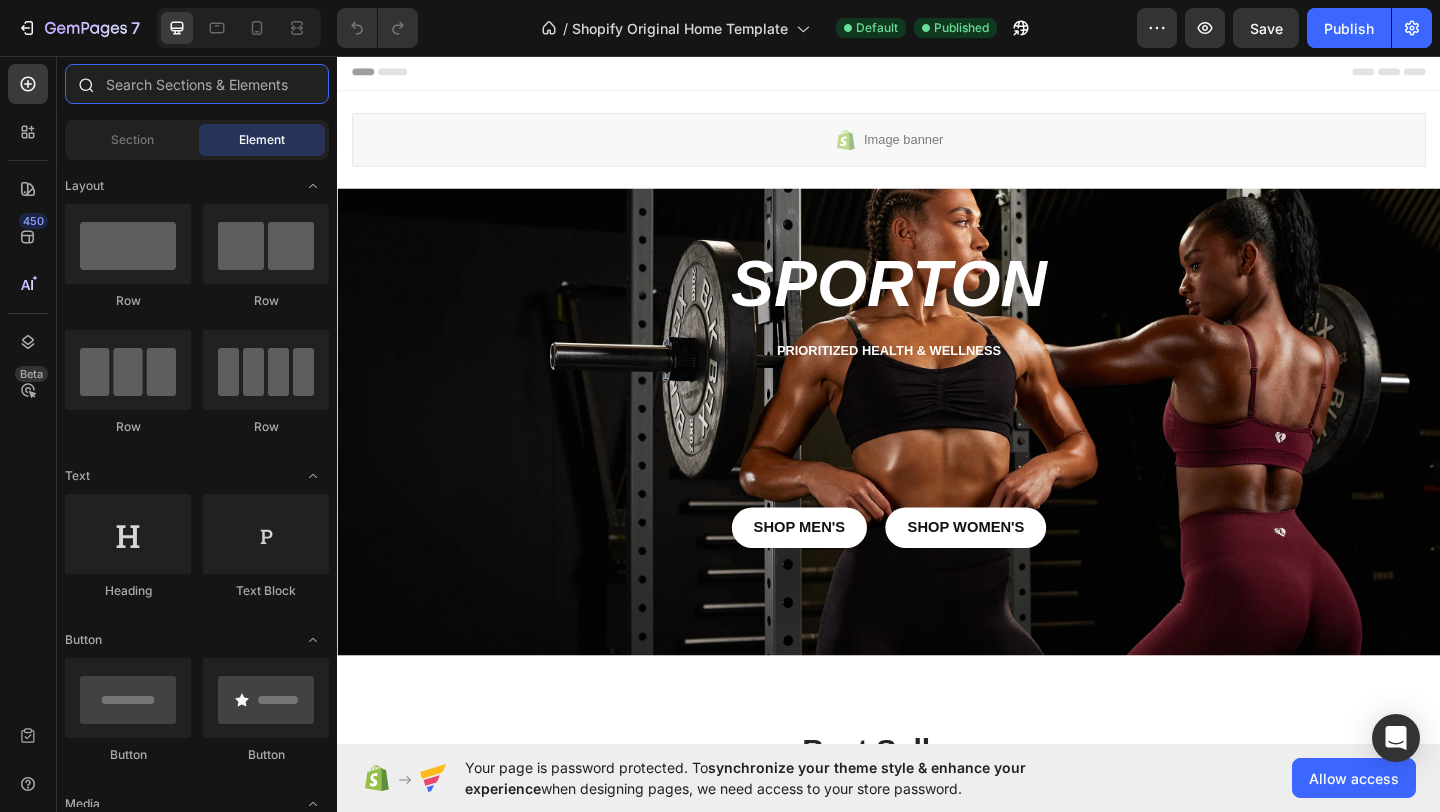 click at bounding box center [197, 84] 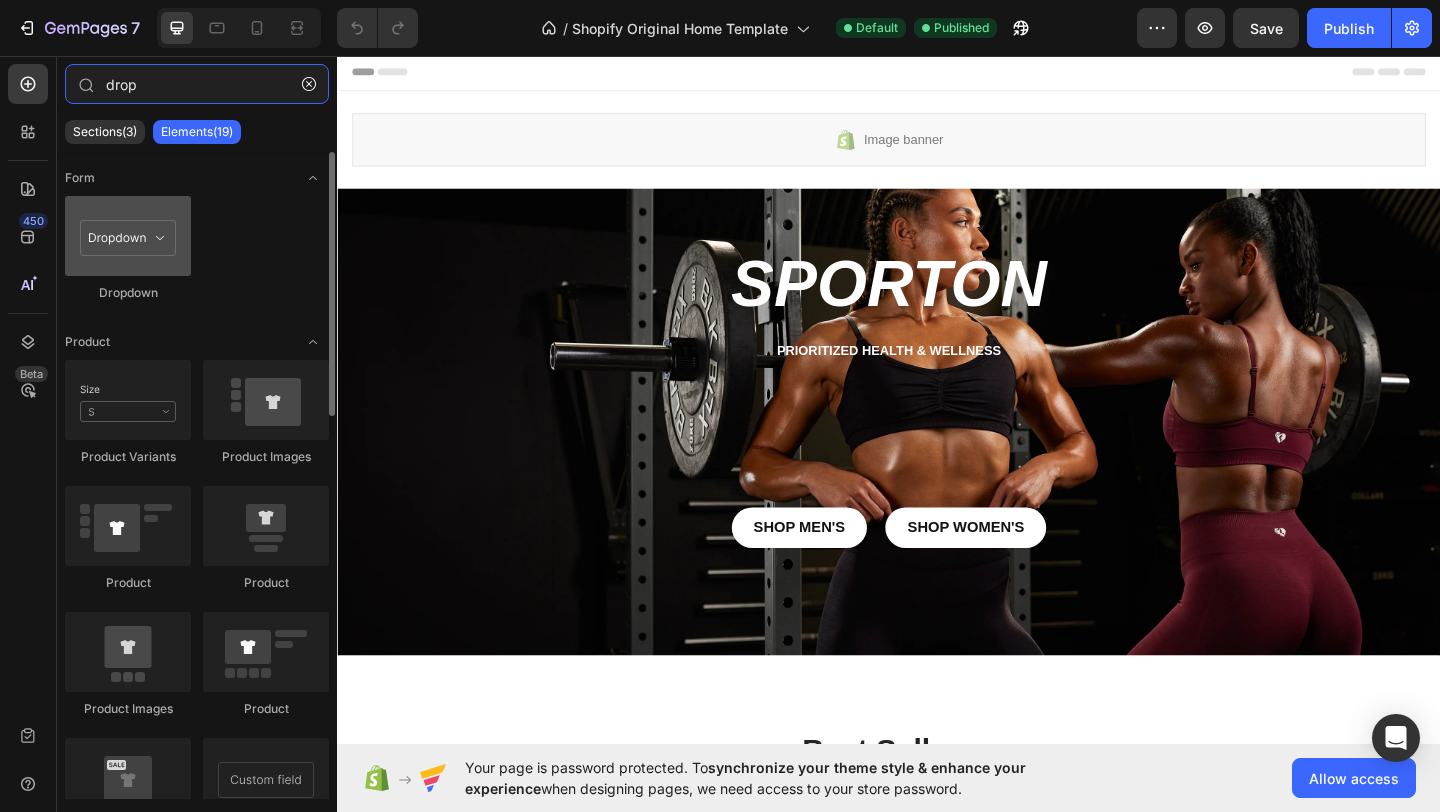 type on "drop" 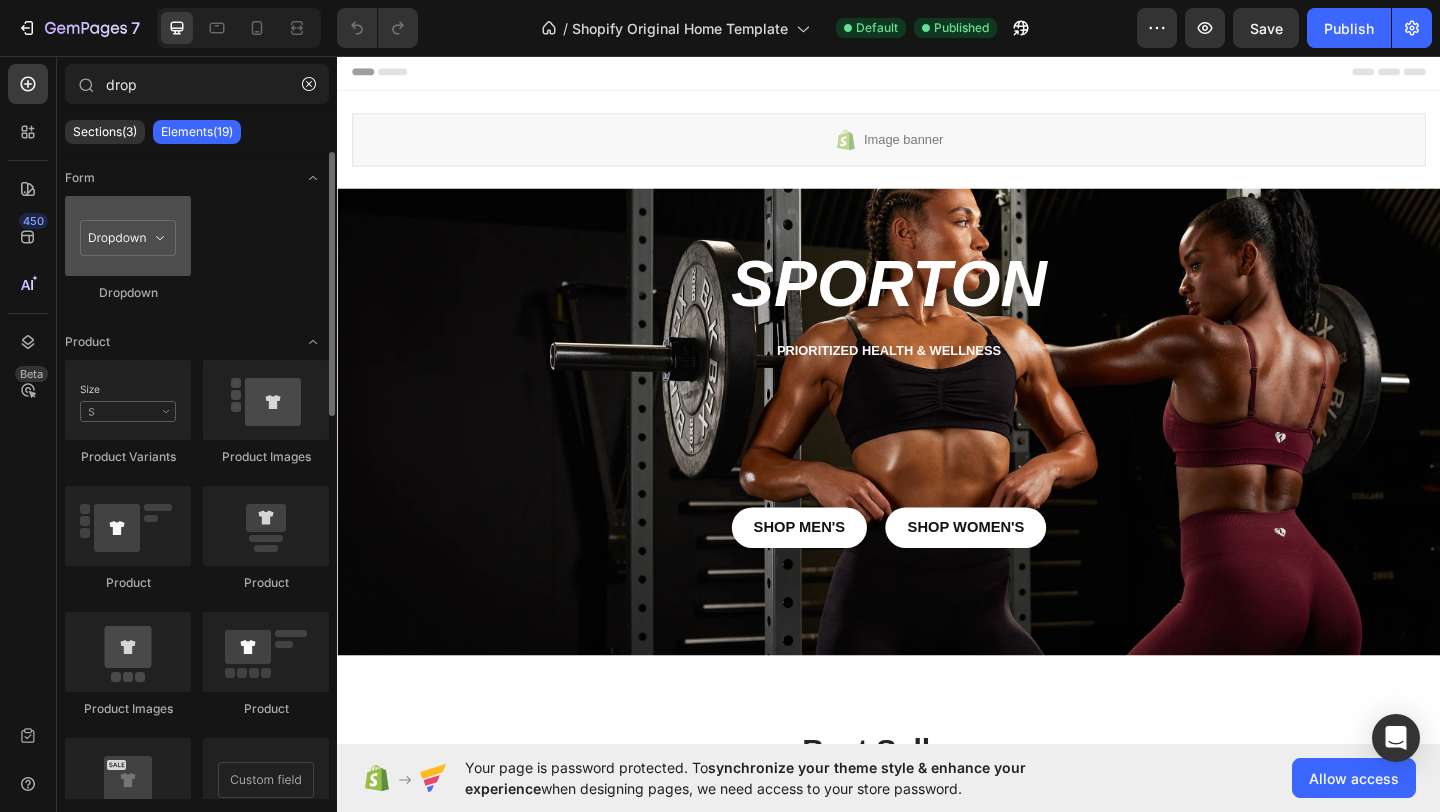 click at bounding box center [128, 236] 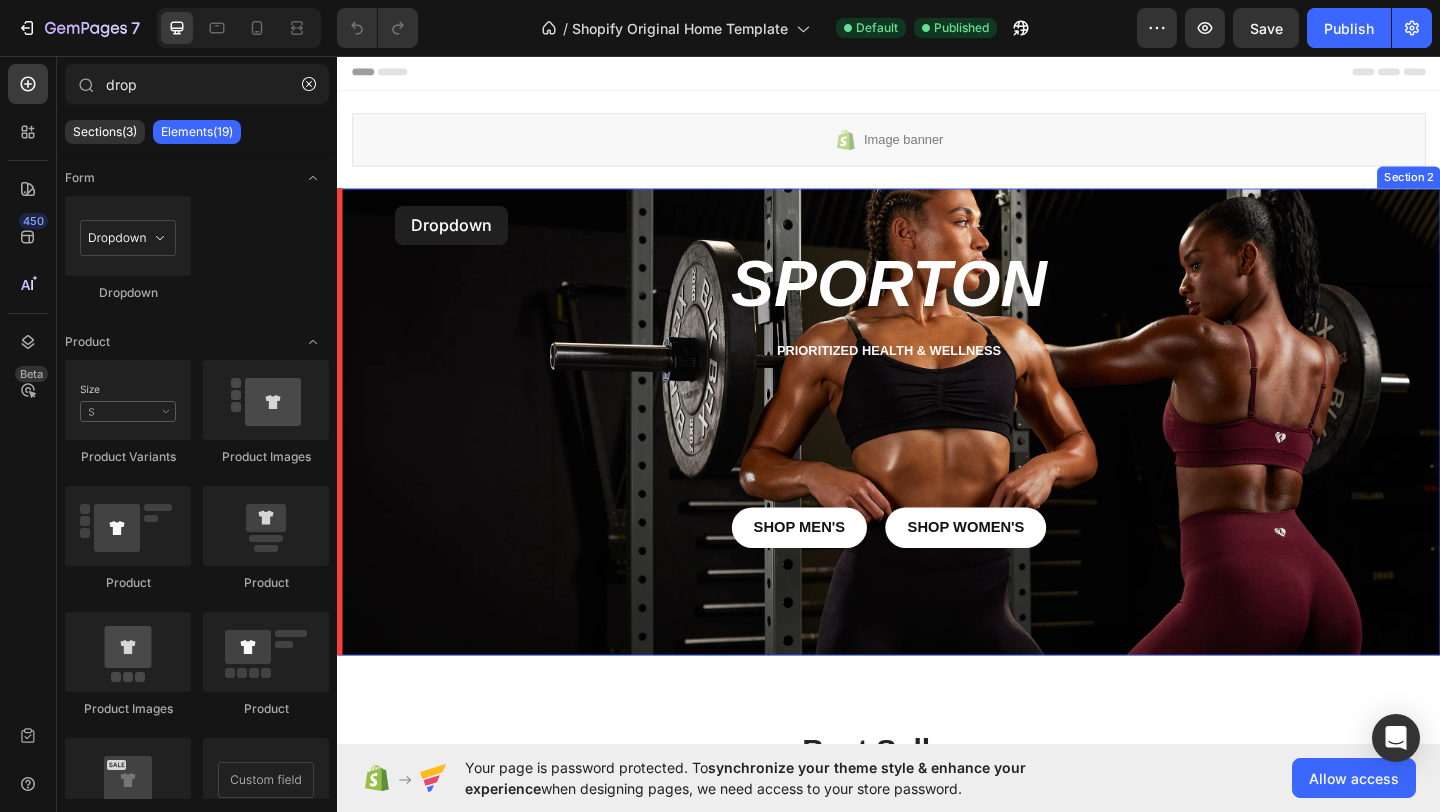 drag, startPoint x: 465, startPoint y: 283, endPoint x: 398, endPoint y: 218, distance: 93.34881 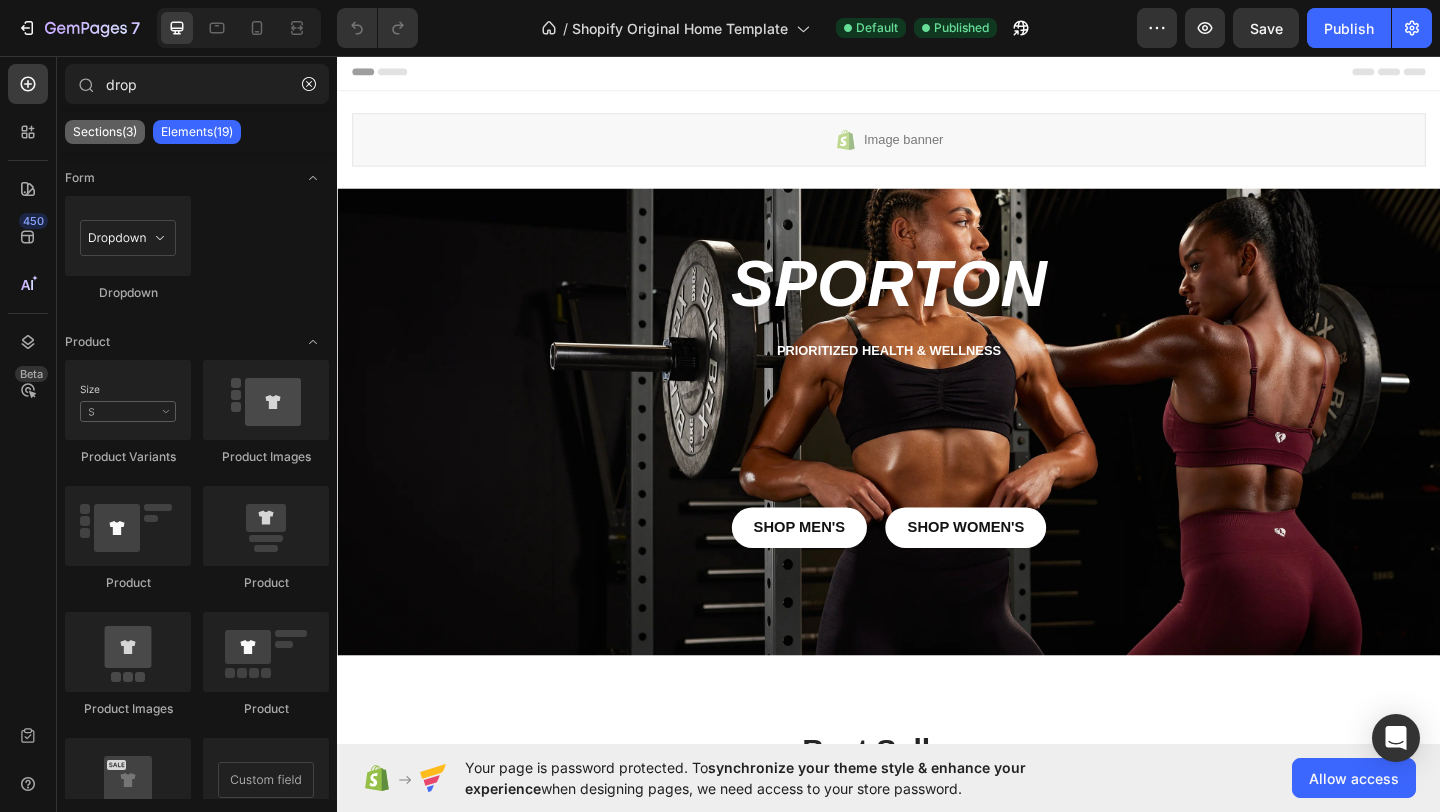 click on "Sections(3)" at bounding box center (105, 132) 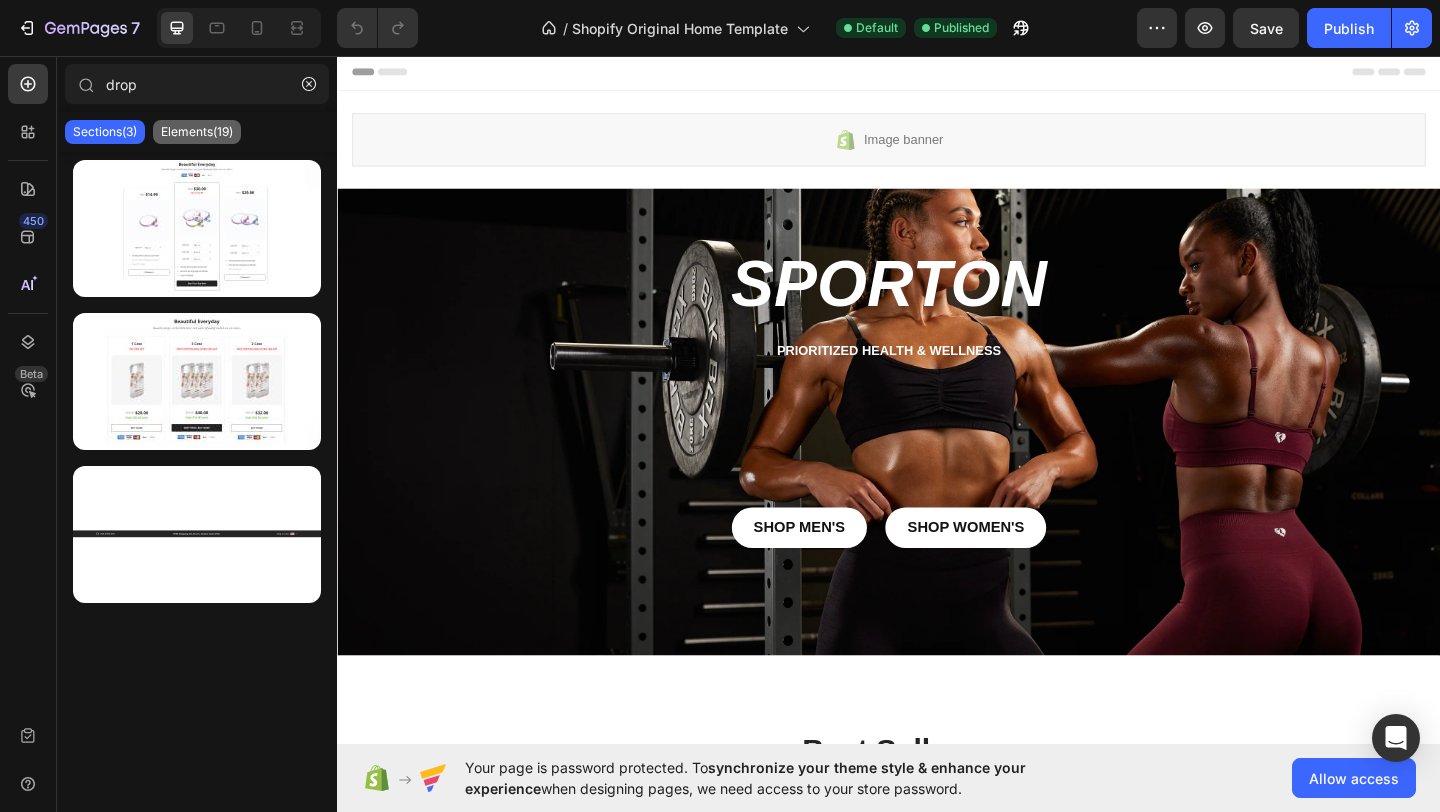 click on "Elements(19)" at bounding box center [197, 132] 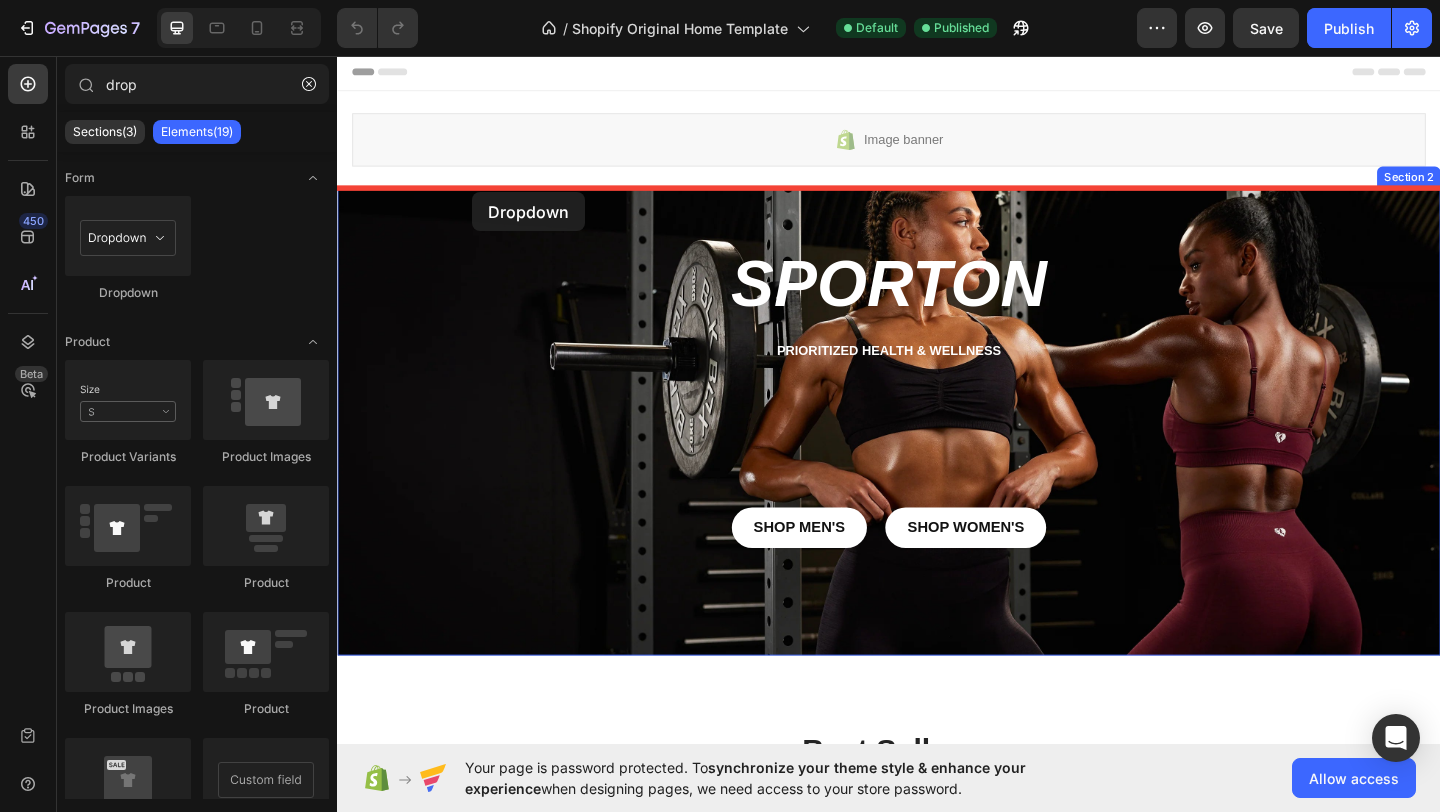 drag, startPoint x: 467, startPoint y: 272, endPoint x: 484, endPoint y: 204, distance: 70.0928 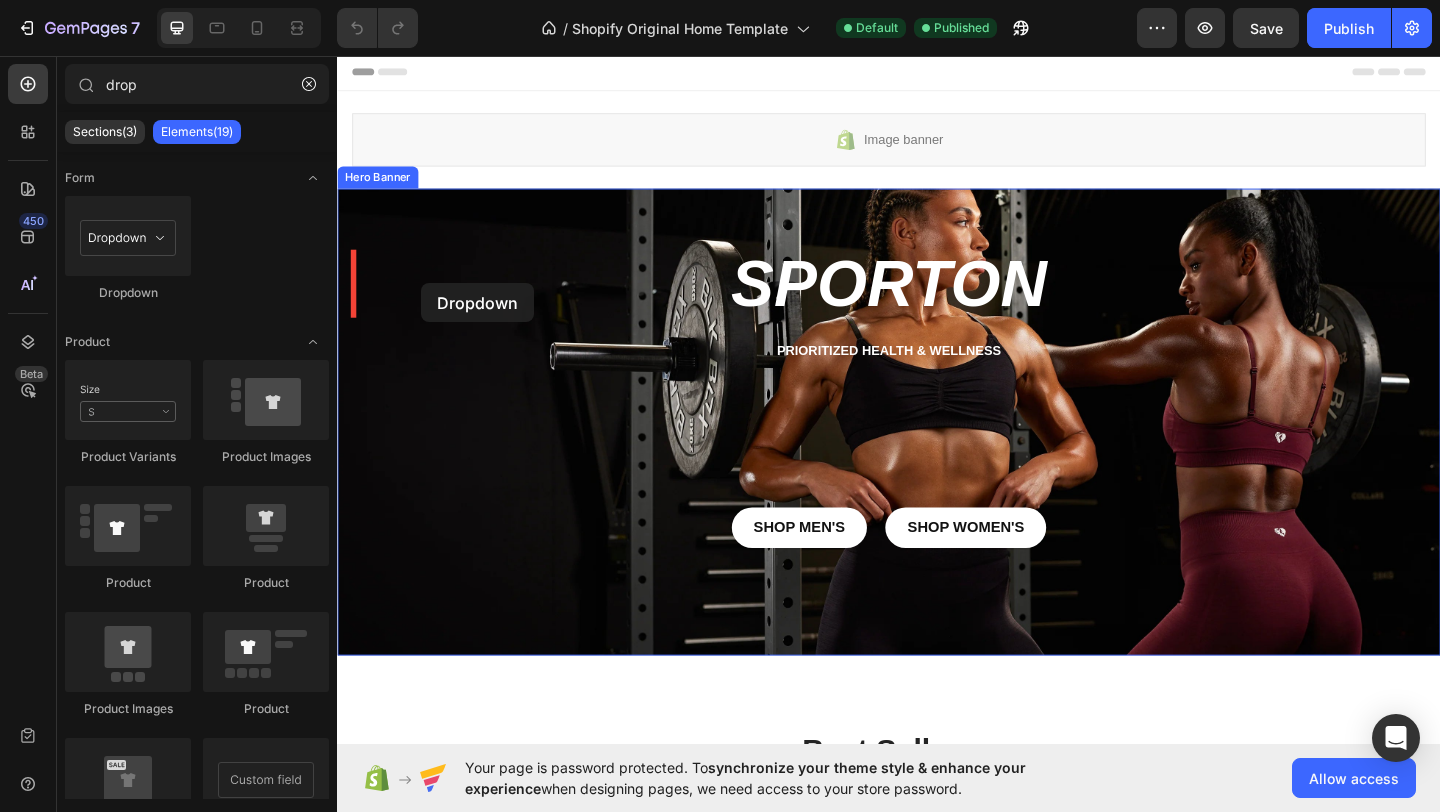 drag, startPoint x: 454, startPoint y: 276, endPoint x: 428, endPoint y: 303, distance: 37.48333 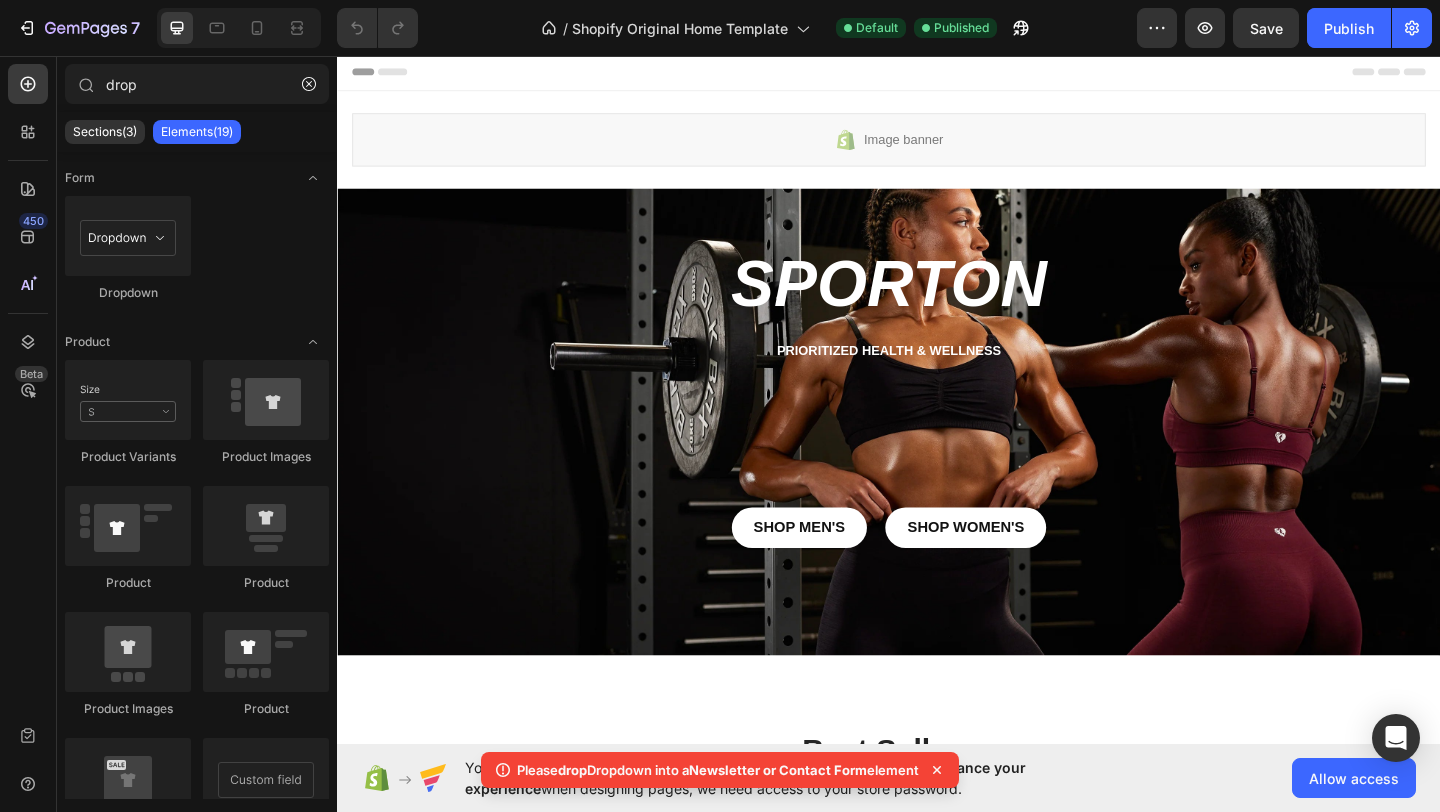 click 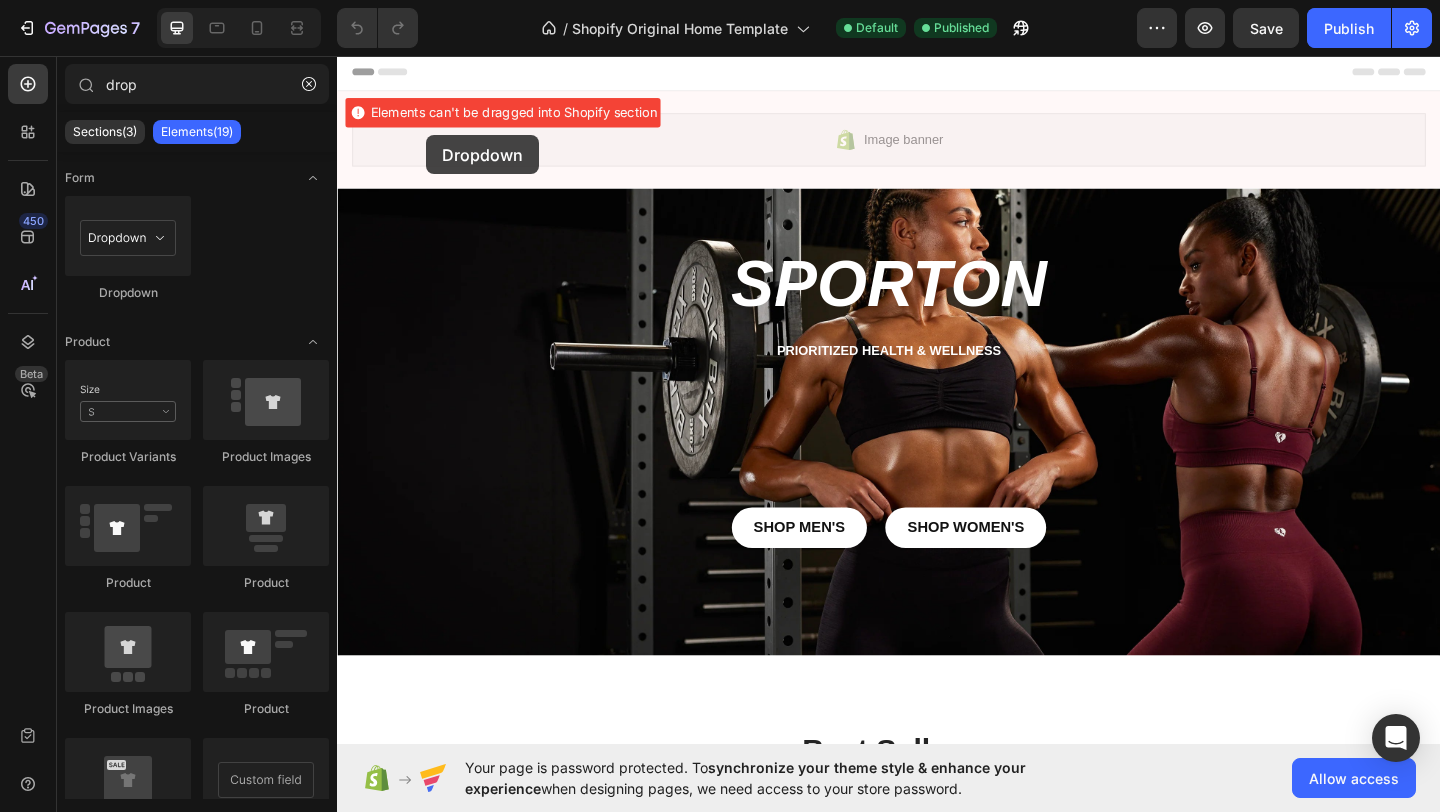 drag, startPoint x: 476, startPoint y: 261, endPoint x: 434, endPoint y: 142, distance: 126.1943 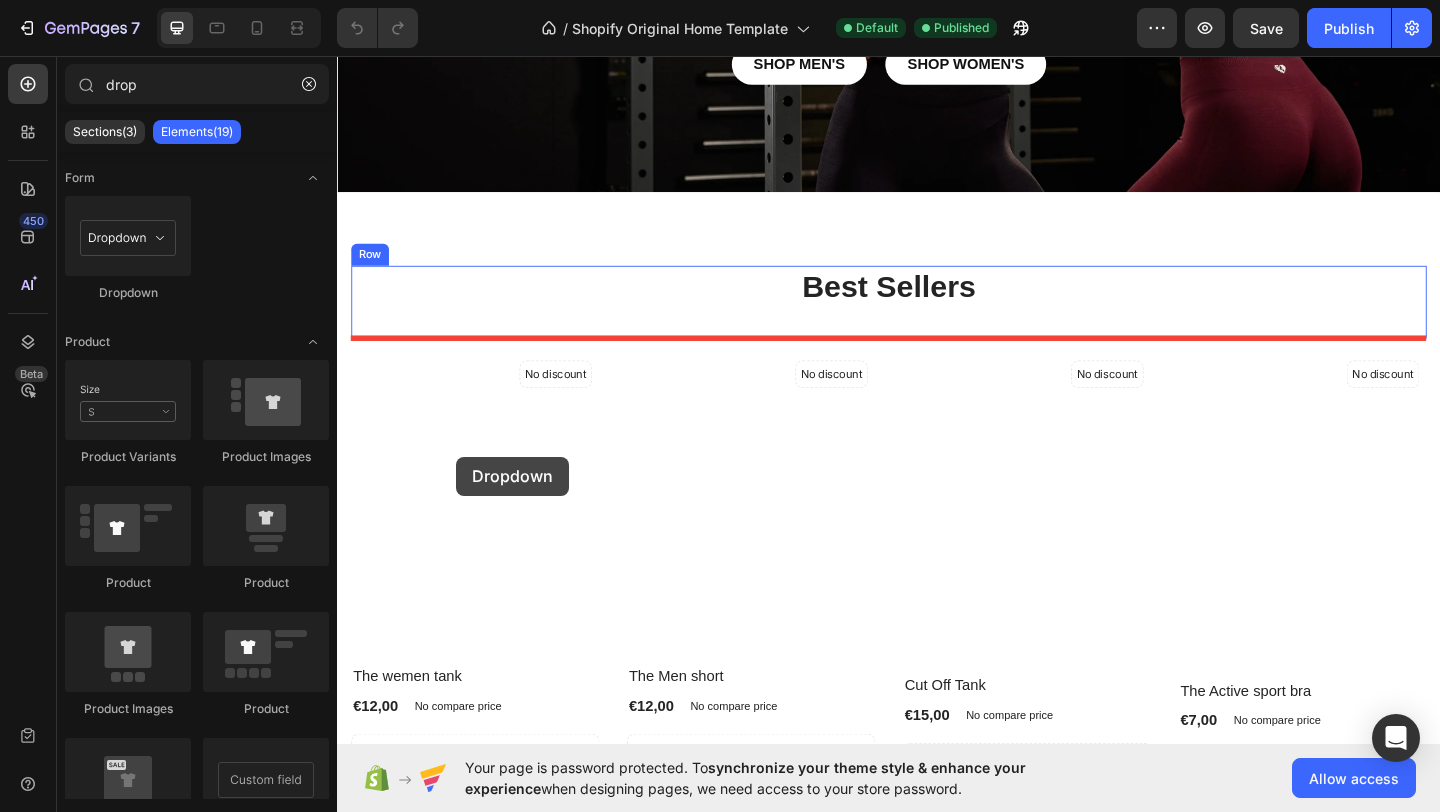 scroll, scrollTop: 540, scrollLeft: 0, axis: vertical 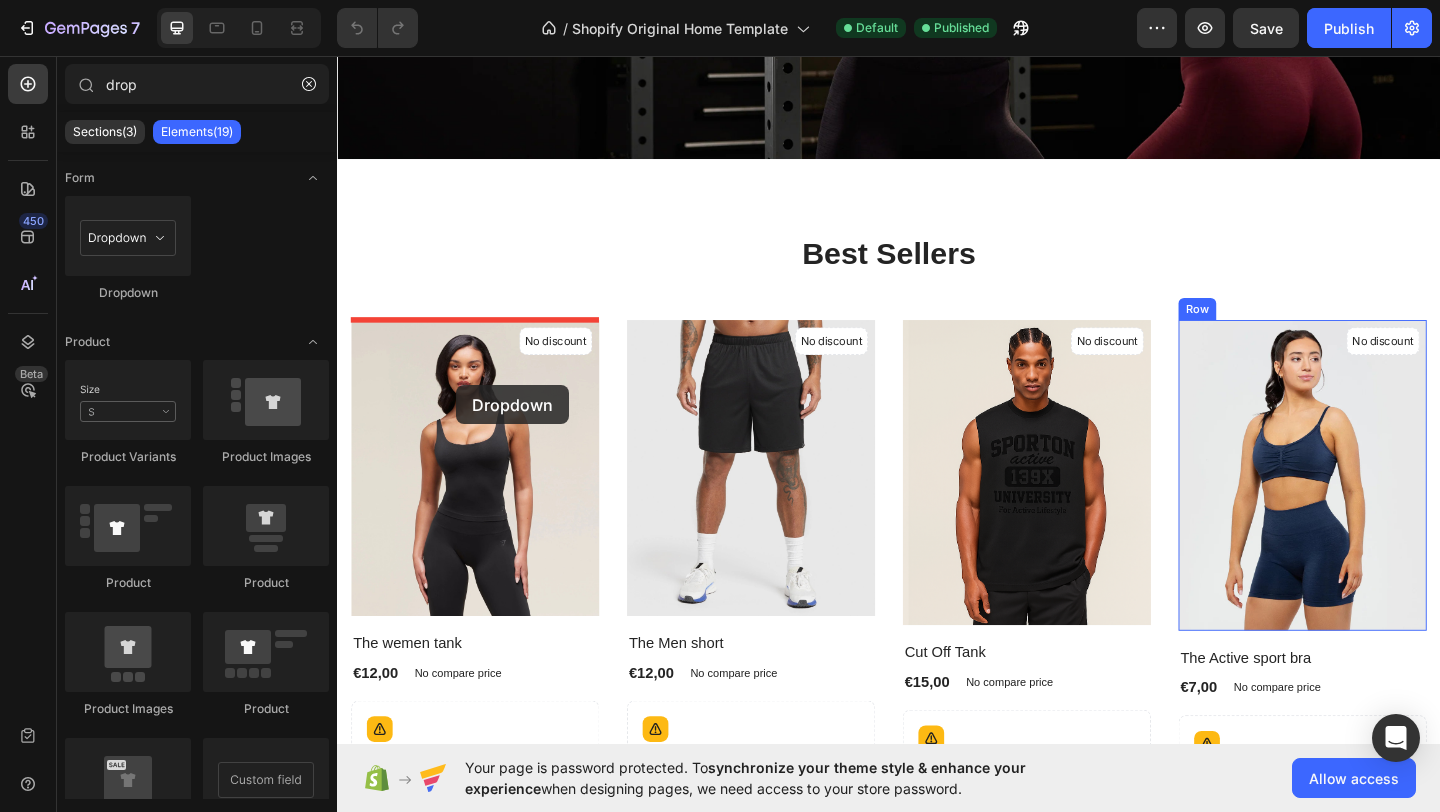drag, startPoint x: 449, startPoint y: 291, endPoint x: 467, endPoint y: 415, distance: 125.299644 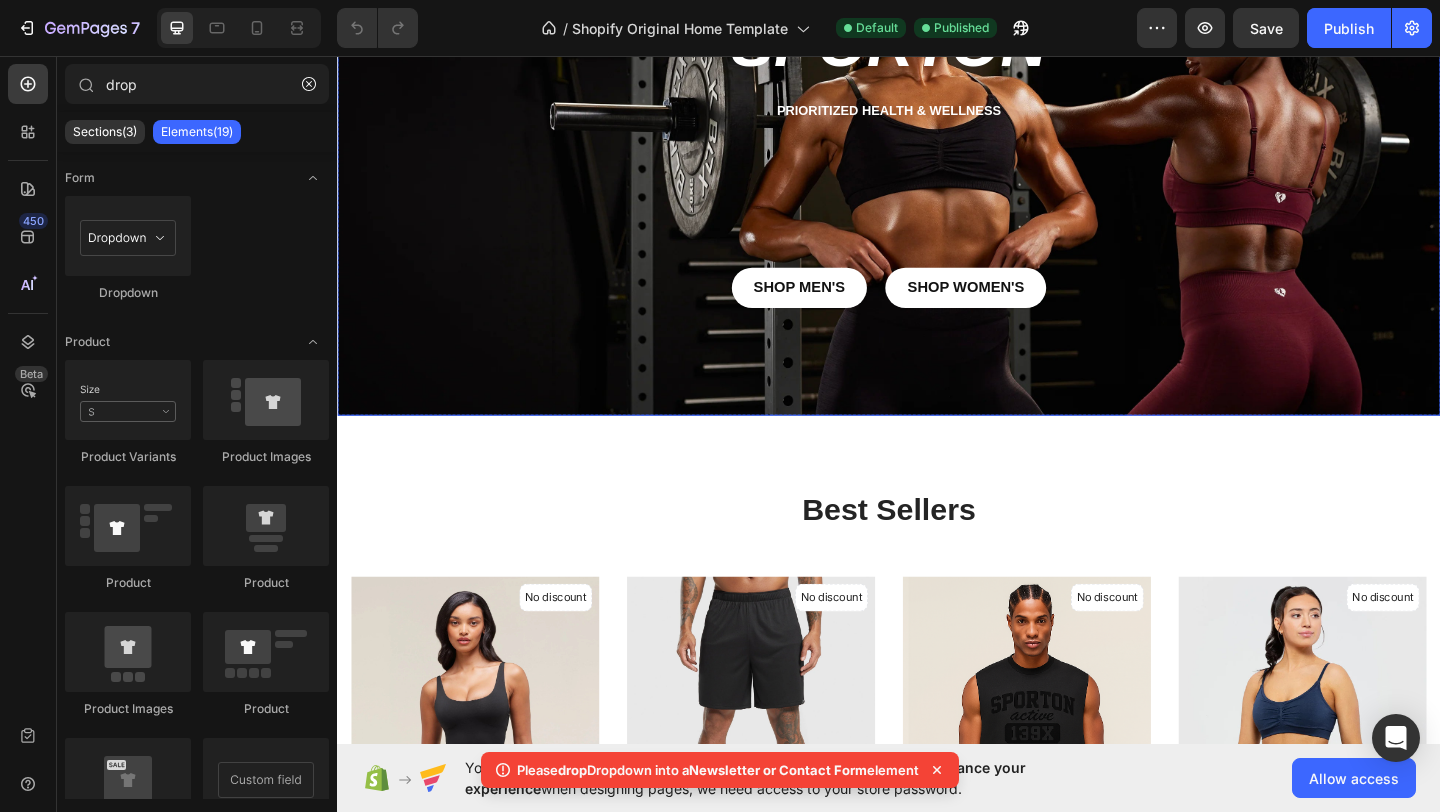 scroll, scrollTop: 28, scrollLeft: 0, axis: vertical 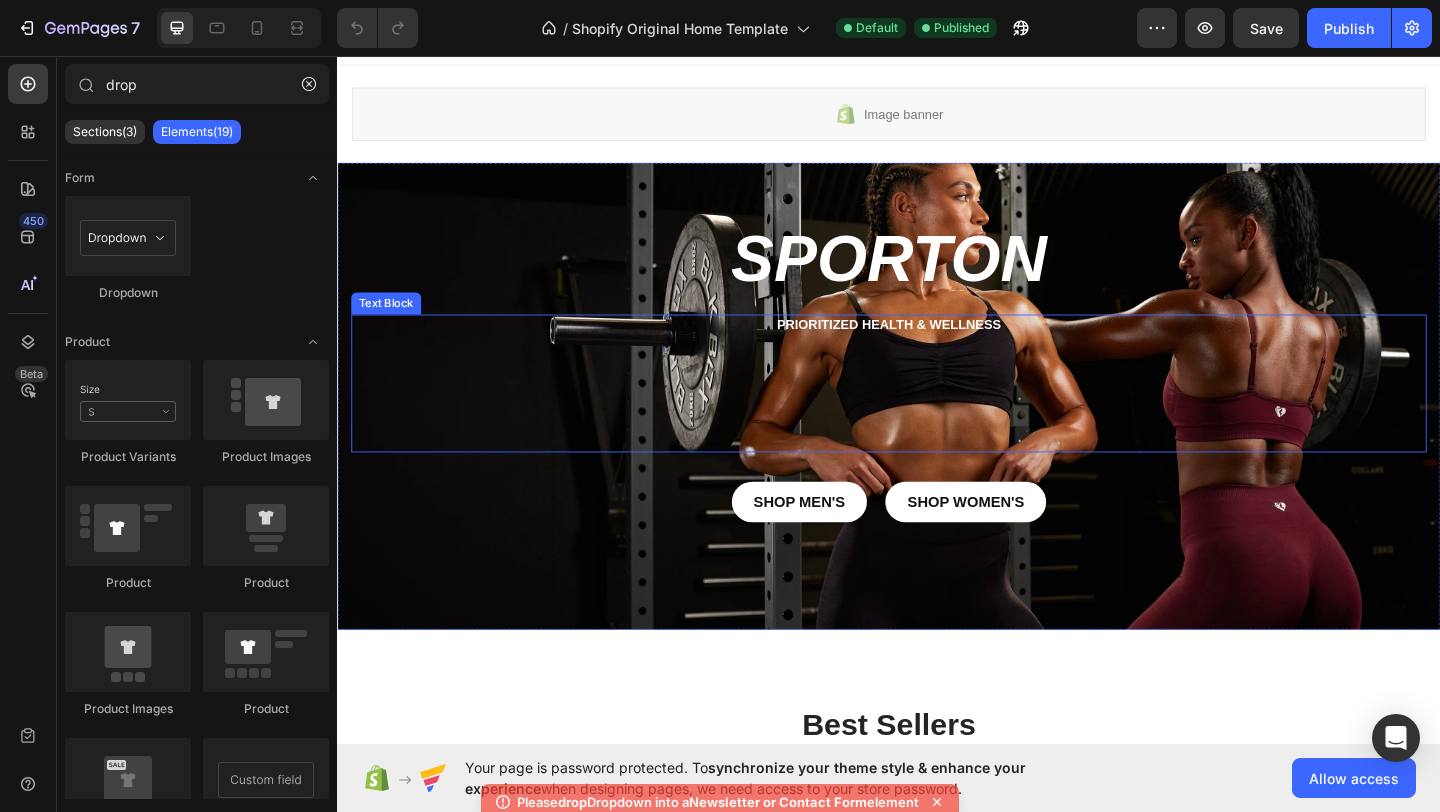 click at bounding box center (937, 366) 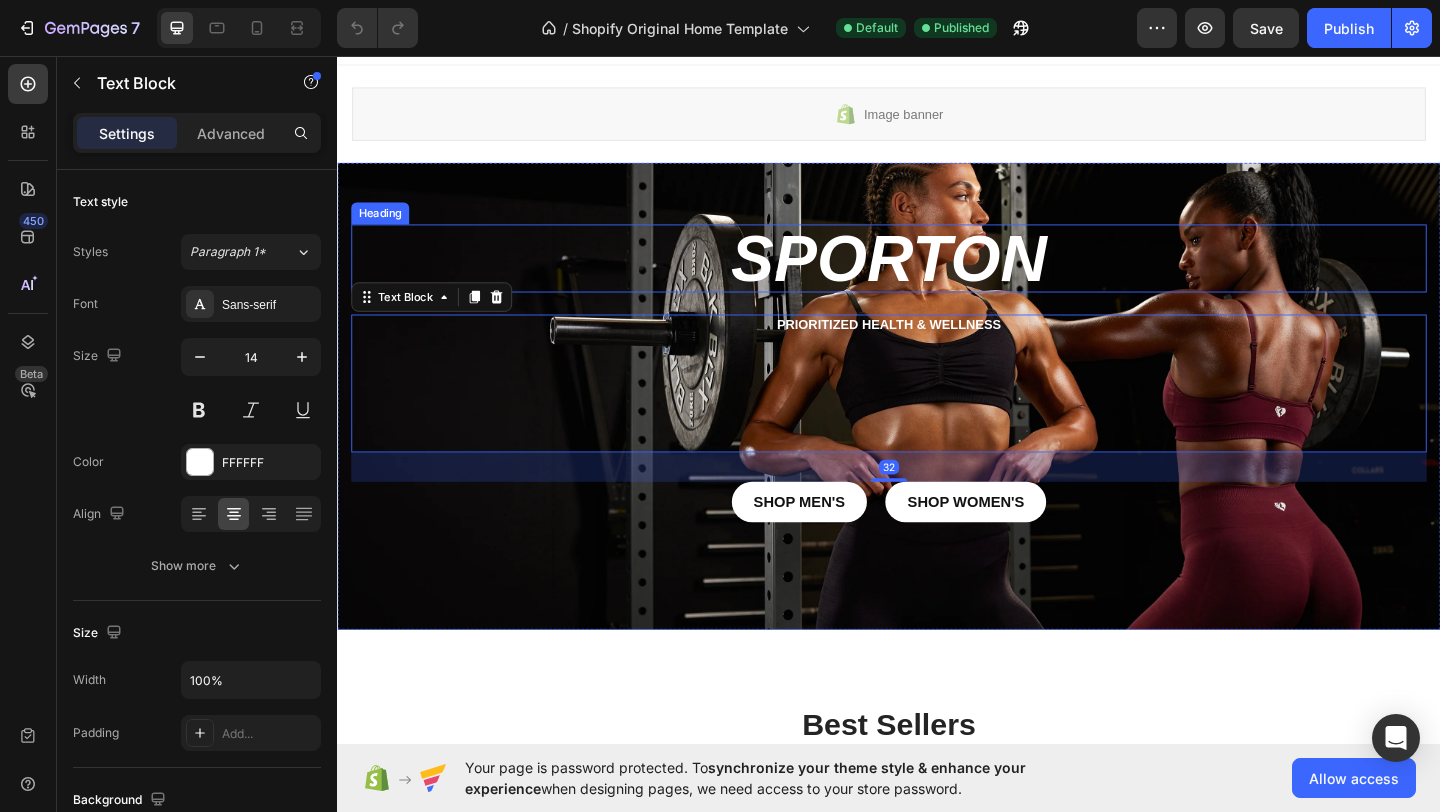 click on "Sporton" at bounding box center [937, 276] 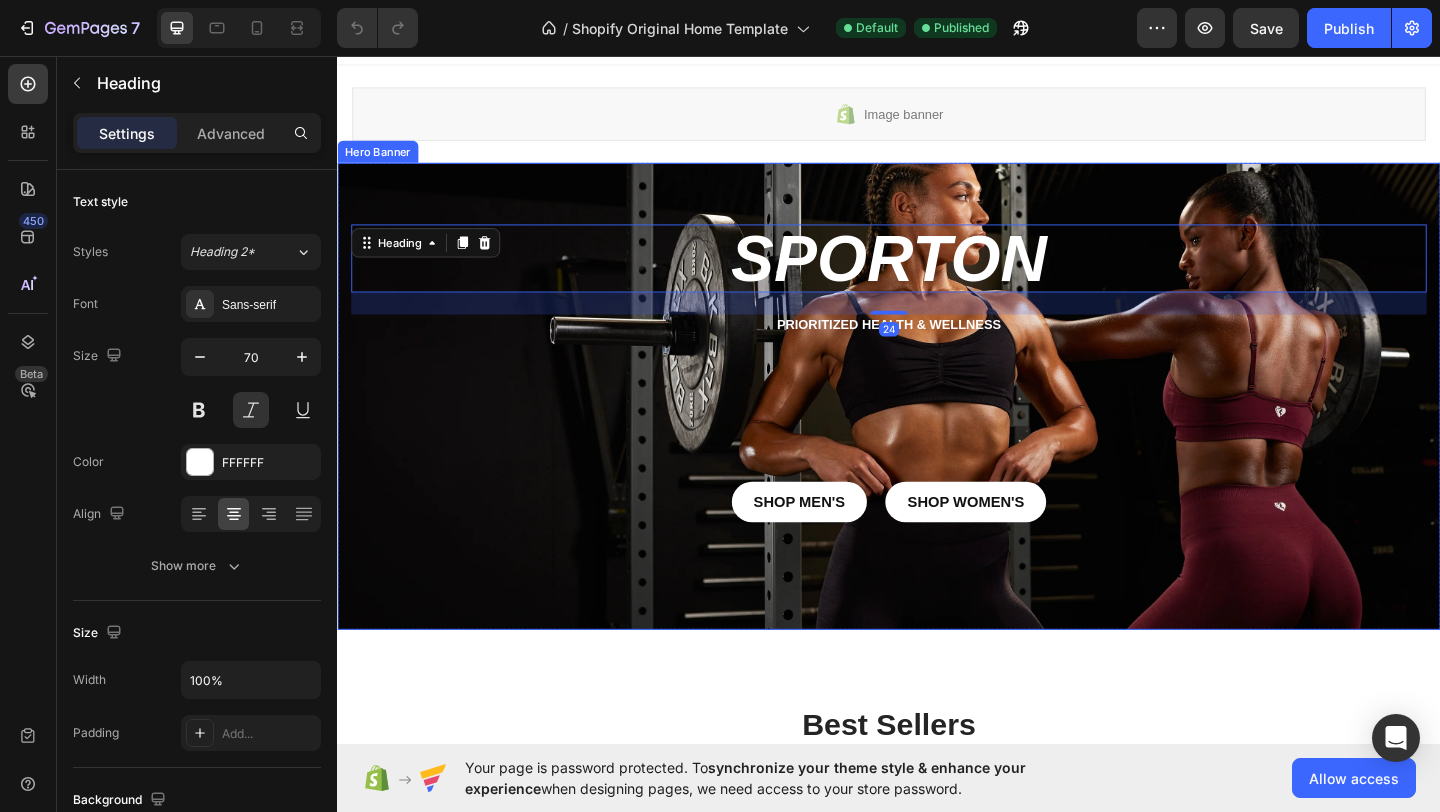 click on "Sporton Heading 24 PrioritiZed health & wellness Text Block shop Men's Button shop women's Button Row" at bounding box center [937, 399] 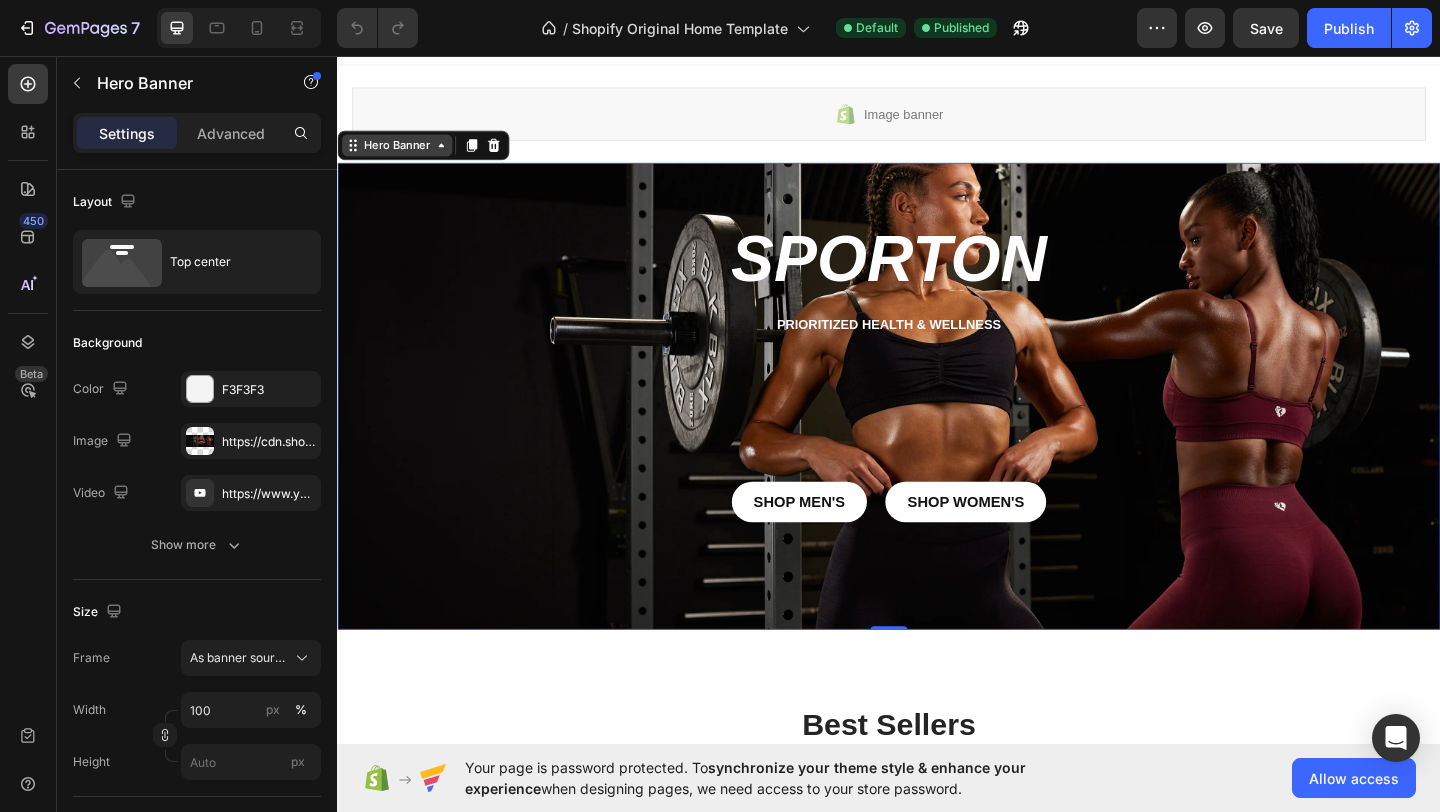 click 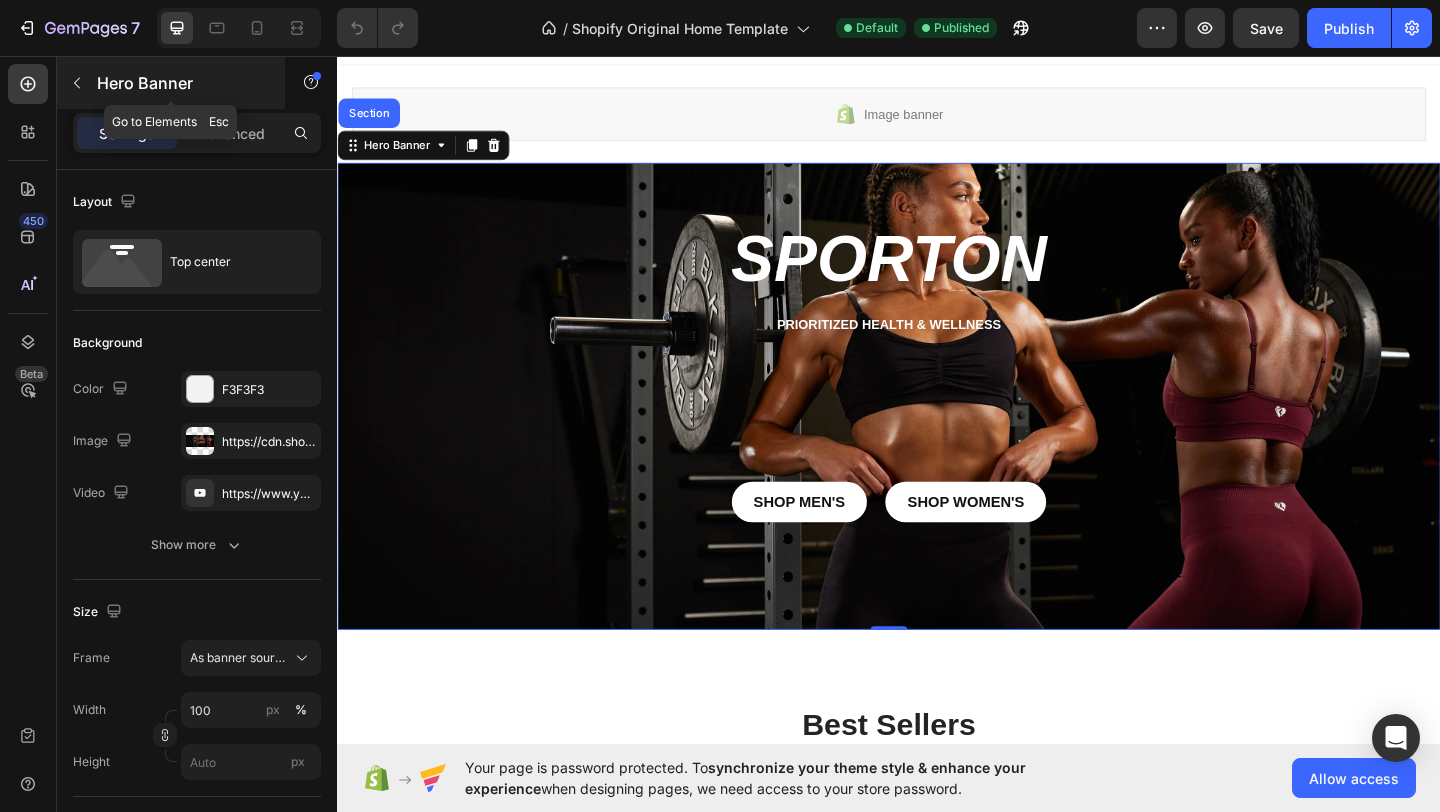 click 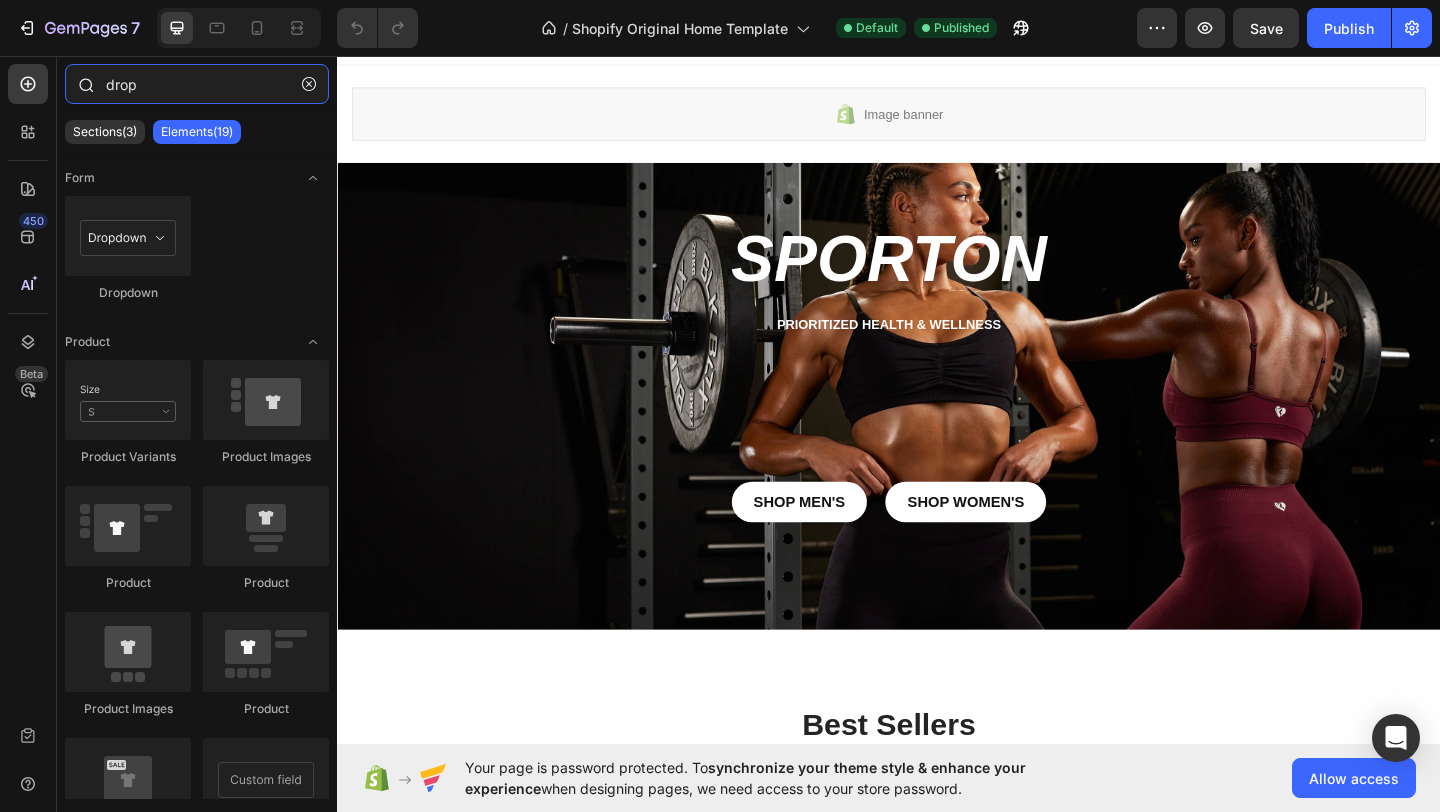 drag, startPoint x: 158, startPoint y: 93, endPoint x: 97, endPoint y: 92, distance: 61.008198 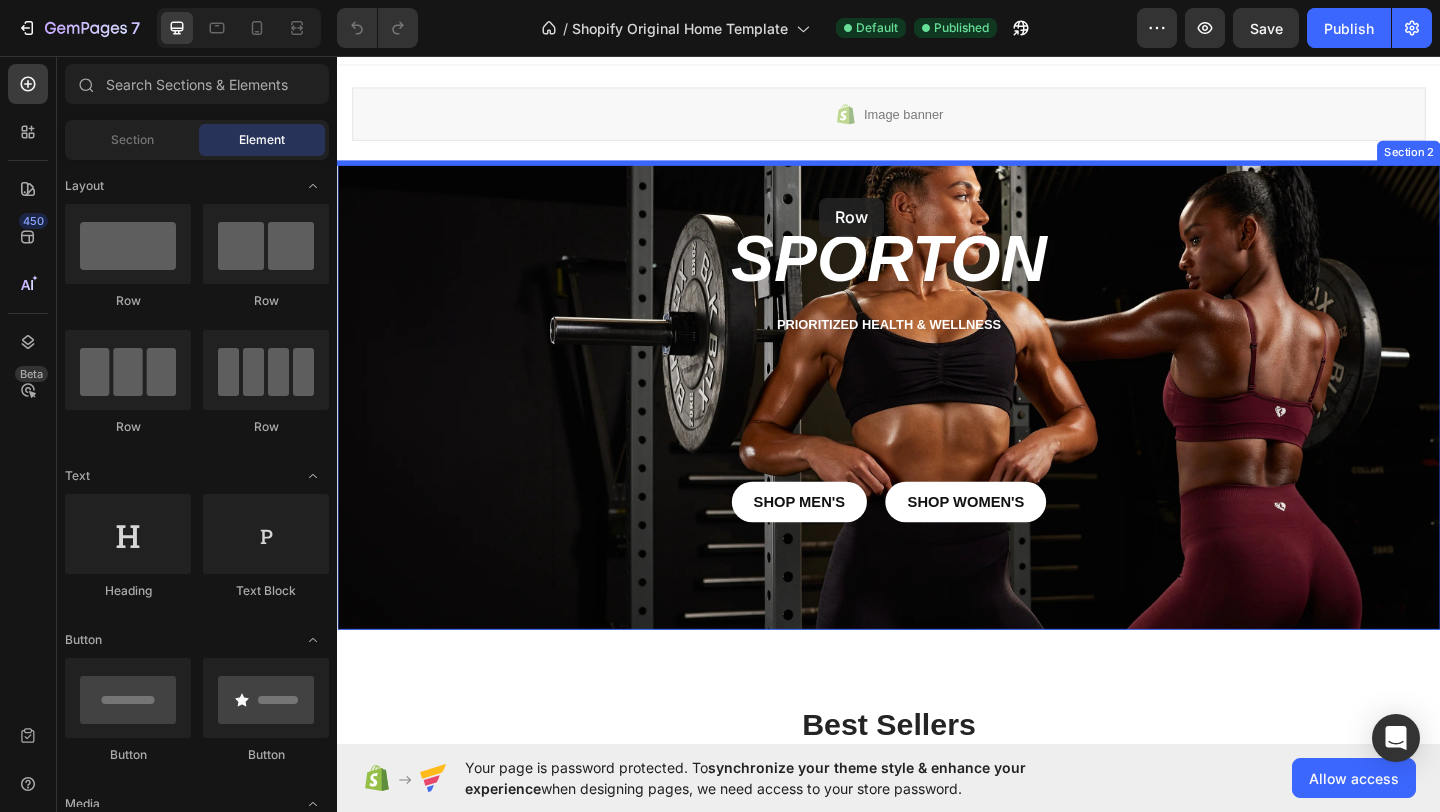 drag, startPoint x: 478, startPoint y: 328, endPoint x: 860, endPoint y: 206, distance: 401.00873 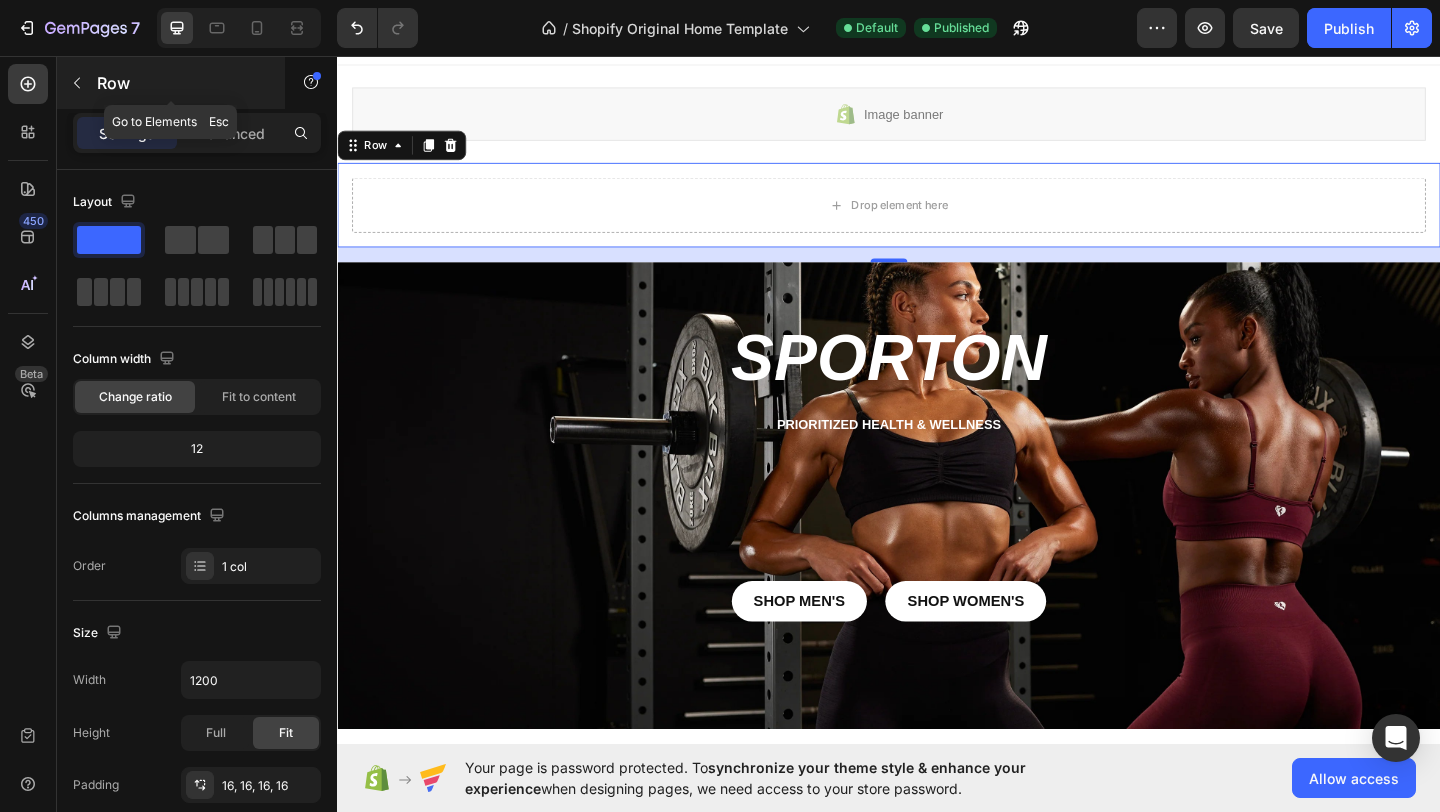click 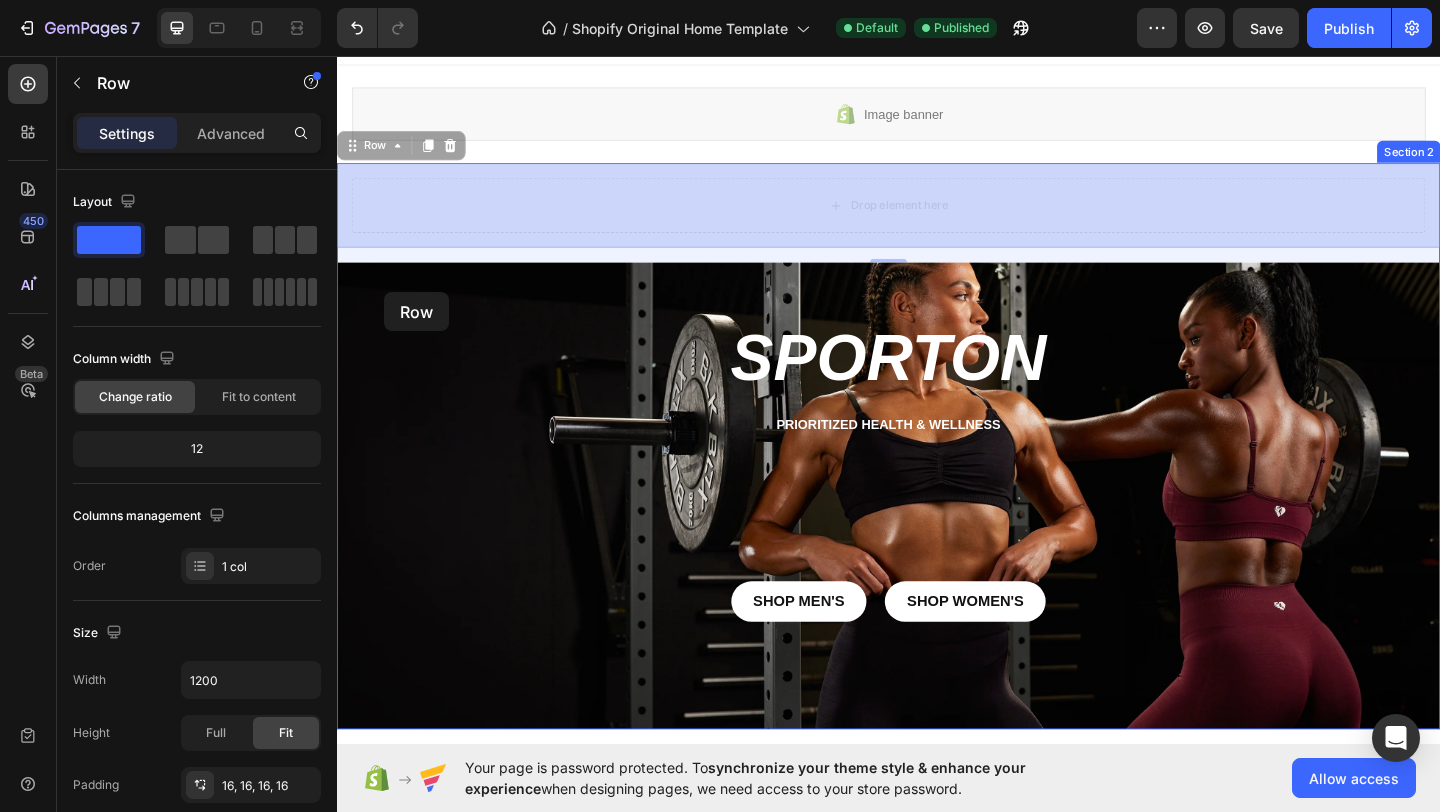 drag, startPoint x: 388, startPoint y: 201, endPoint x: 429, endPoint y: 232, distance: 51.40039 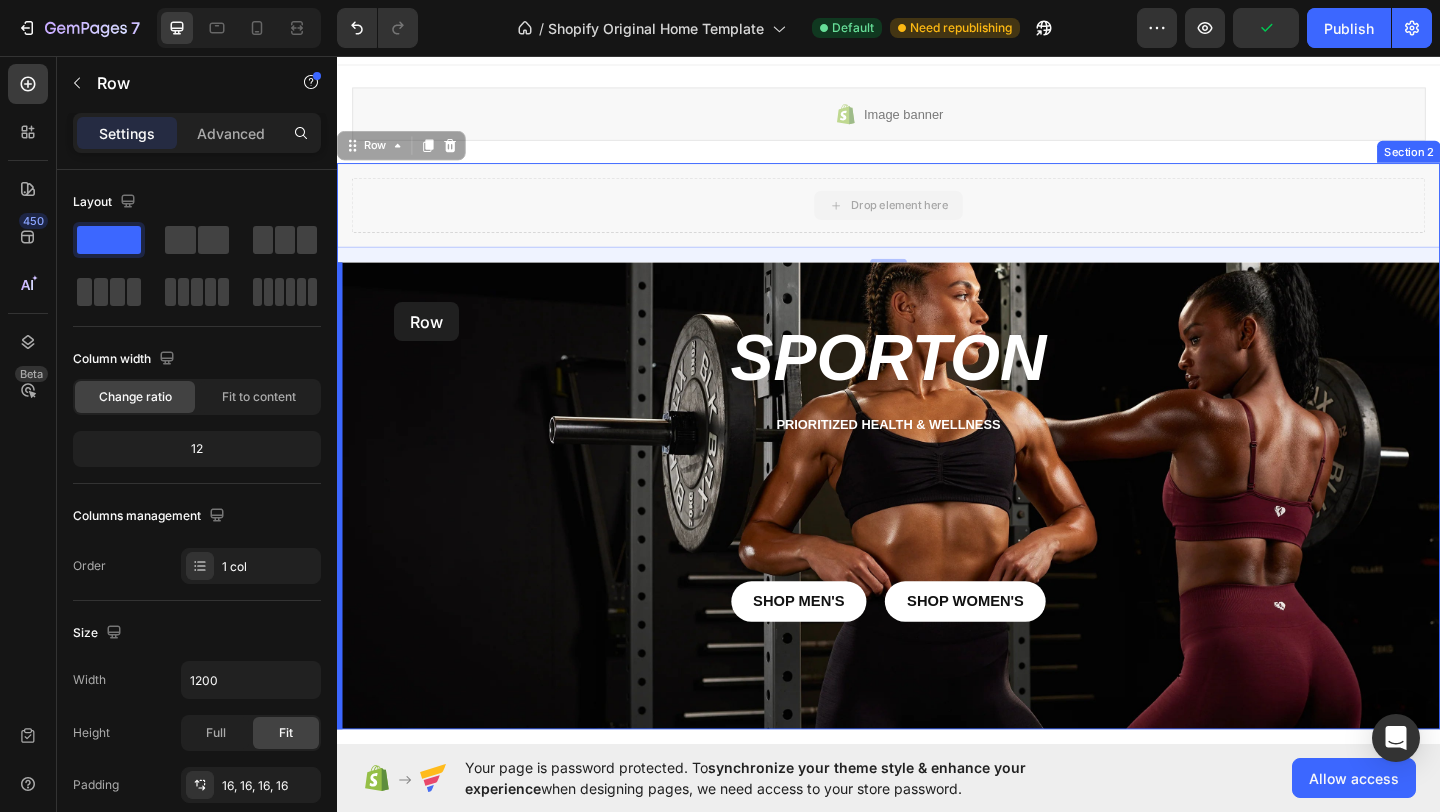 drag, startPoint x: 359, startPoint y: 158, endPoint x: 400, endPoint y: 320, distance: 167.10774 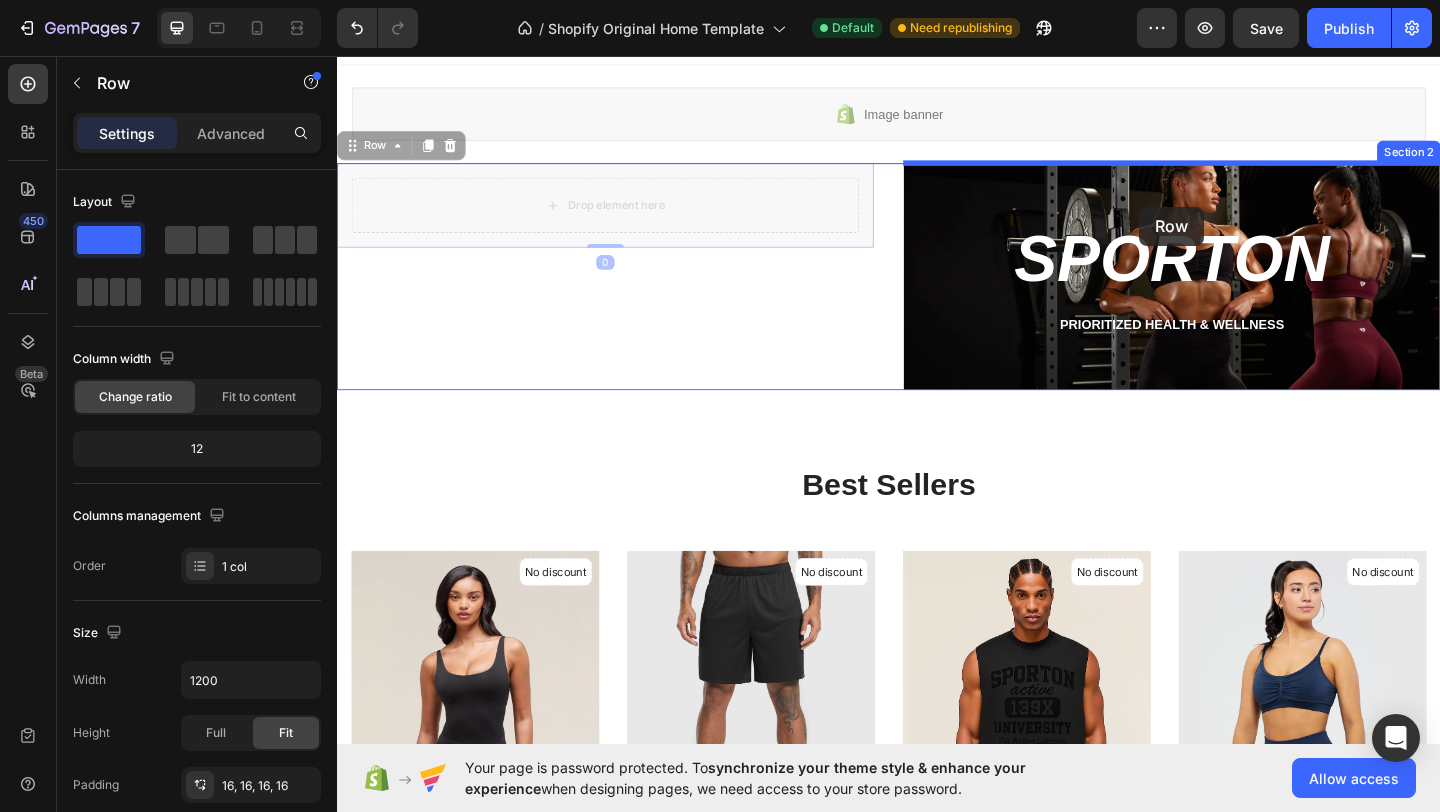 drag, startPoint x: 534, startPoint y: 226, endPoint x: 1210, endPoint y: 220, distance: 676.0266 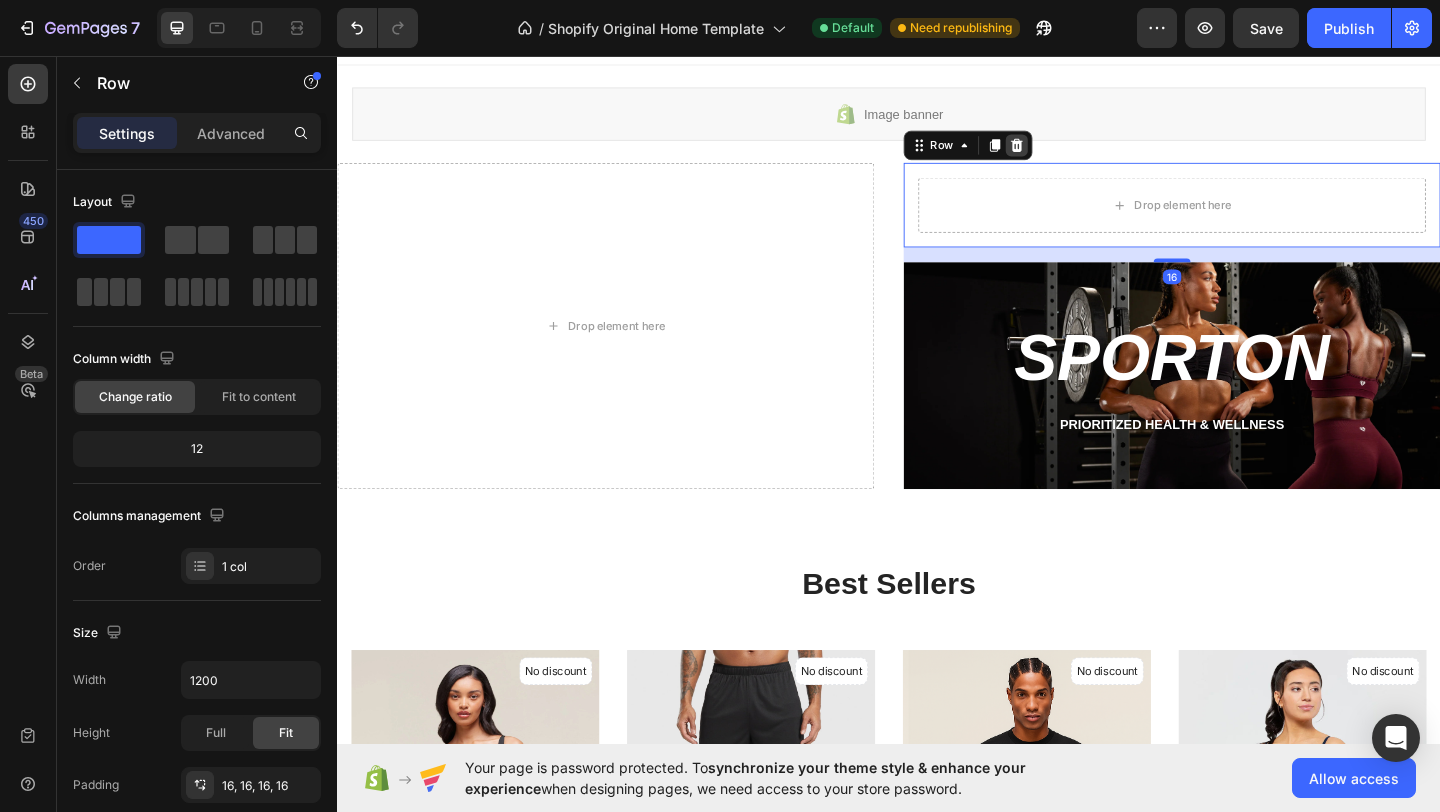 click 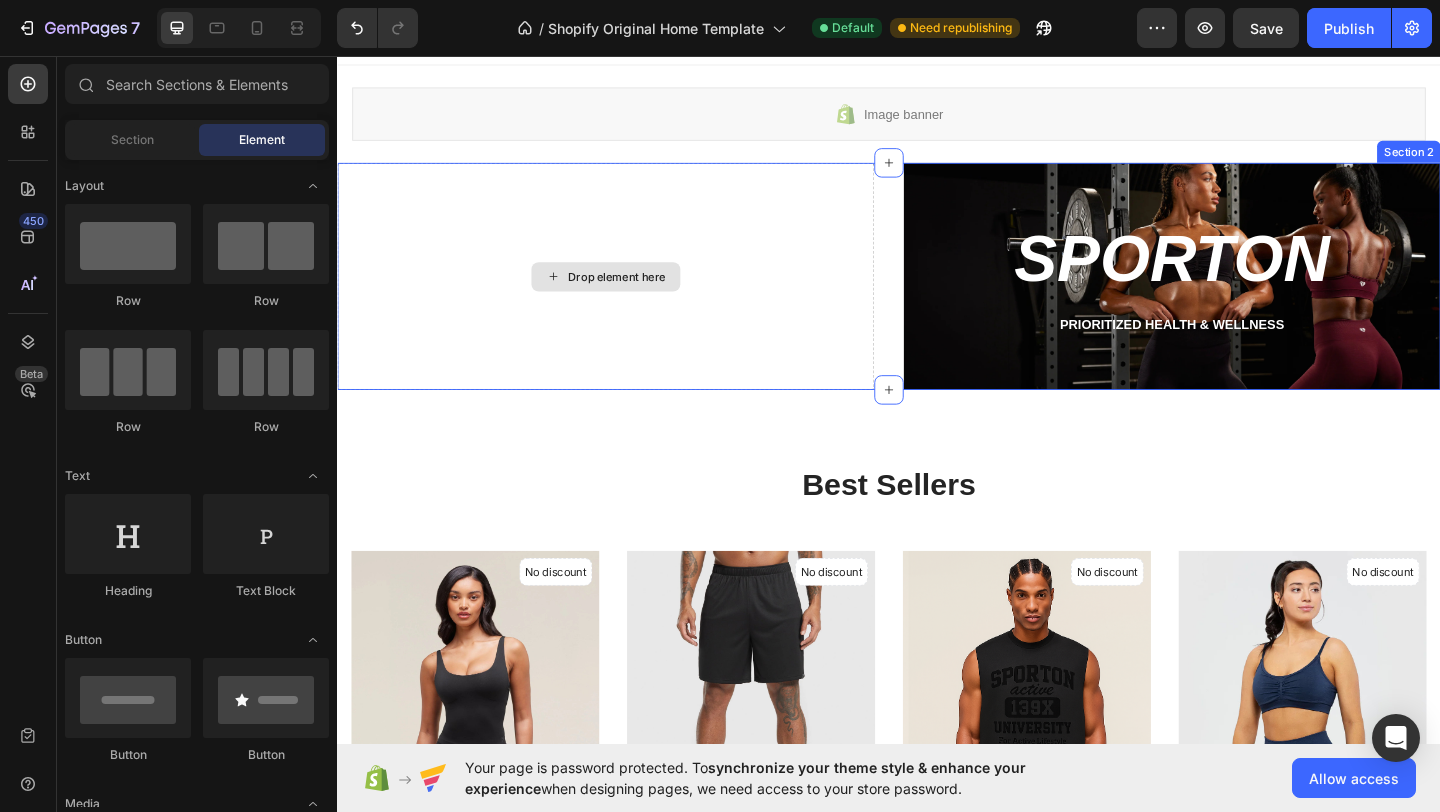 click on "Drop element here" at bounding box center [629, 295] 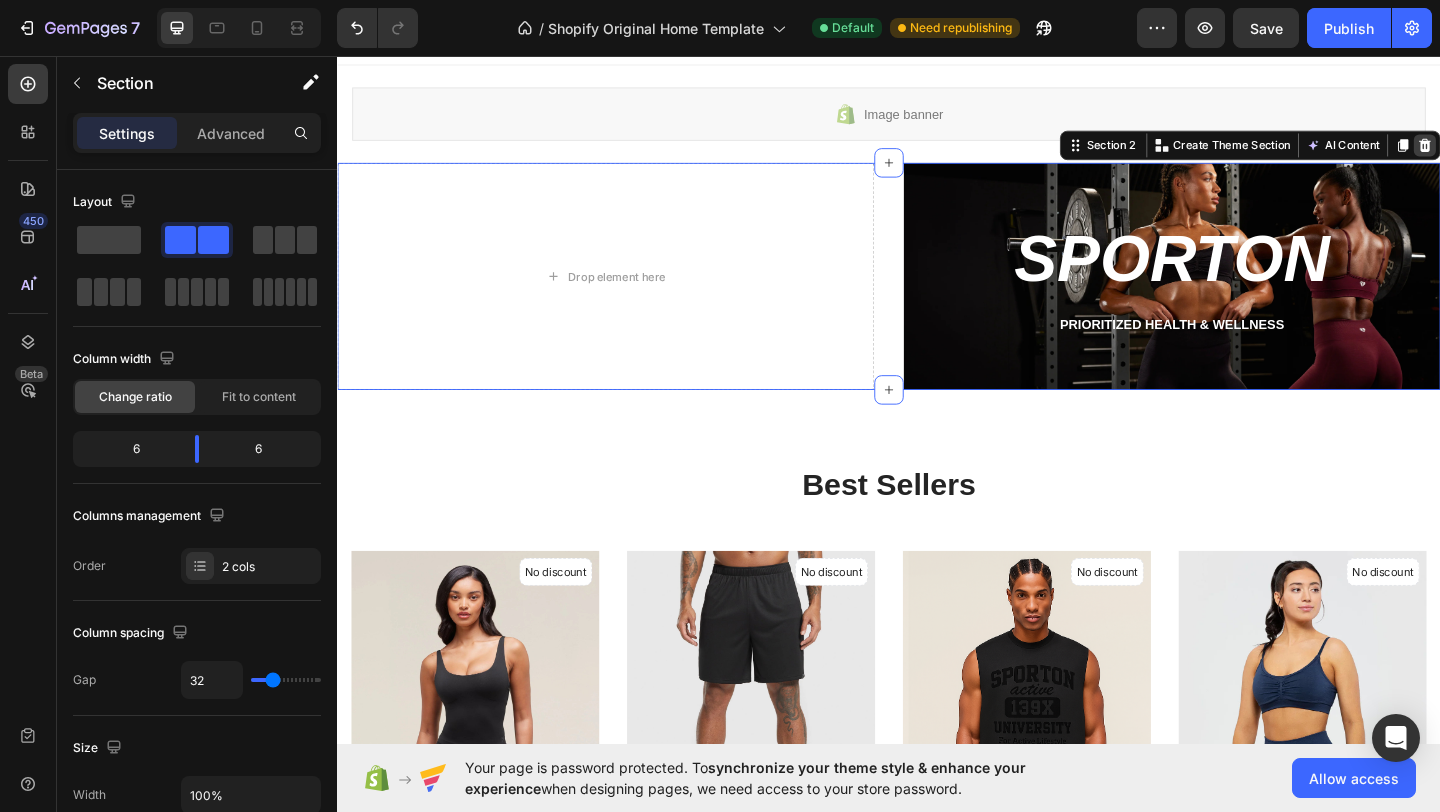 click 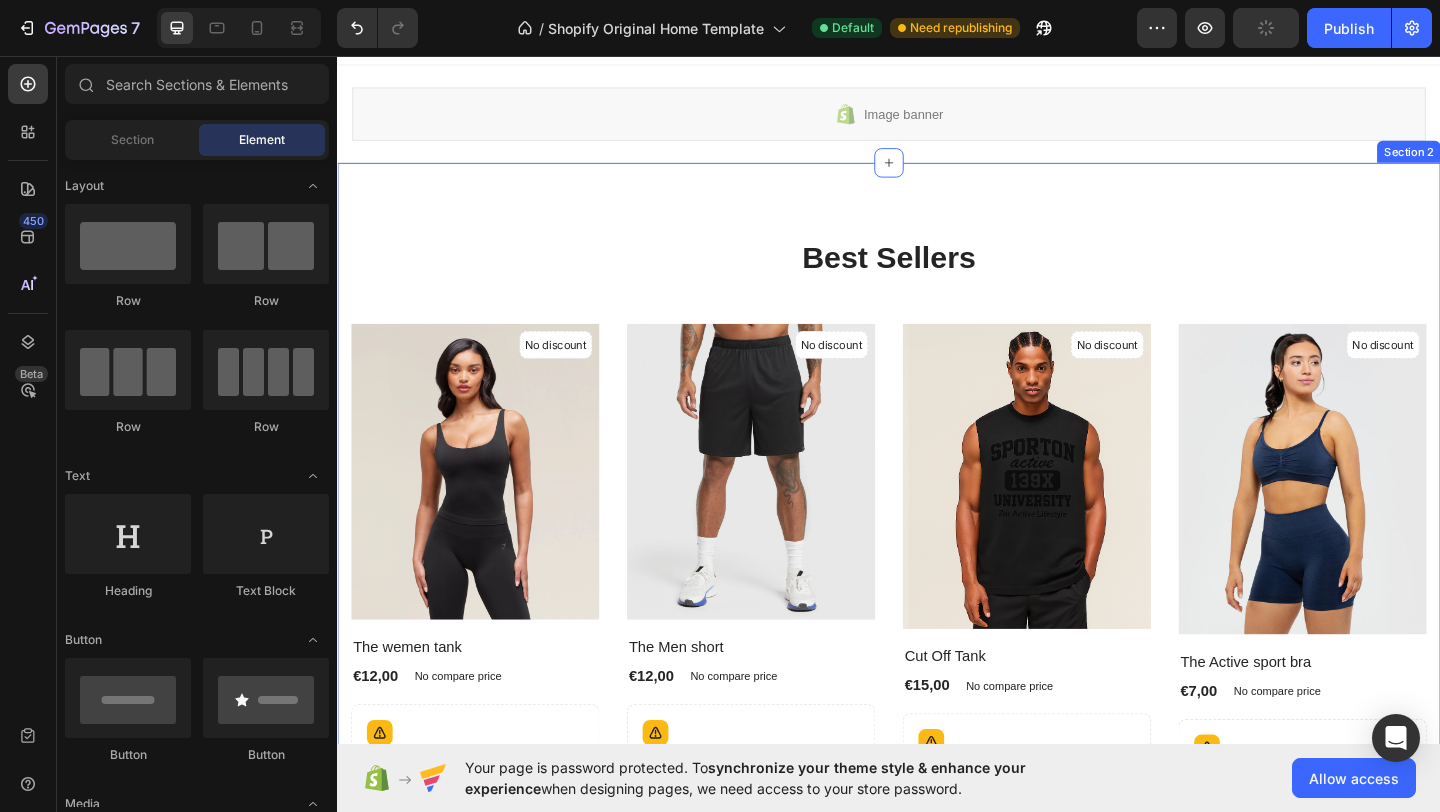 scroll, scrollTop: 0, scrollLeft: 0, axis: both 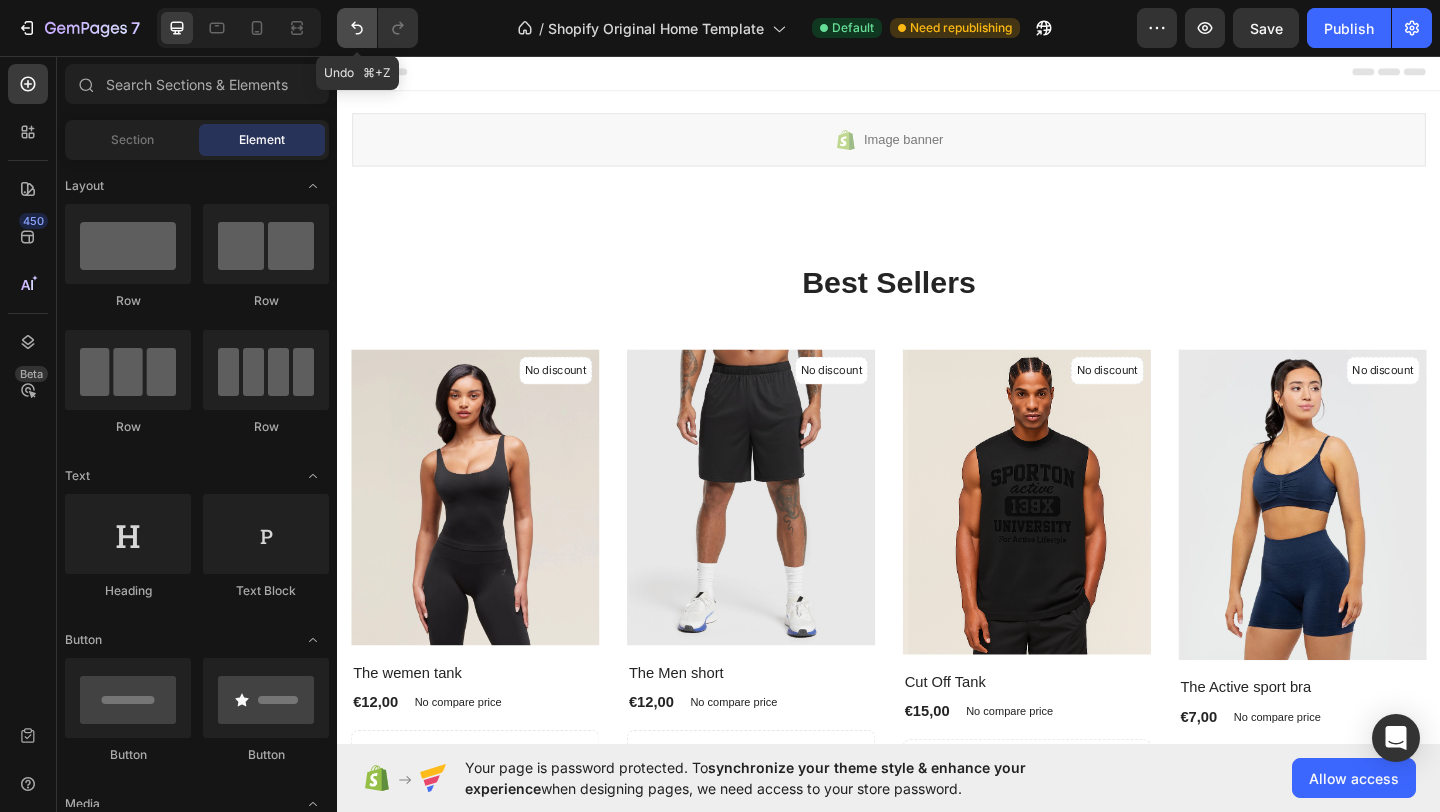 click 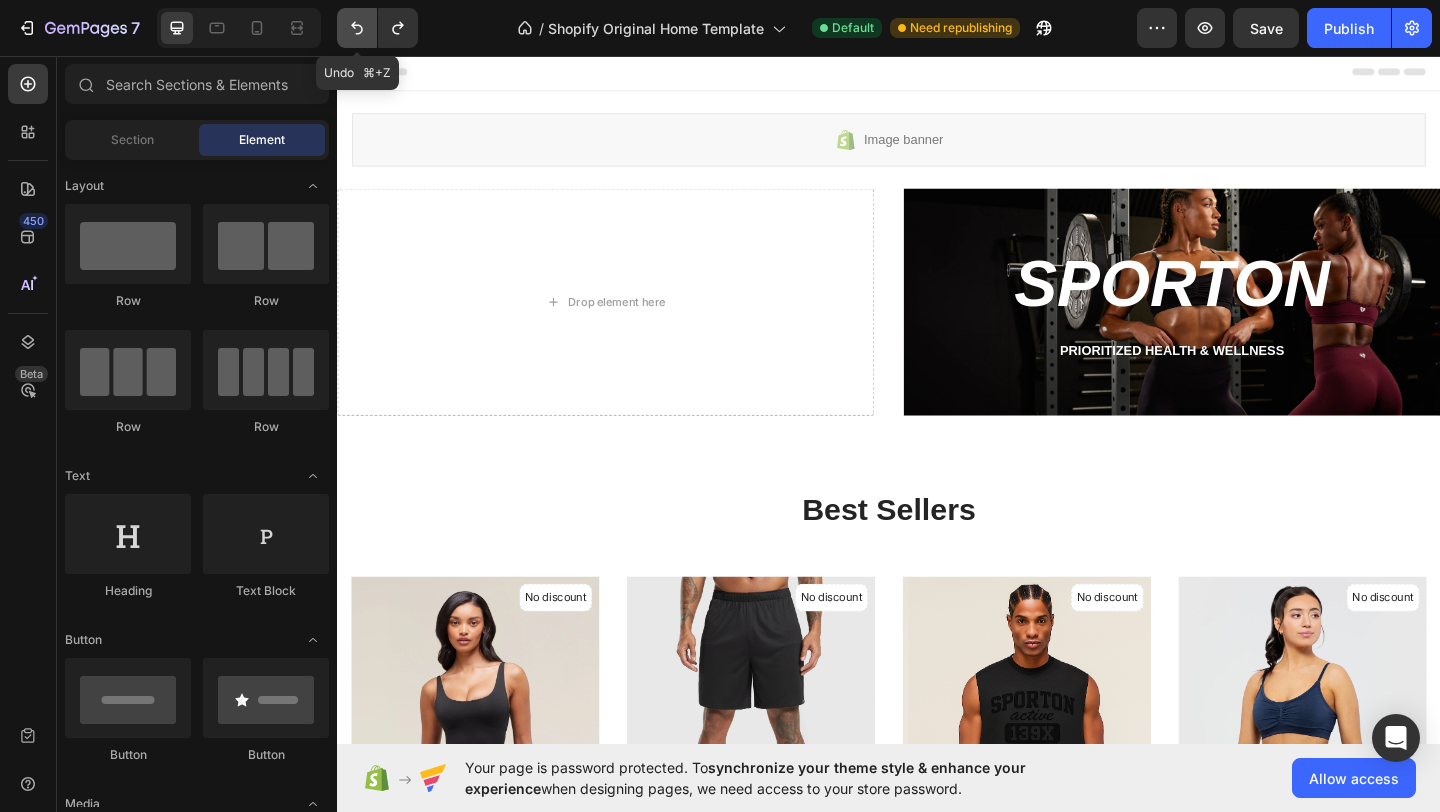 click 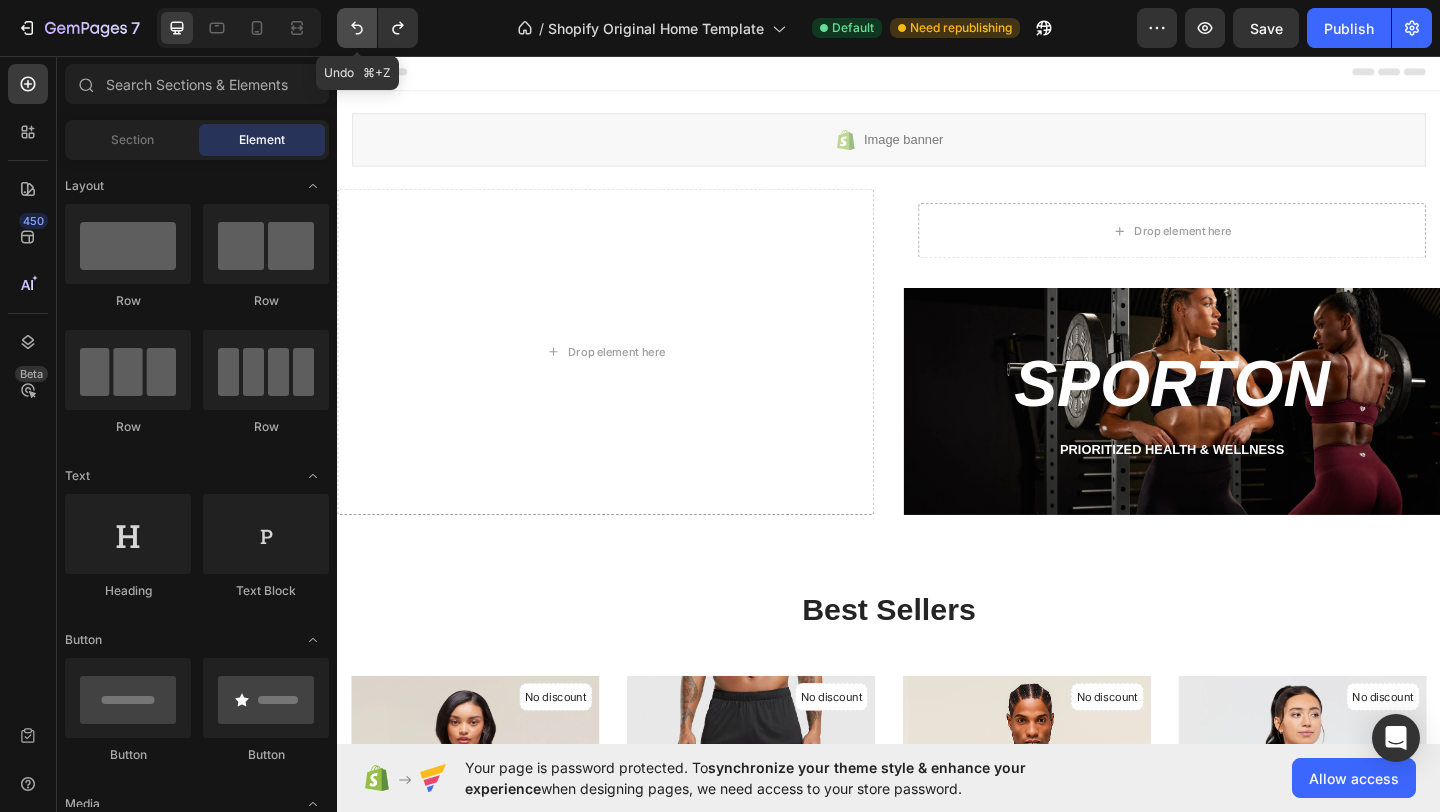 click 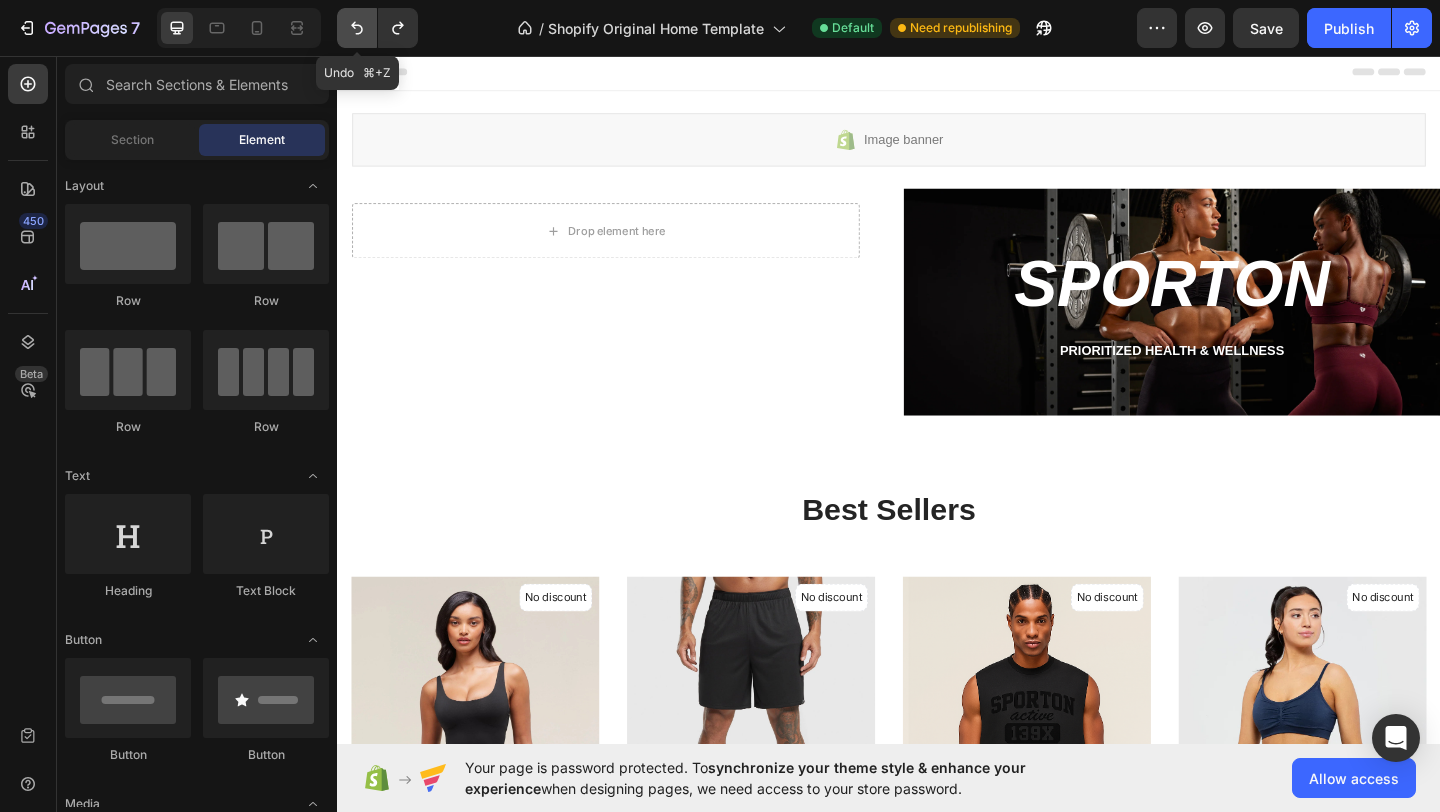 click 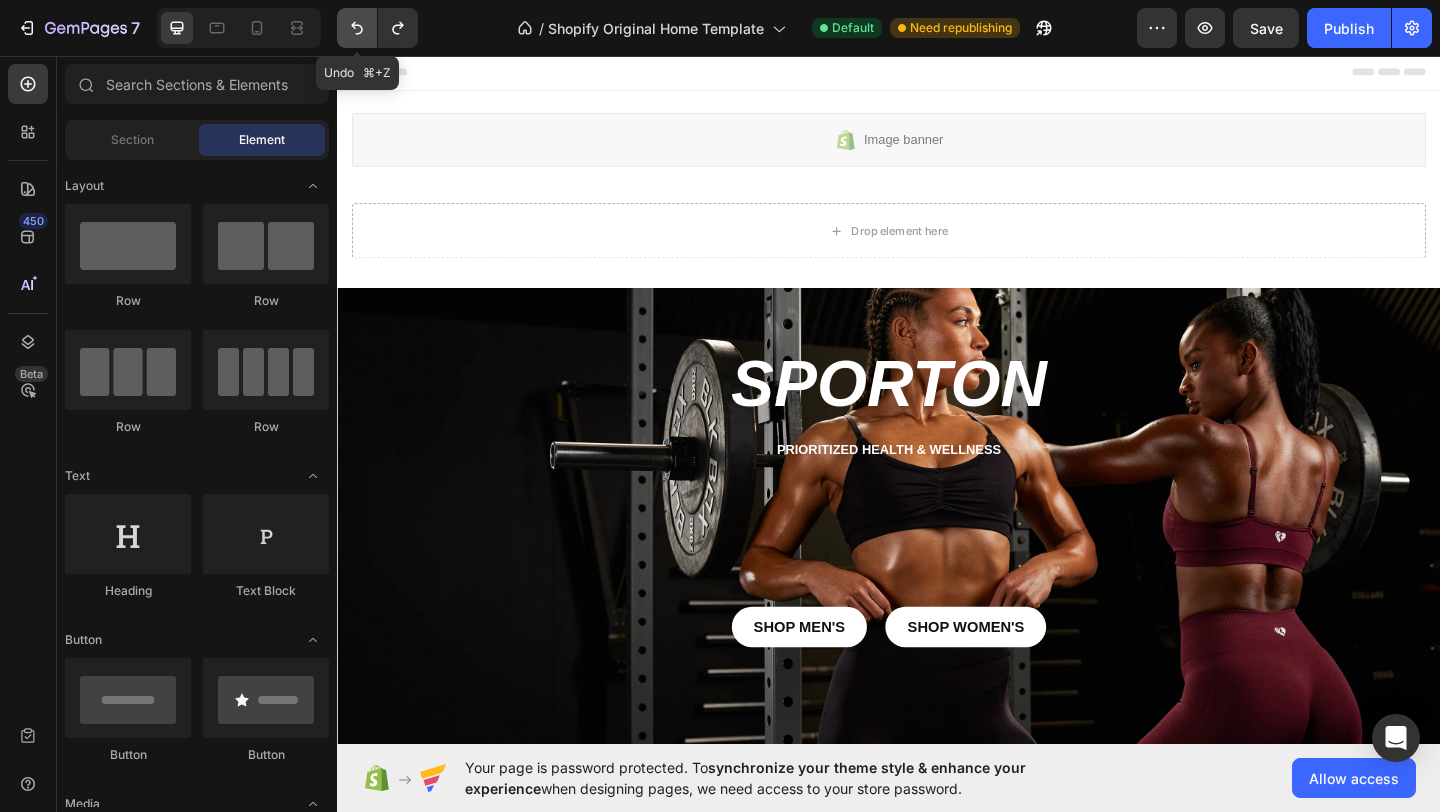 click 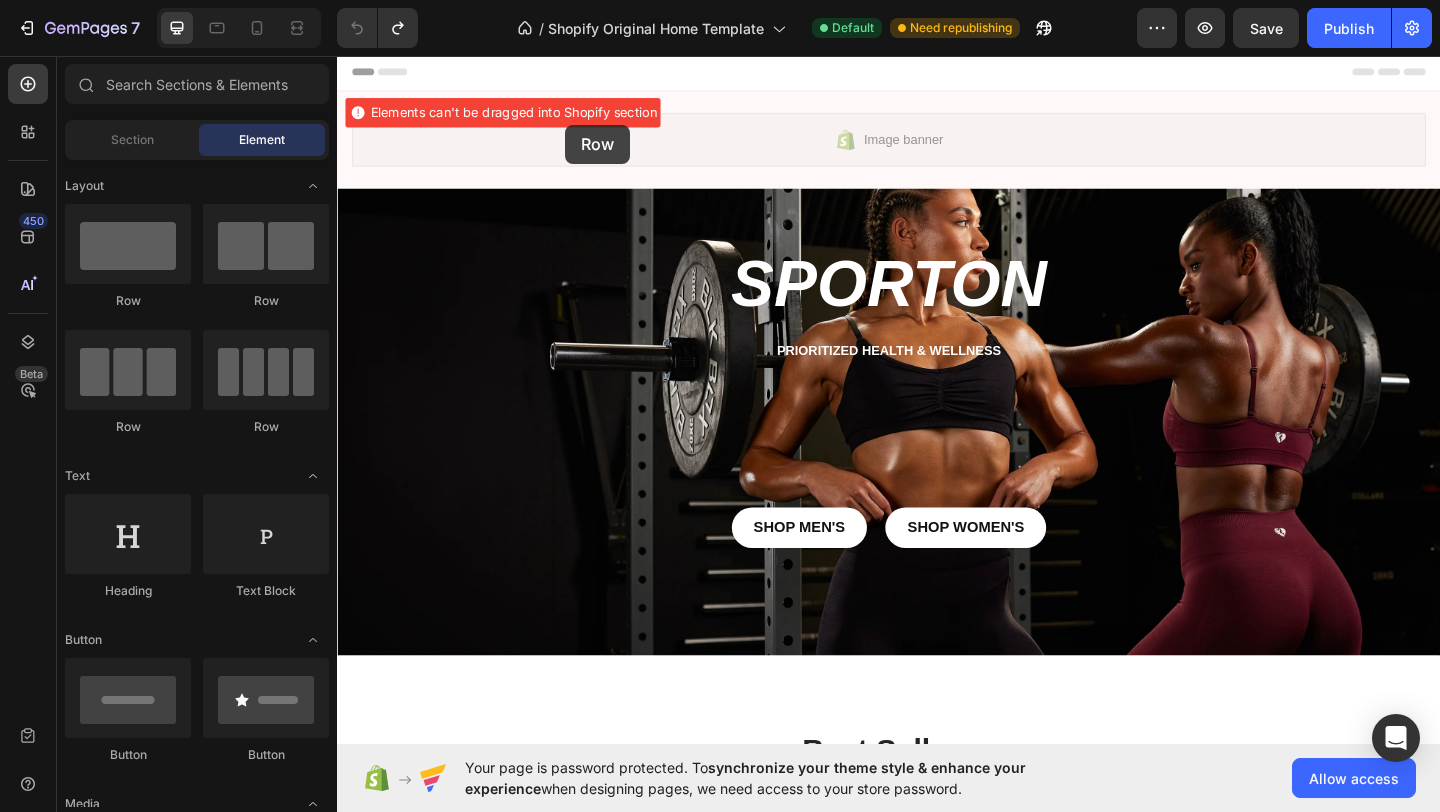 drag, startPoint x: 439, startPoint y: 313, endPoint x: 576, endPoint y: 134, distance: 225.41074 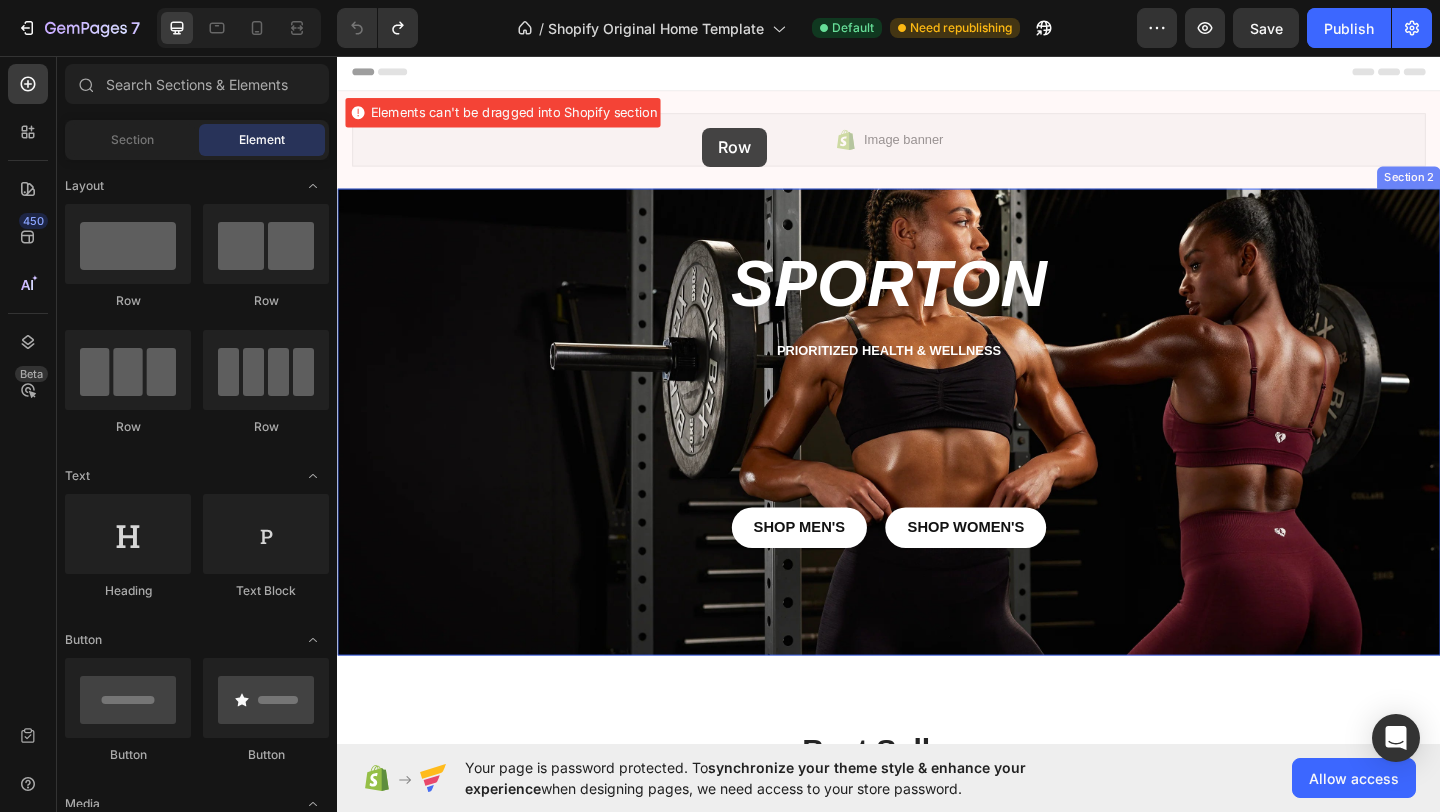 drag, startPoint x: 448, startPoint y: 325, endPoint x: 734, endPoint y: 134, distance: 343.91425 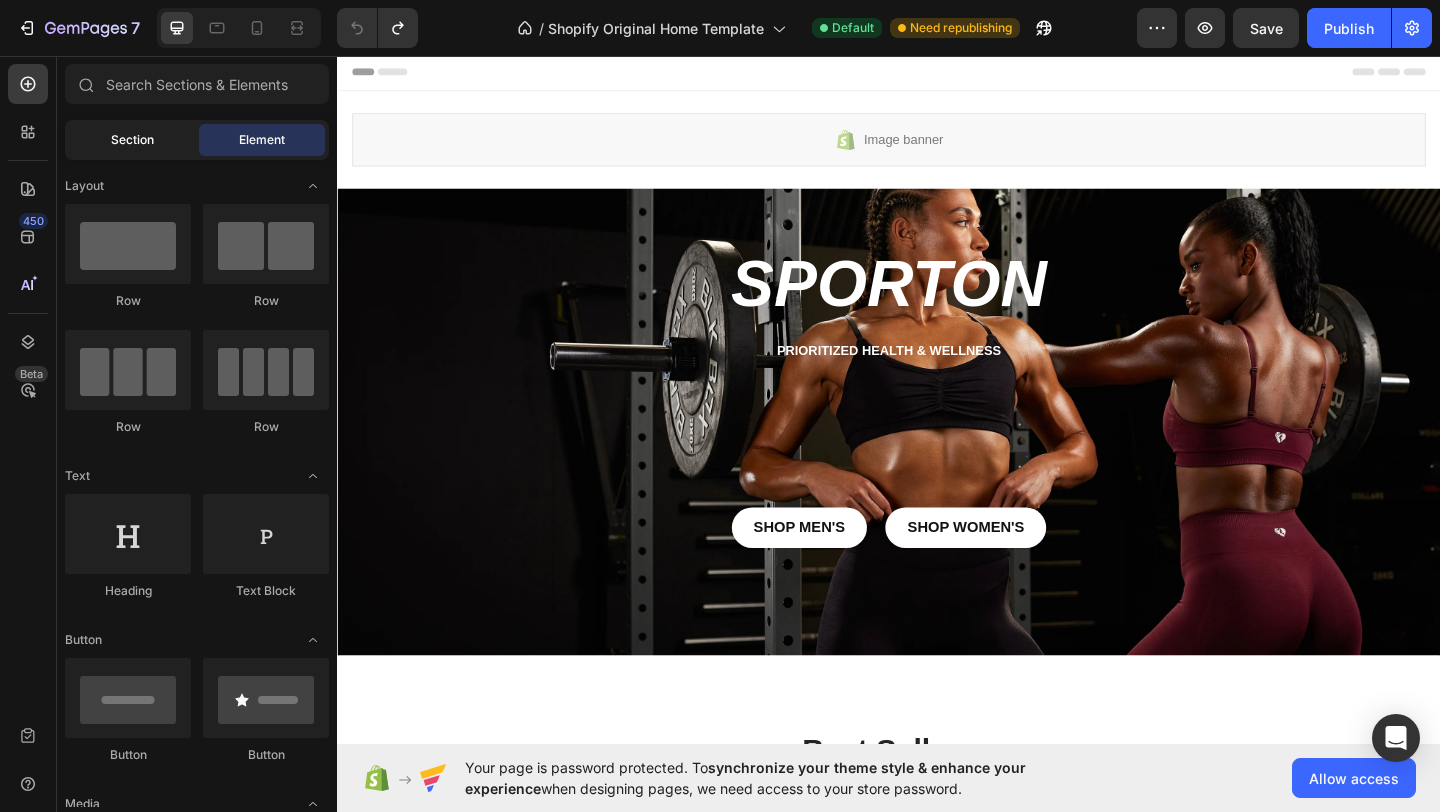 click on "Section" at bounding box center [132, 140] 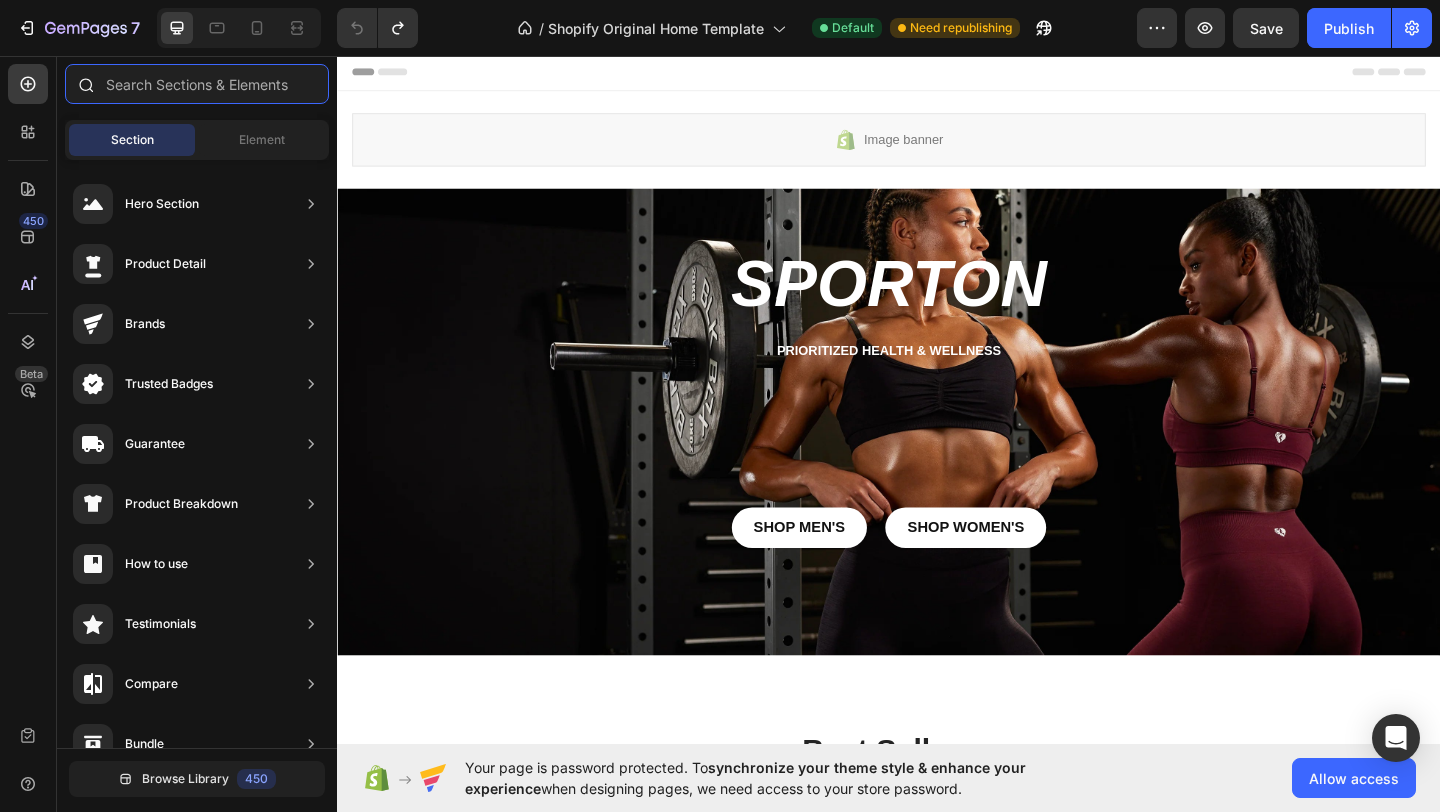 click at bounding box center (197, 84) 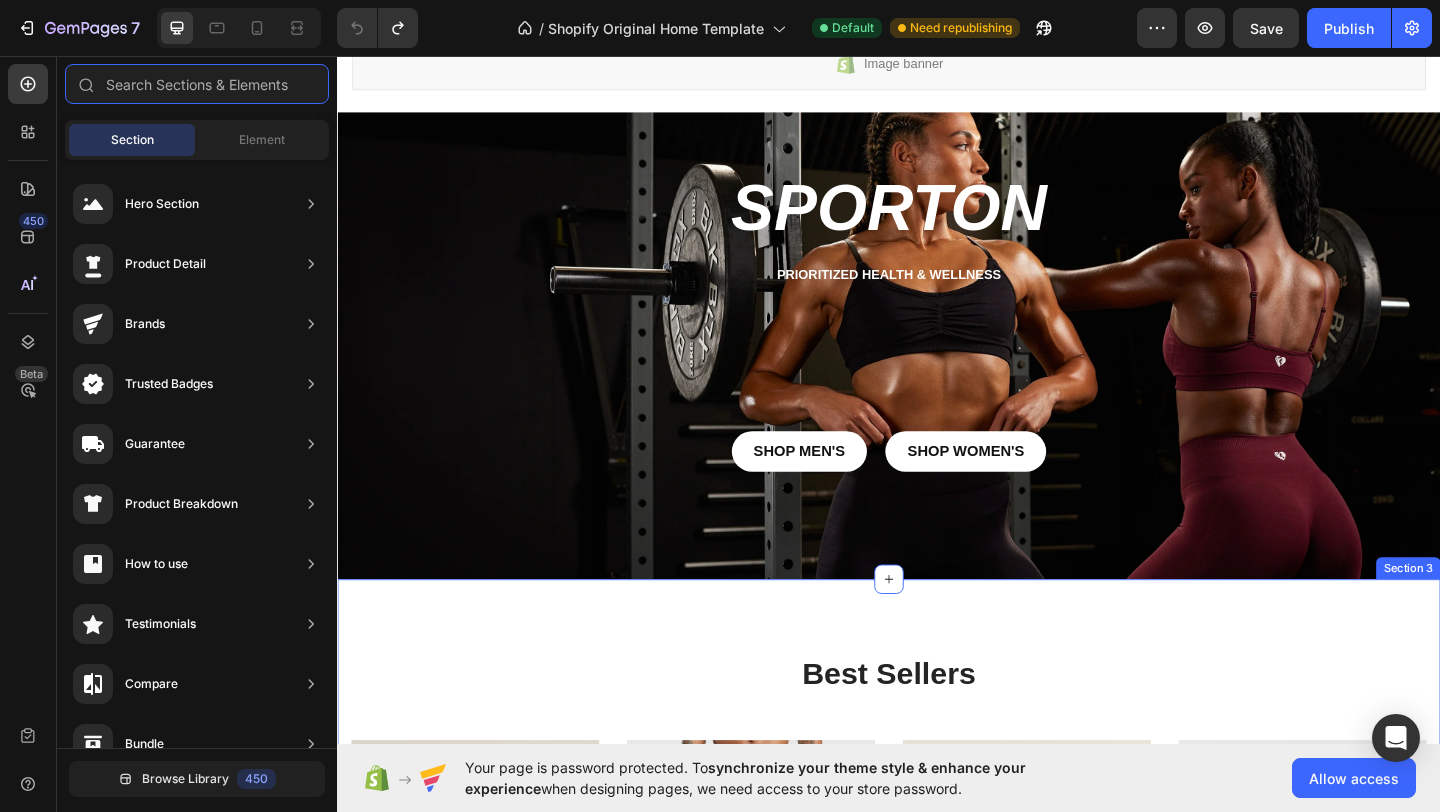 scroll, scrollTop: 85, scrollLeft: 0, axis: vertical 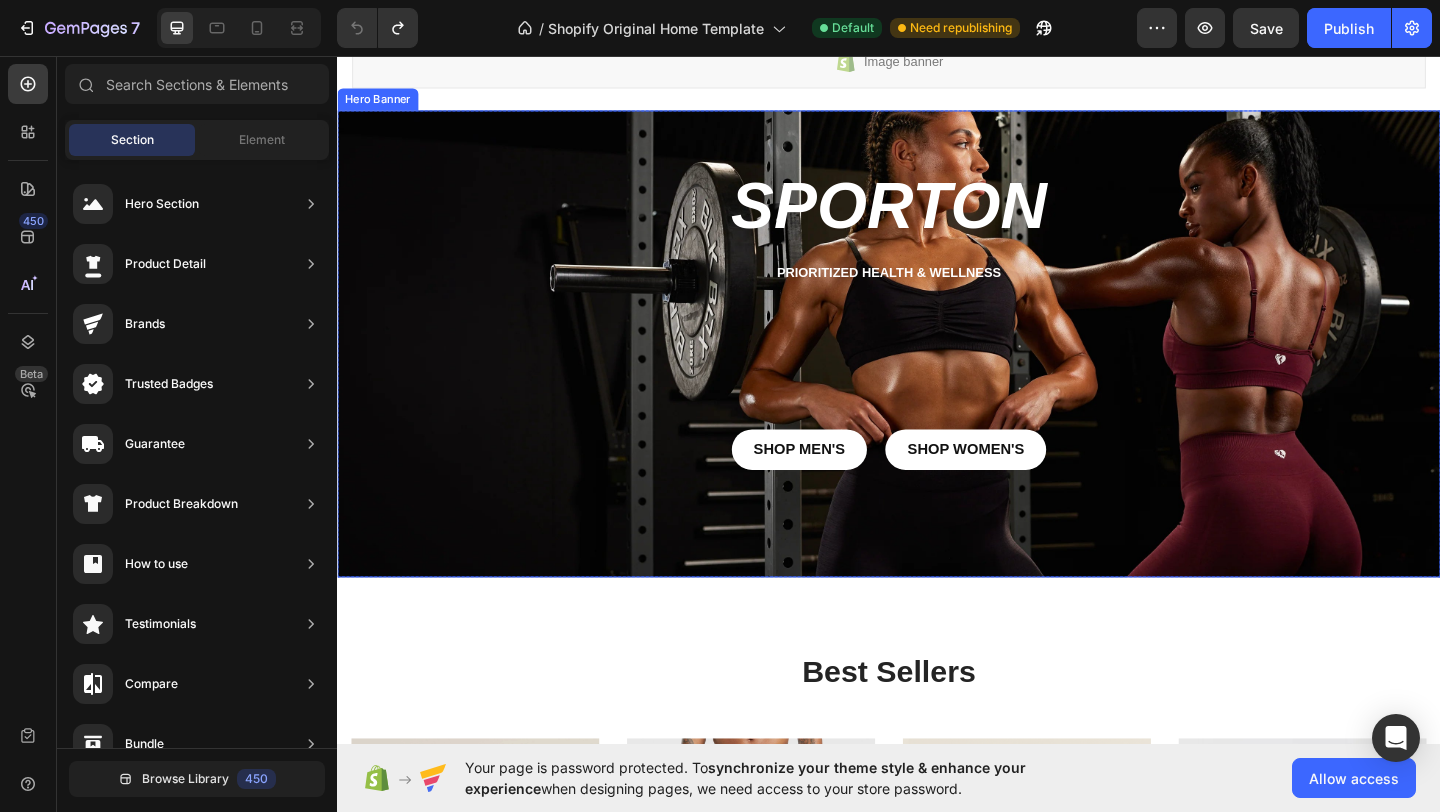 click on "Sporton Heading PrioritiZed health & wellness Text Block shop Men's Button shop women's Button Row" at bounding box center [937, 342] 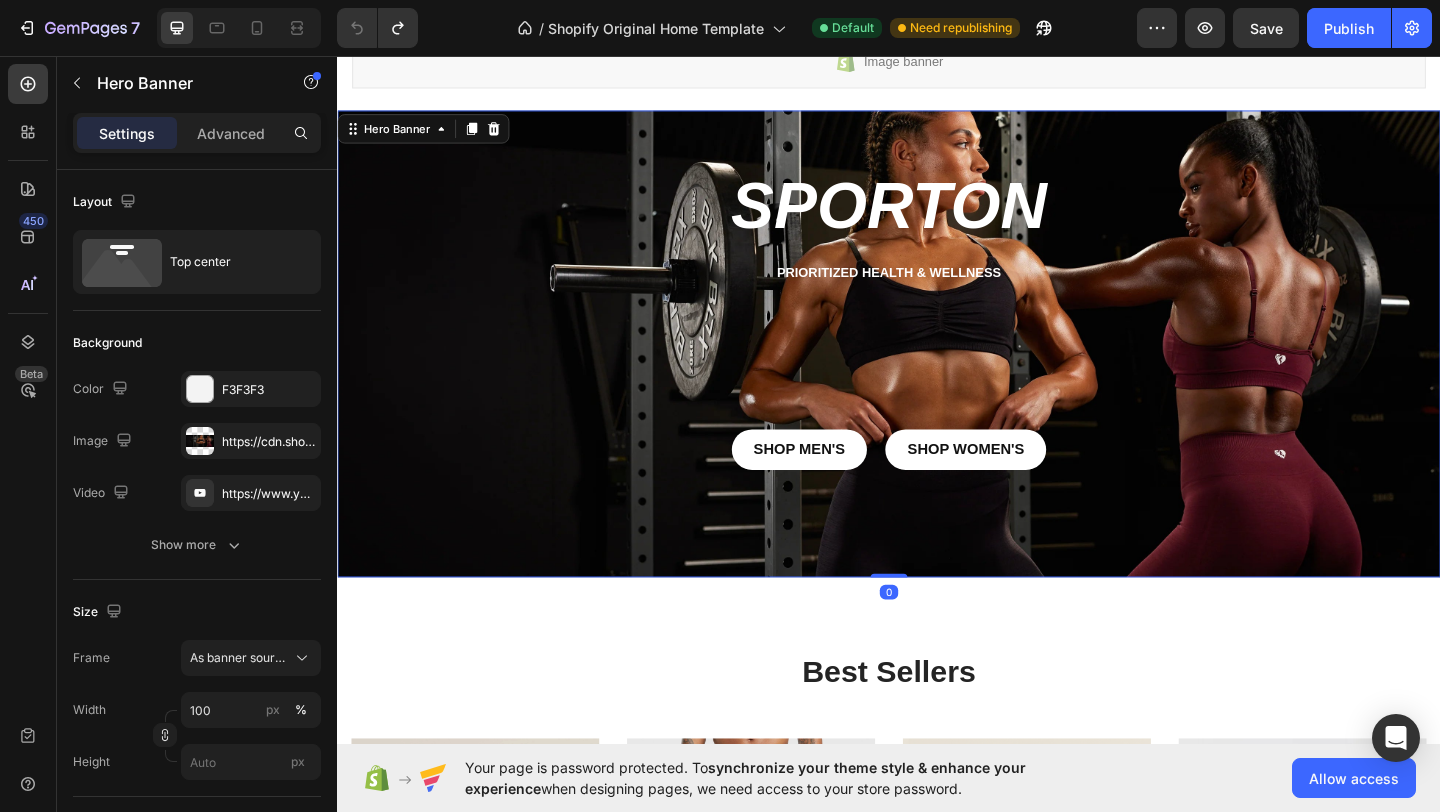 scroll, scrollTop: 0, scrollLeft: 0, axis: both 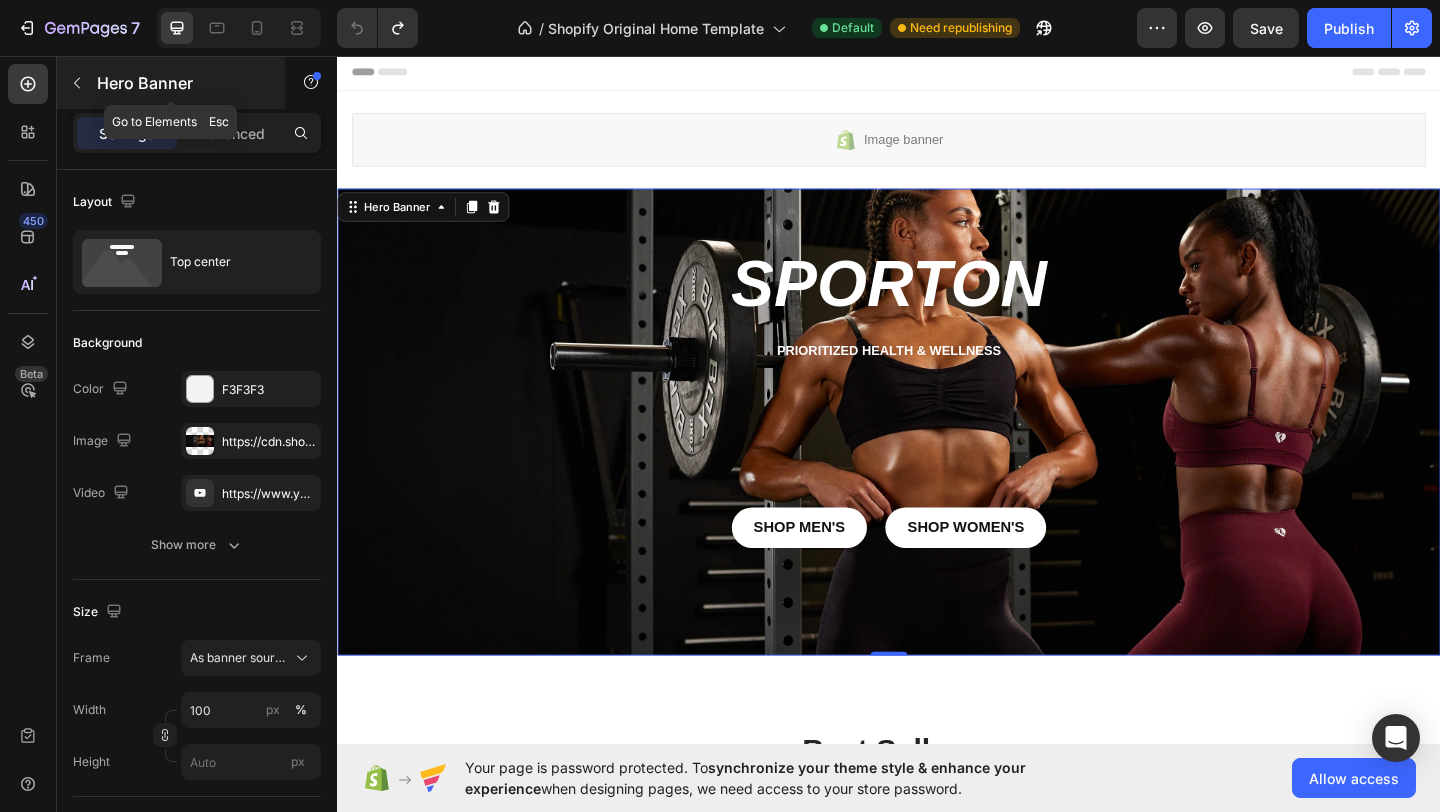 click 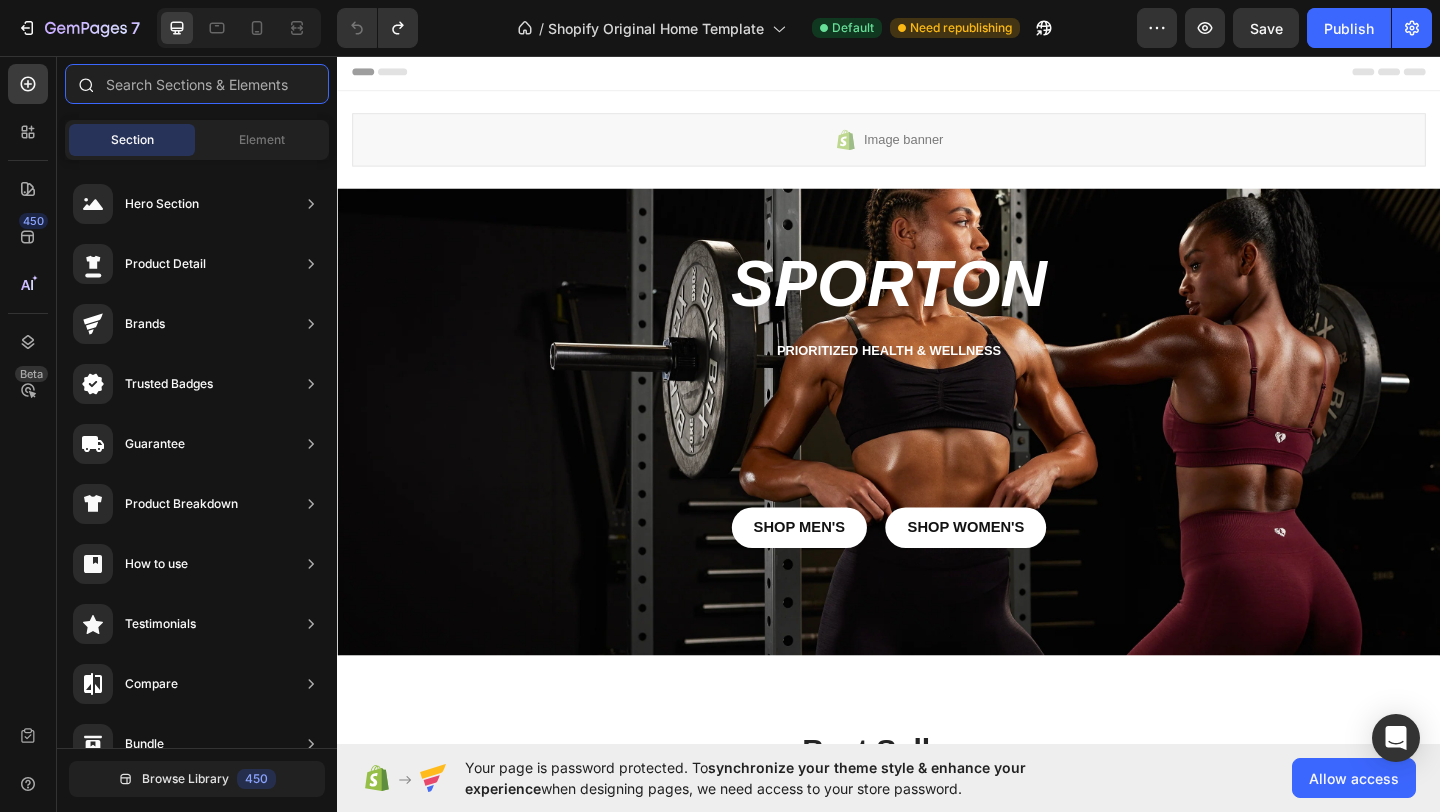 click at bounding box center [197, 84] 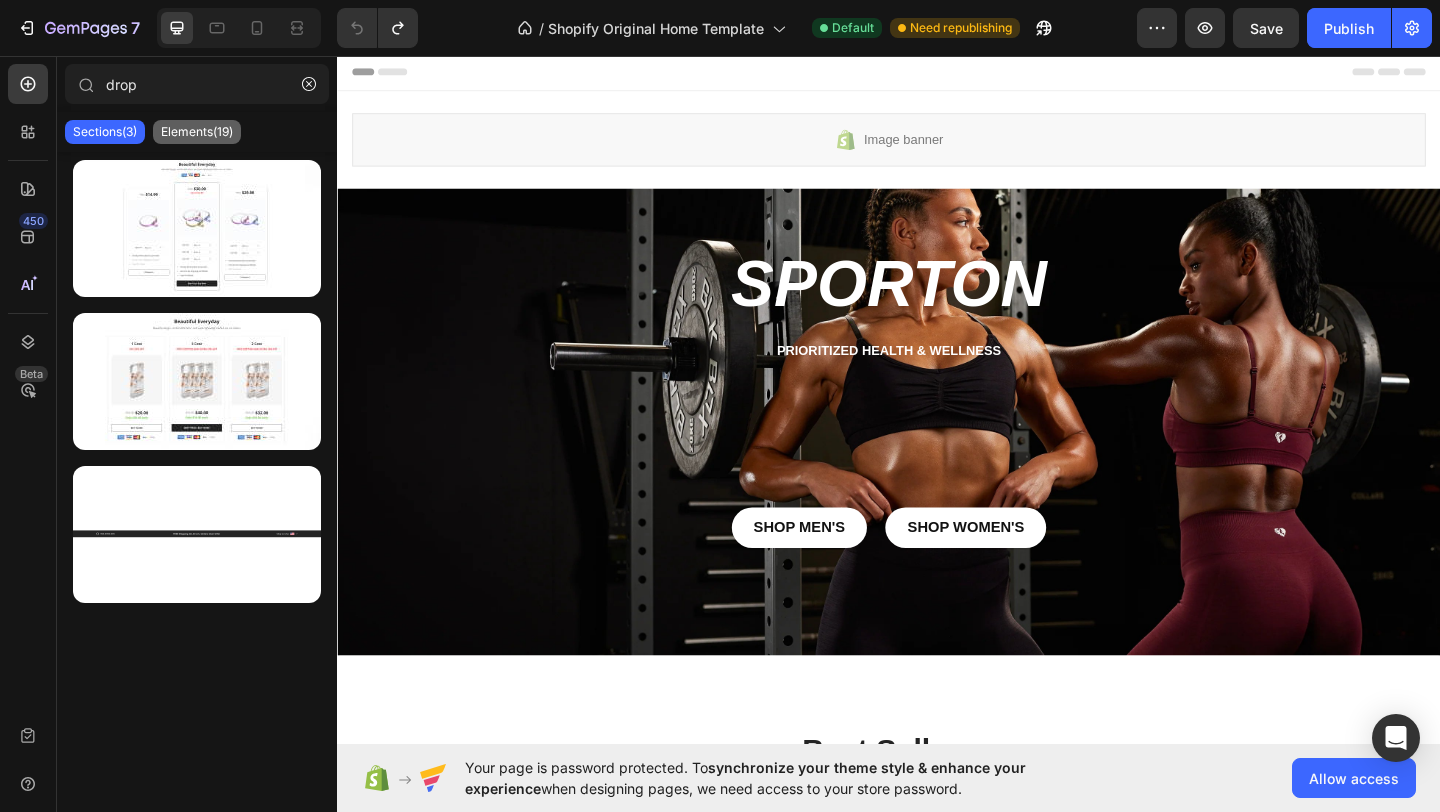 click on "Elements(19)" at bounding box center [197, 132] 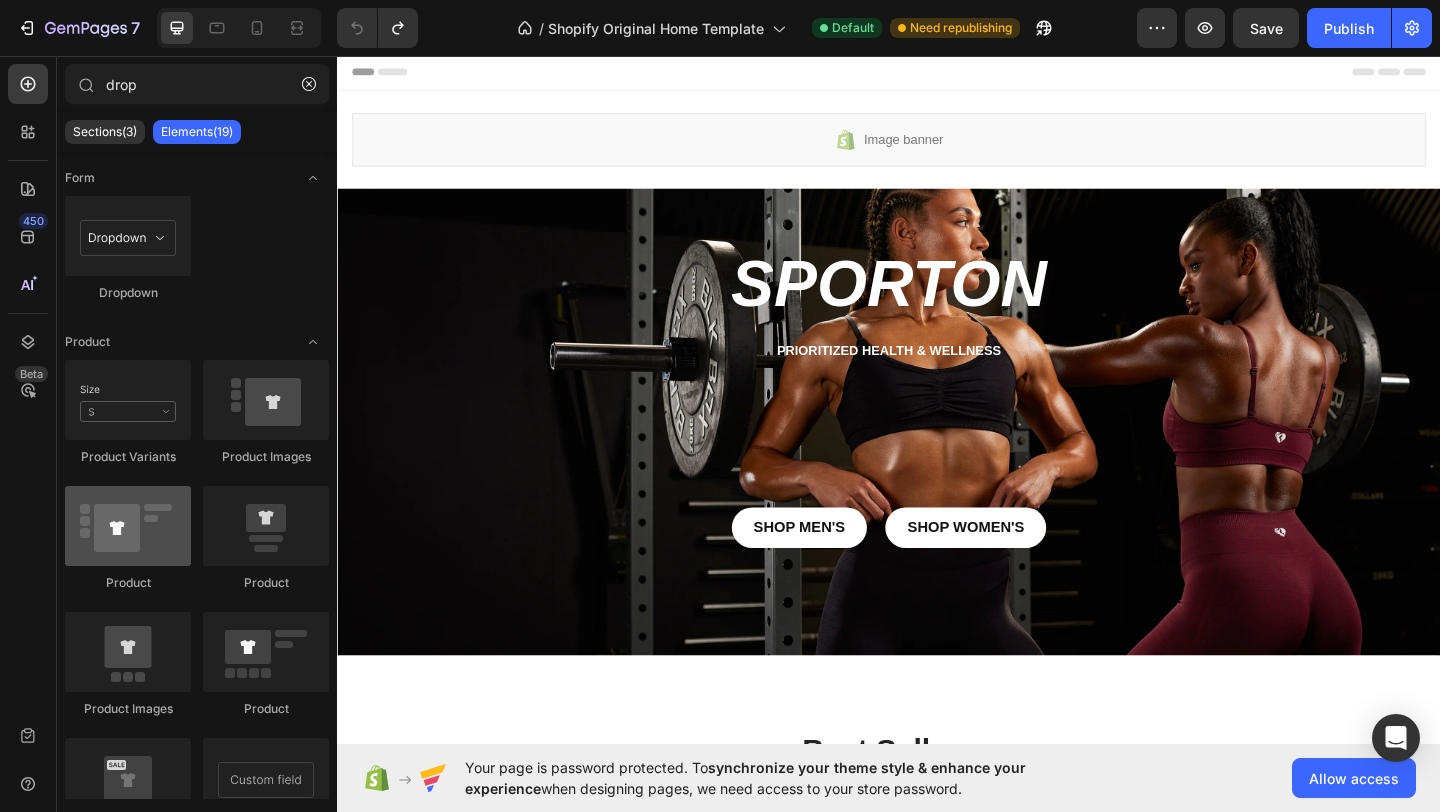 scroll, scrollTop: 4, scrollLeft: 0, axis: vertical 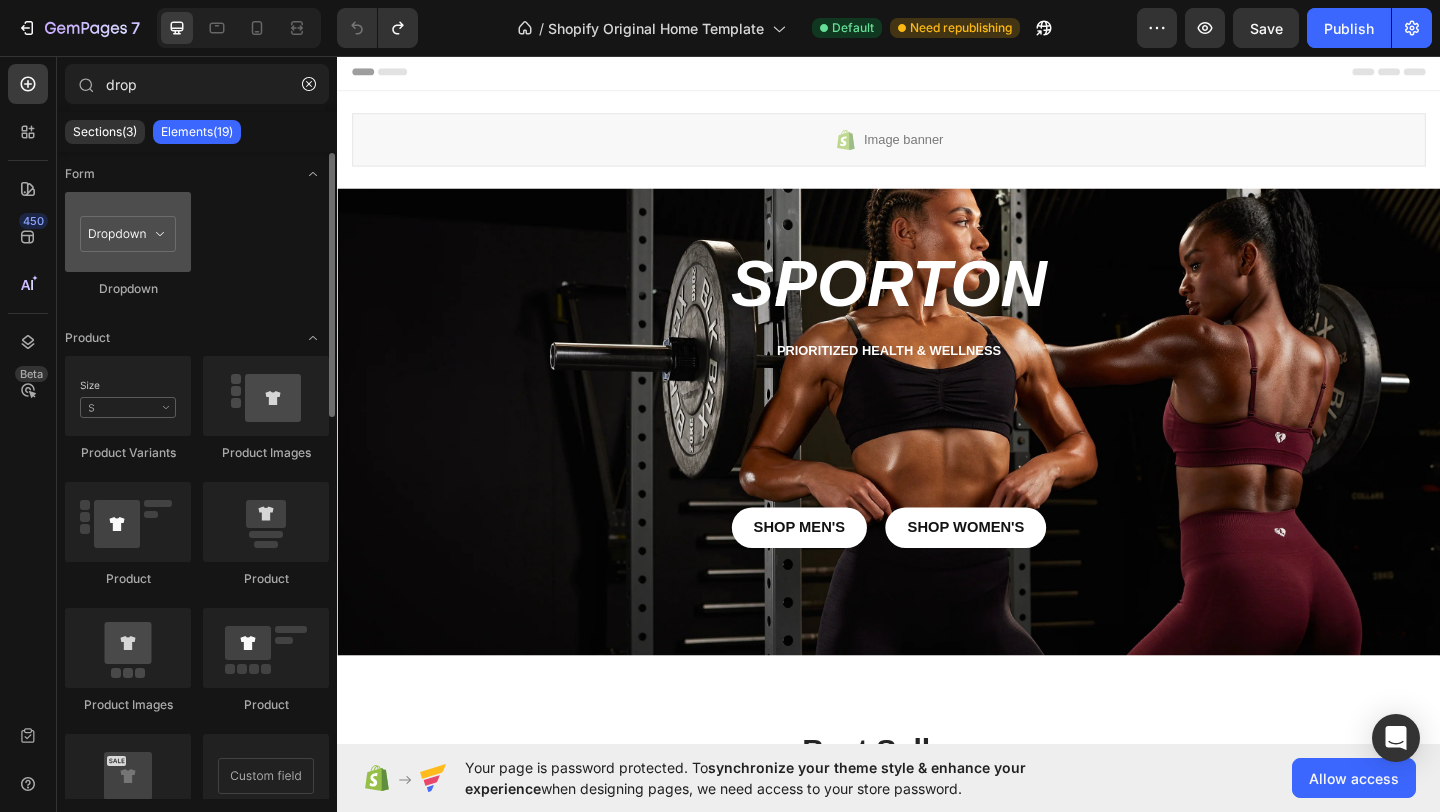 click at bounding box center [128, 232] 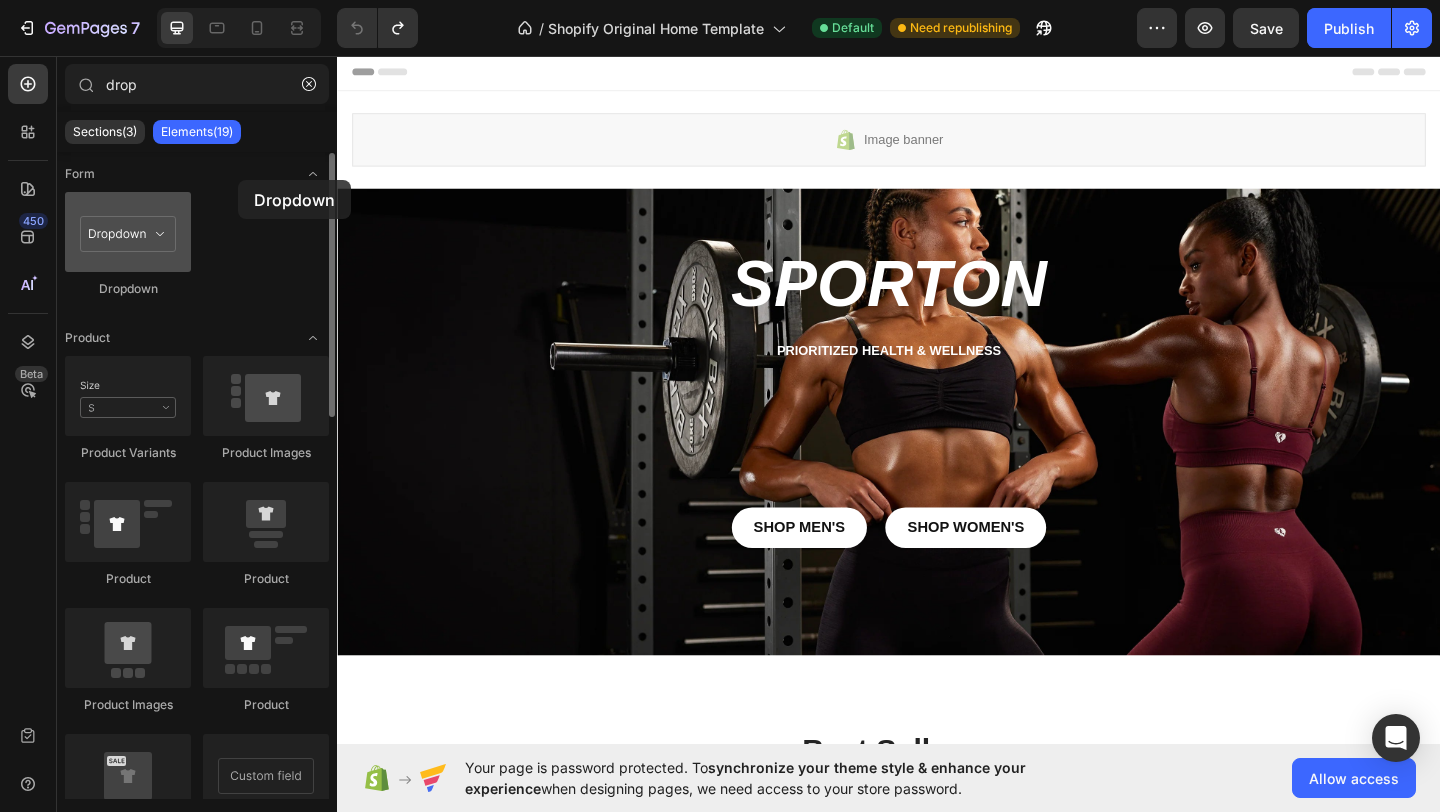 drag, startPoint x: 123, startPoint y: 224, endPoint x: 143, endPoint y: 217, distance: 21.189621 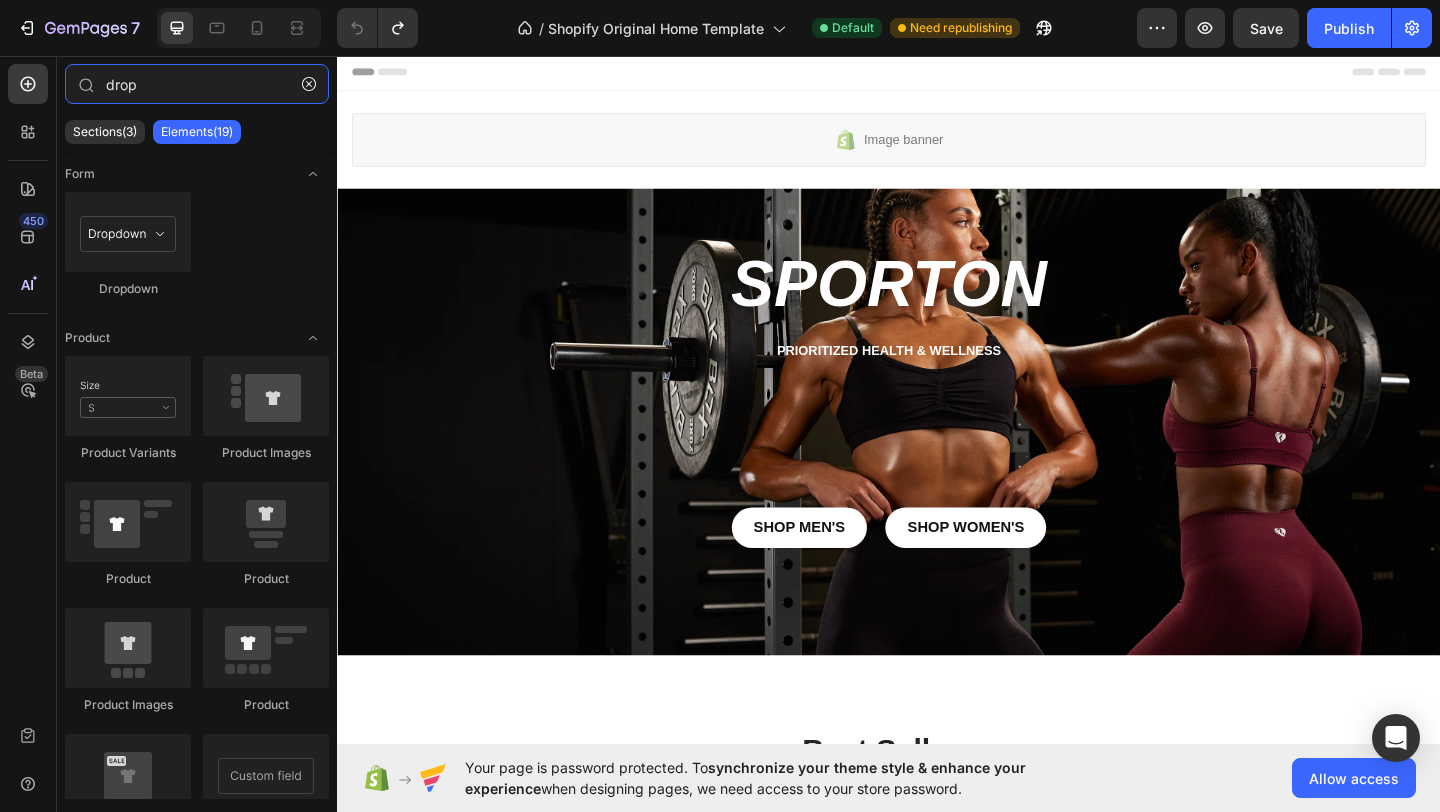 drag, startPoint x: 167, startPoint y: 84, endPoint x: 55, endPoint y: 85, distance: 112.00446 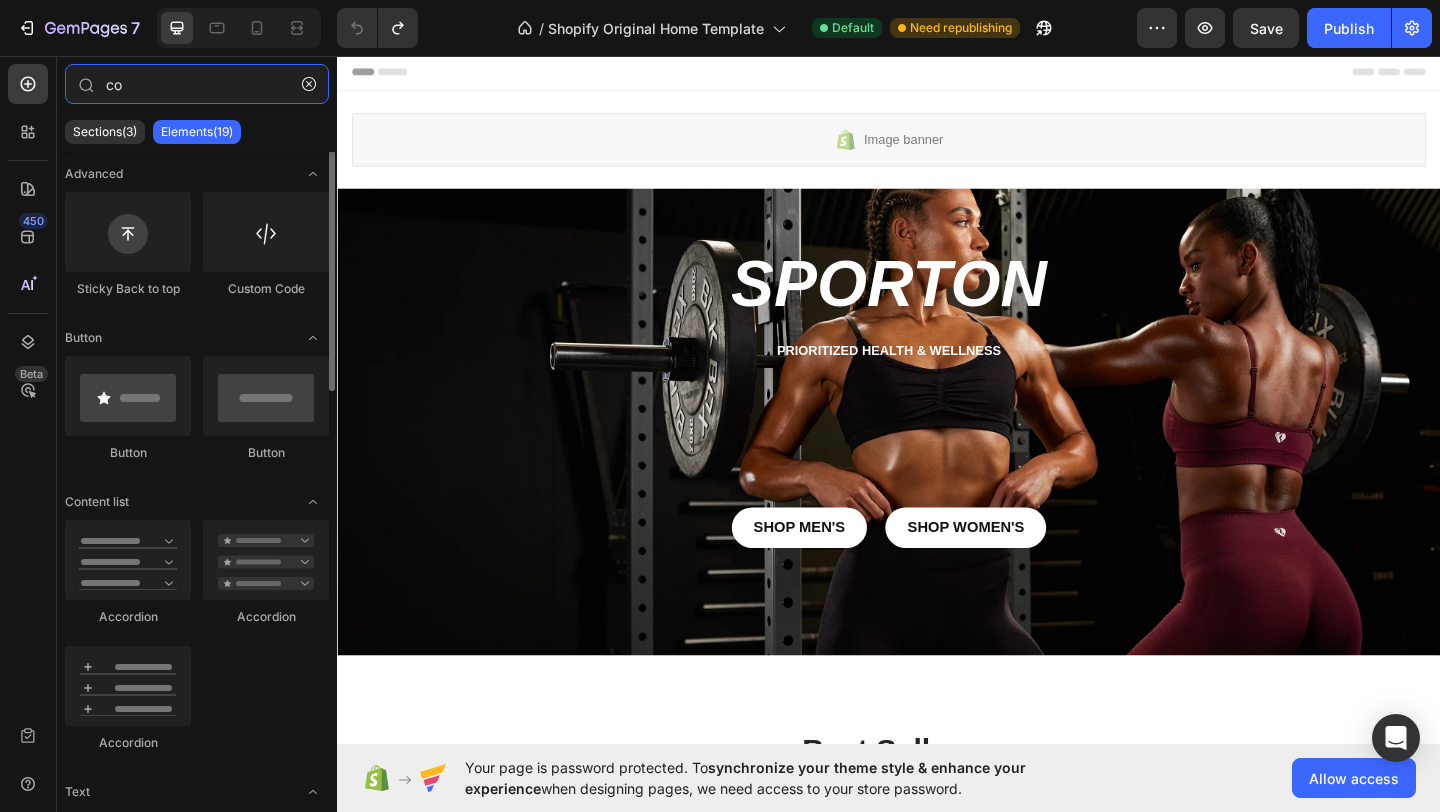 scroll, scrollTop: 0, scrollLeft: 0, axis: both 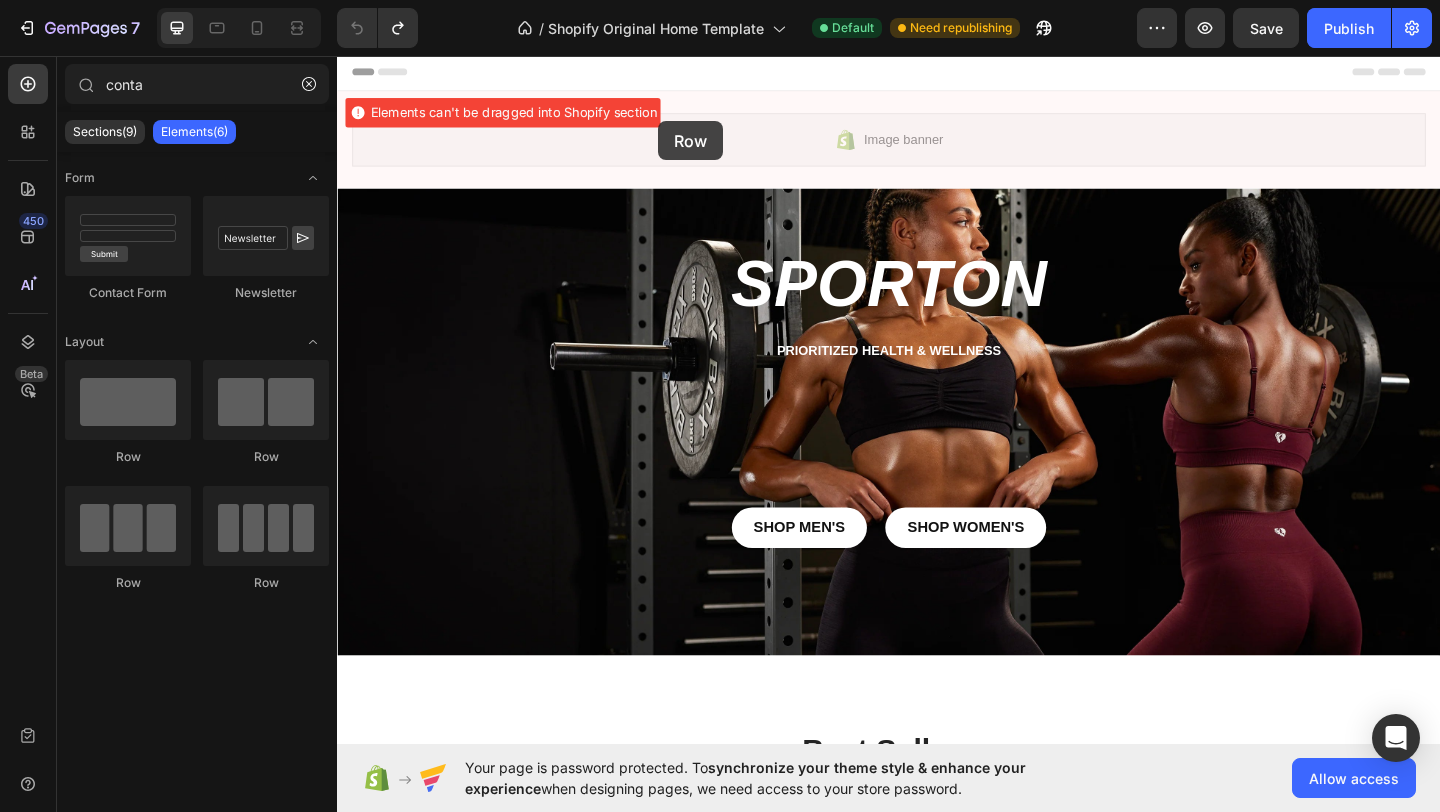 drag, startPoint x: 467, startPoint y: 440, endPoint x: 686, endPoint y: 126, distance: 382.82764 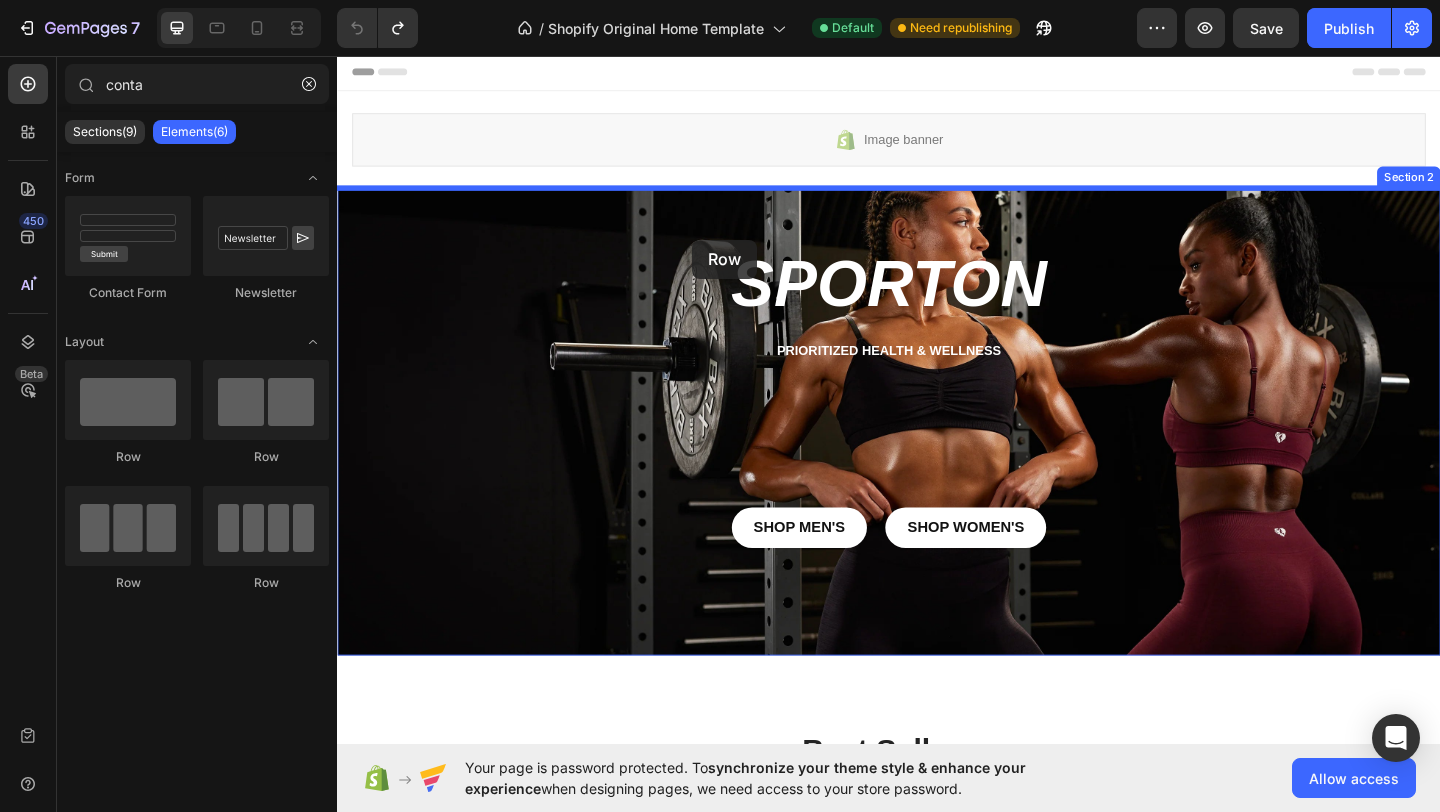 drag, startPoint x: 463, startPoint y: 438, endPoint x: 723, endPoint y: 256, distance: 317.37045 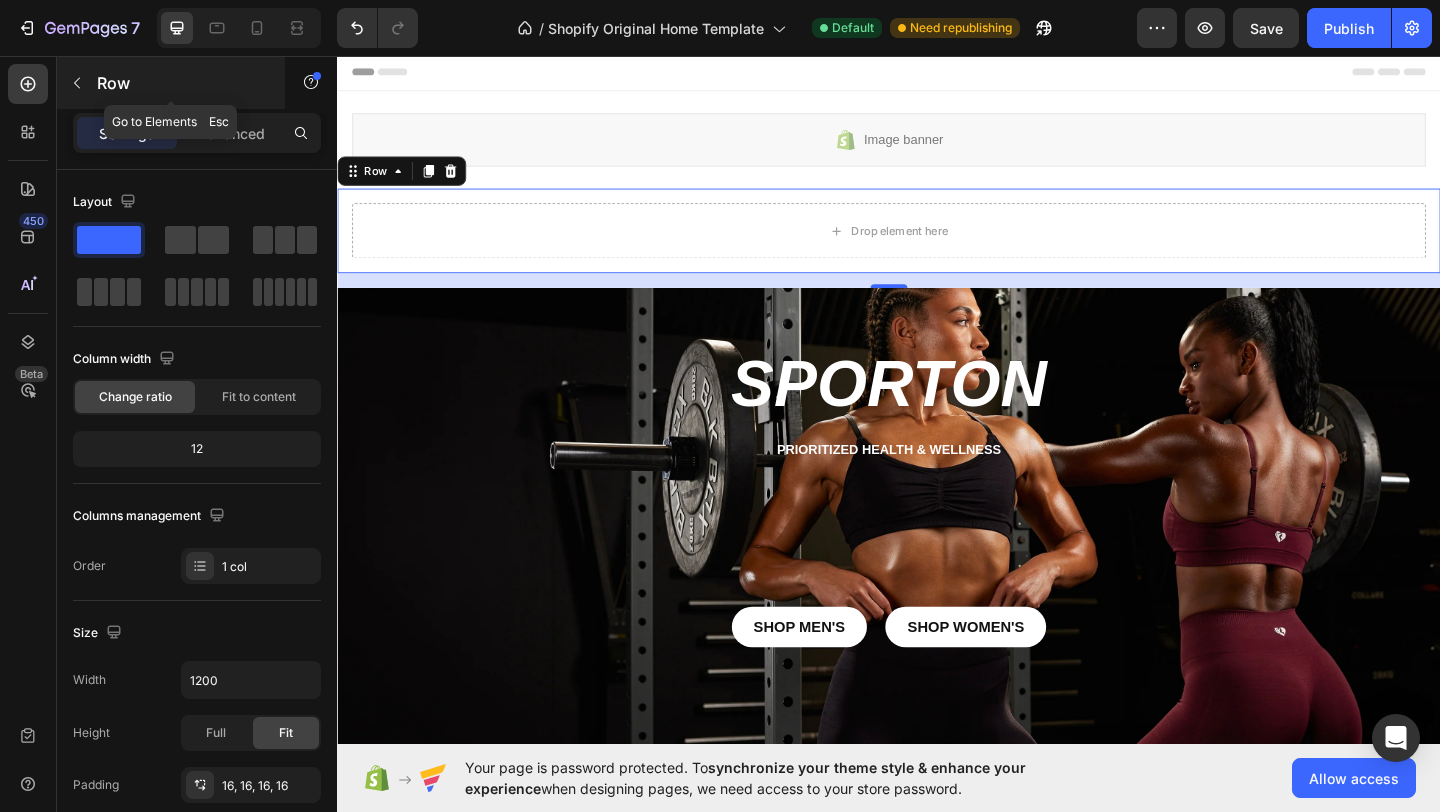 click 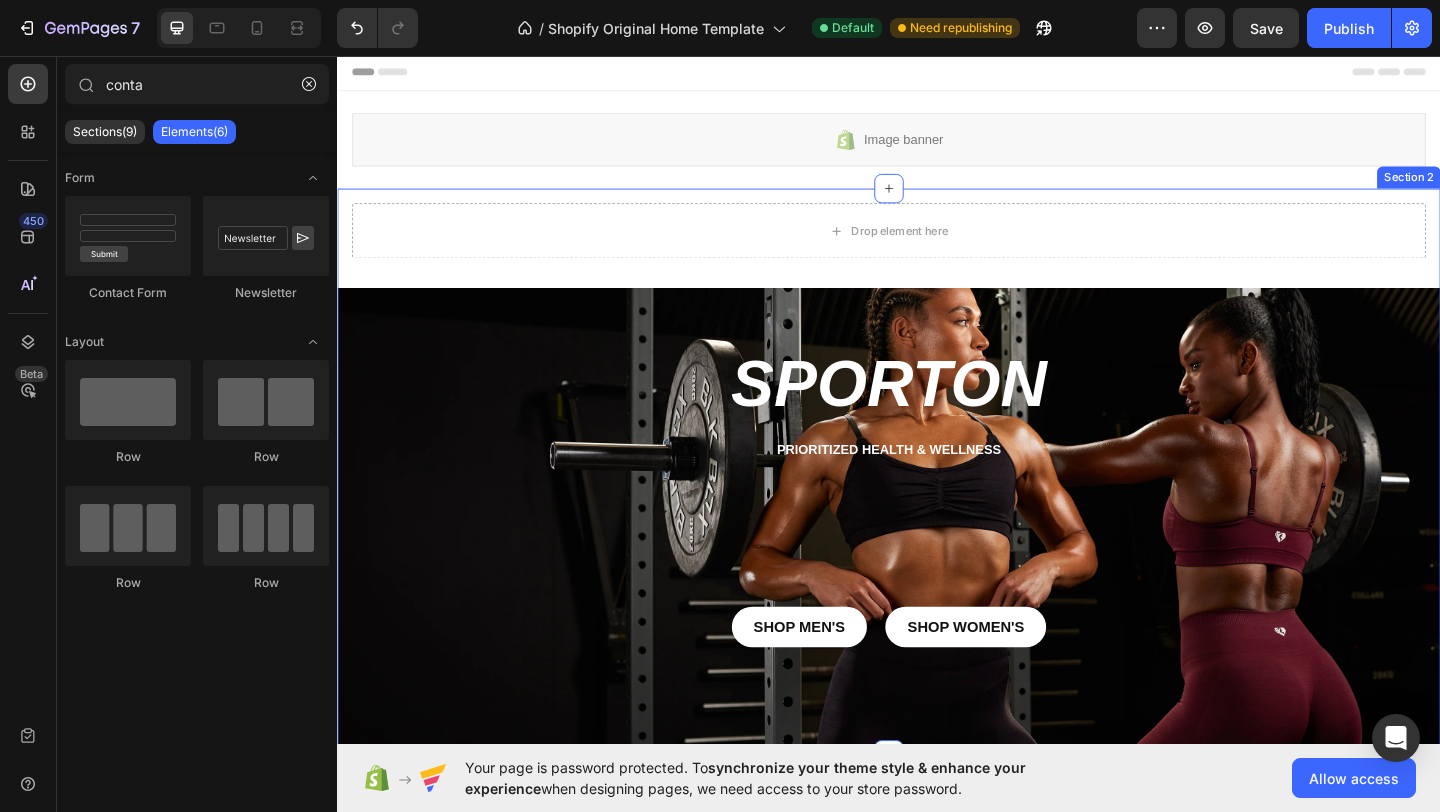 click on "Drop element here Row Sporton Heading PrioritiZed health & wellness Text Block shop Men's Button shop women's Button Row Hero Banner" at bounding box center [937, 508] 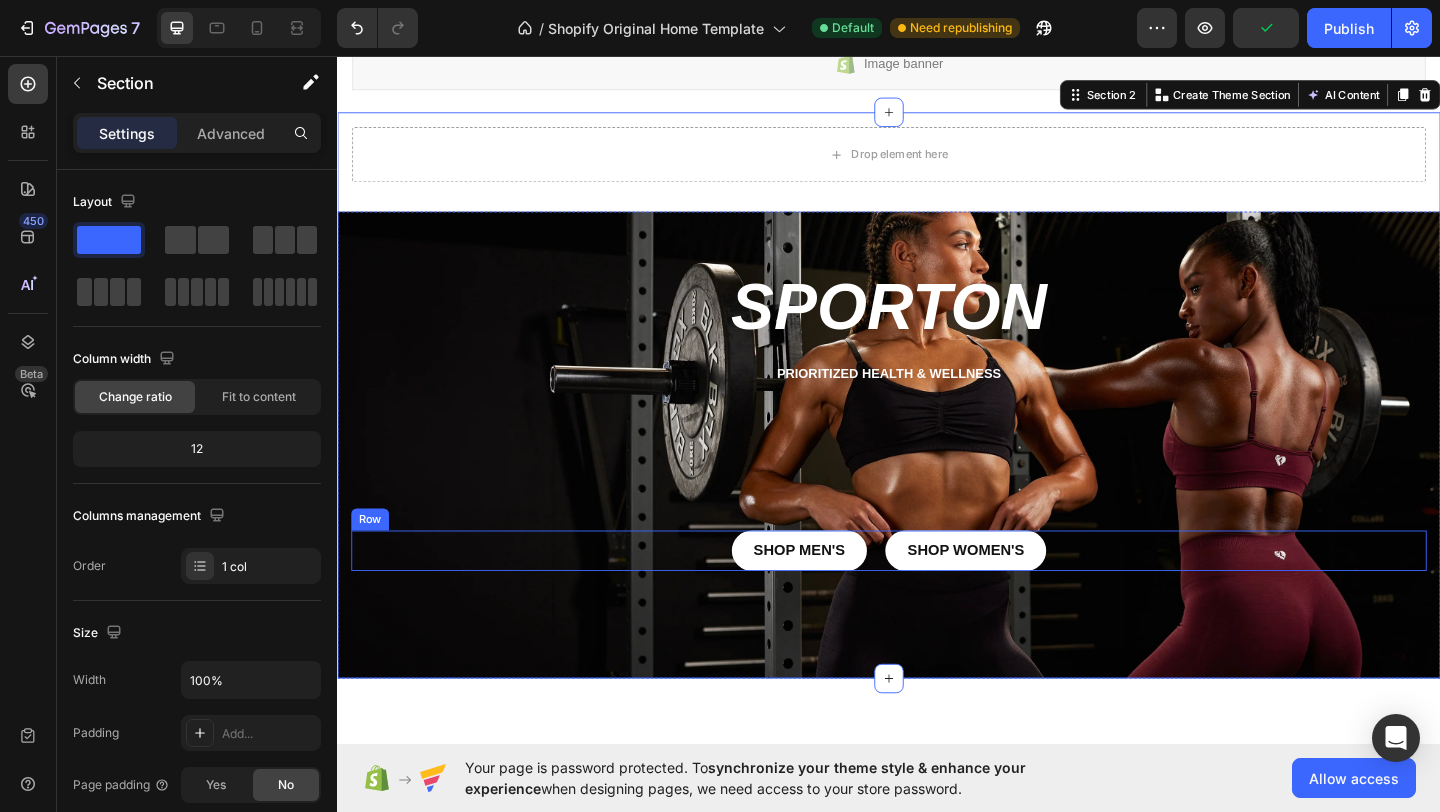 scroll, scrollTop: 37, scrollLeft: 0, axis: vertical 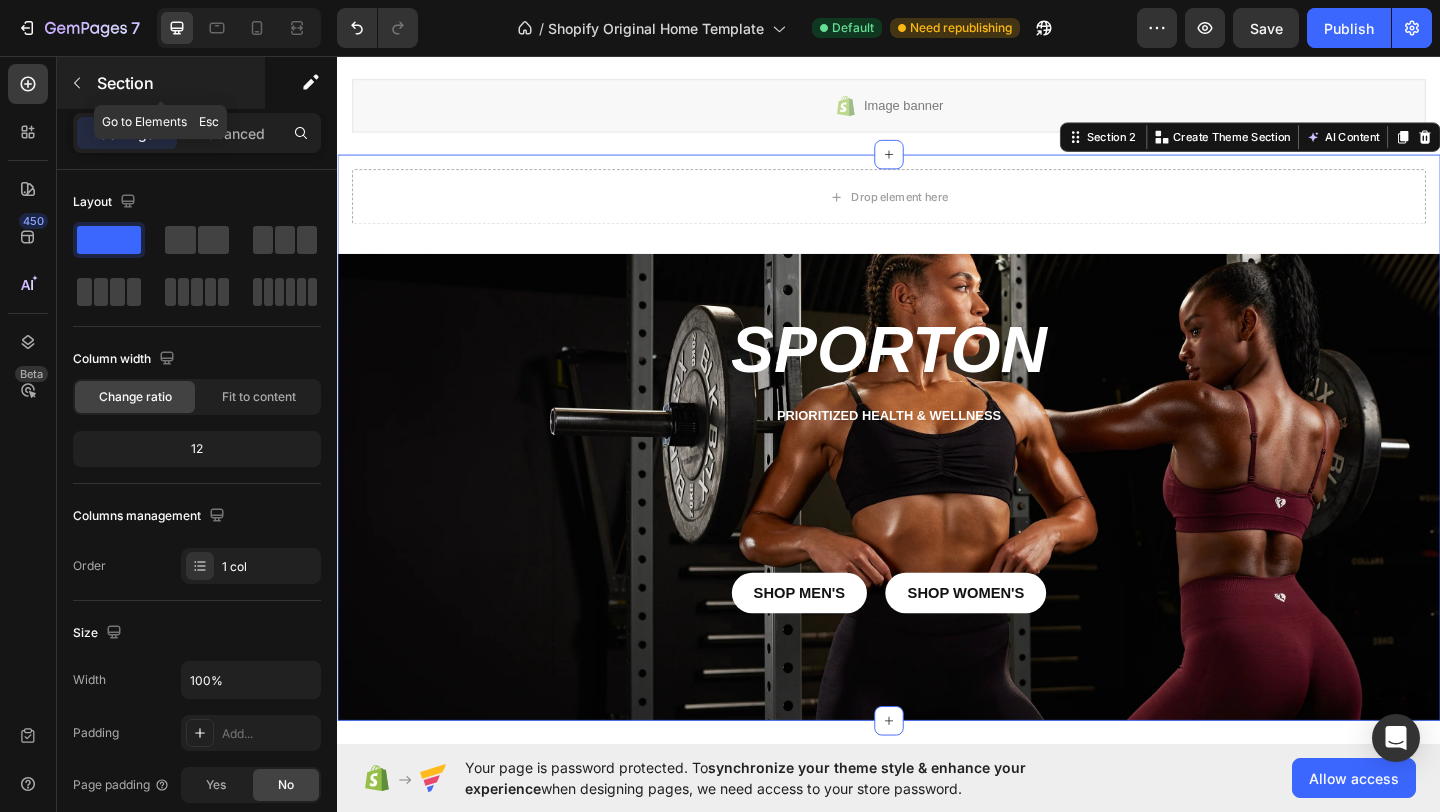 click 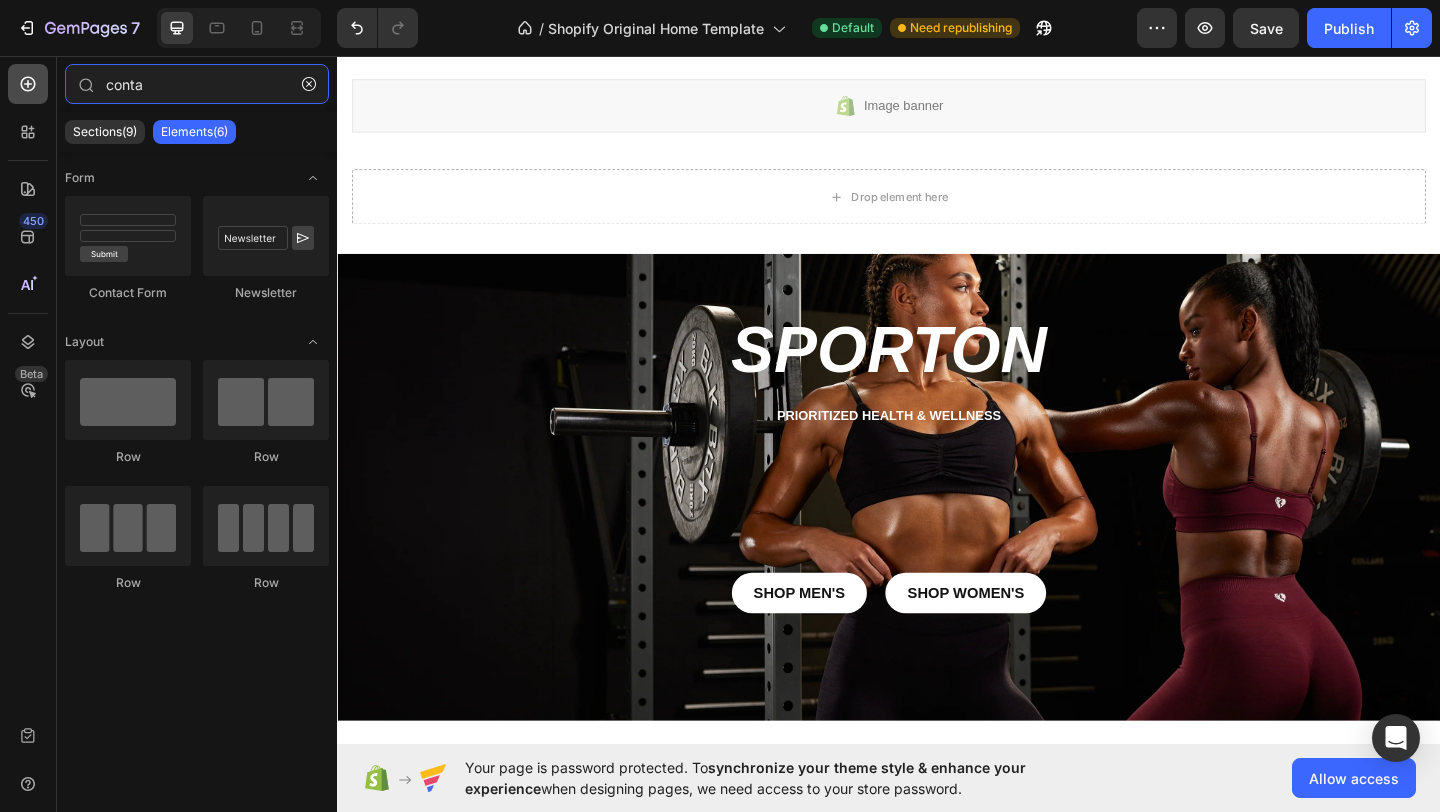 drag, startPoint x: 211, startPoint y: 92, endPoint x: 20, endPoint y: 92, distance: 191 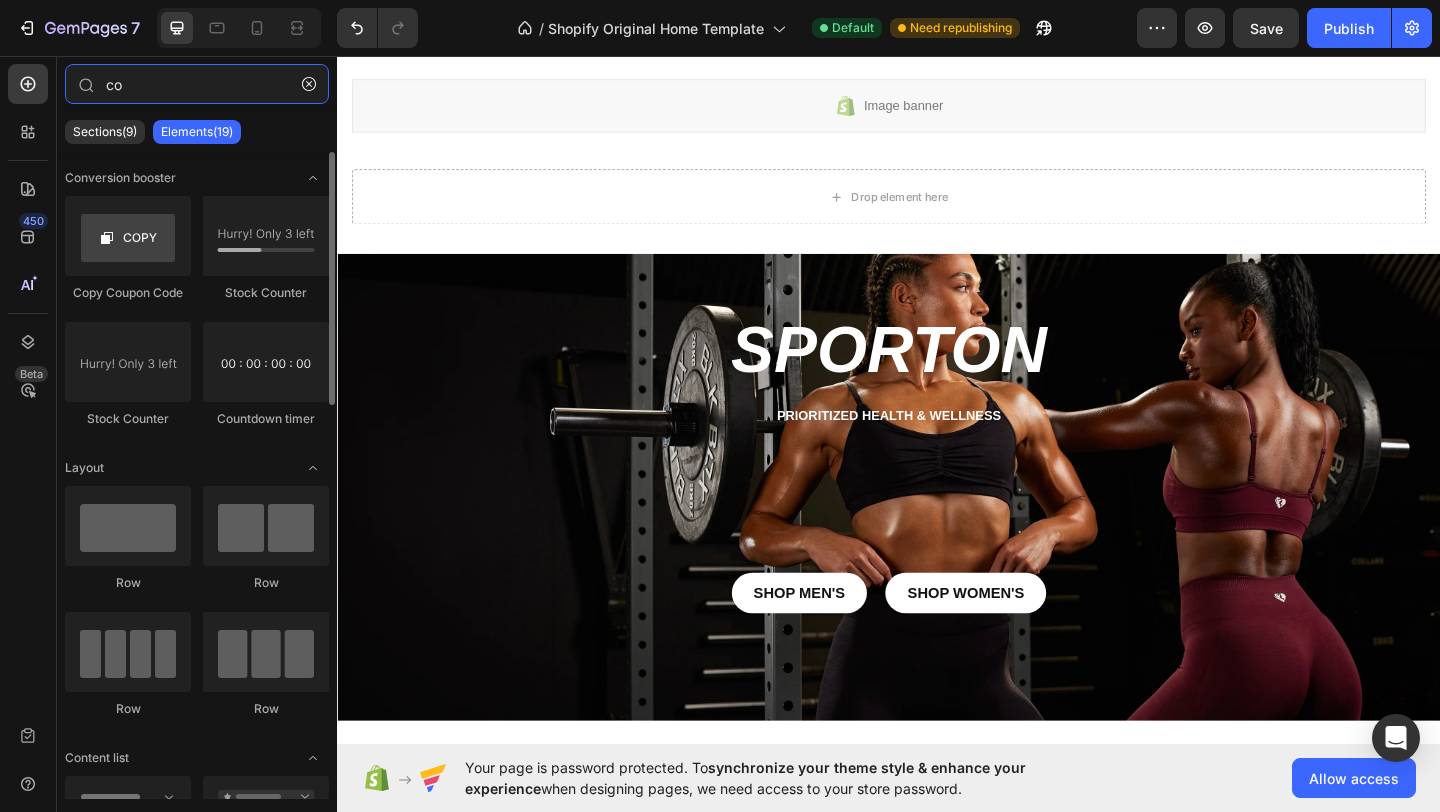 type on "c" 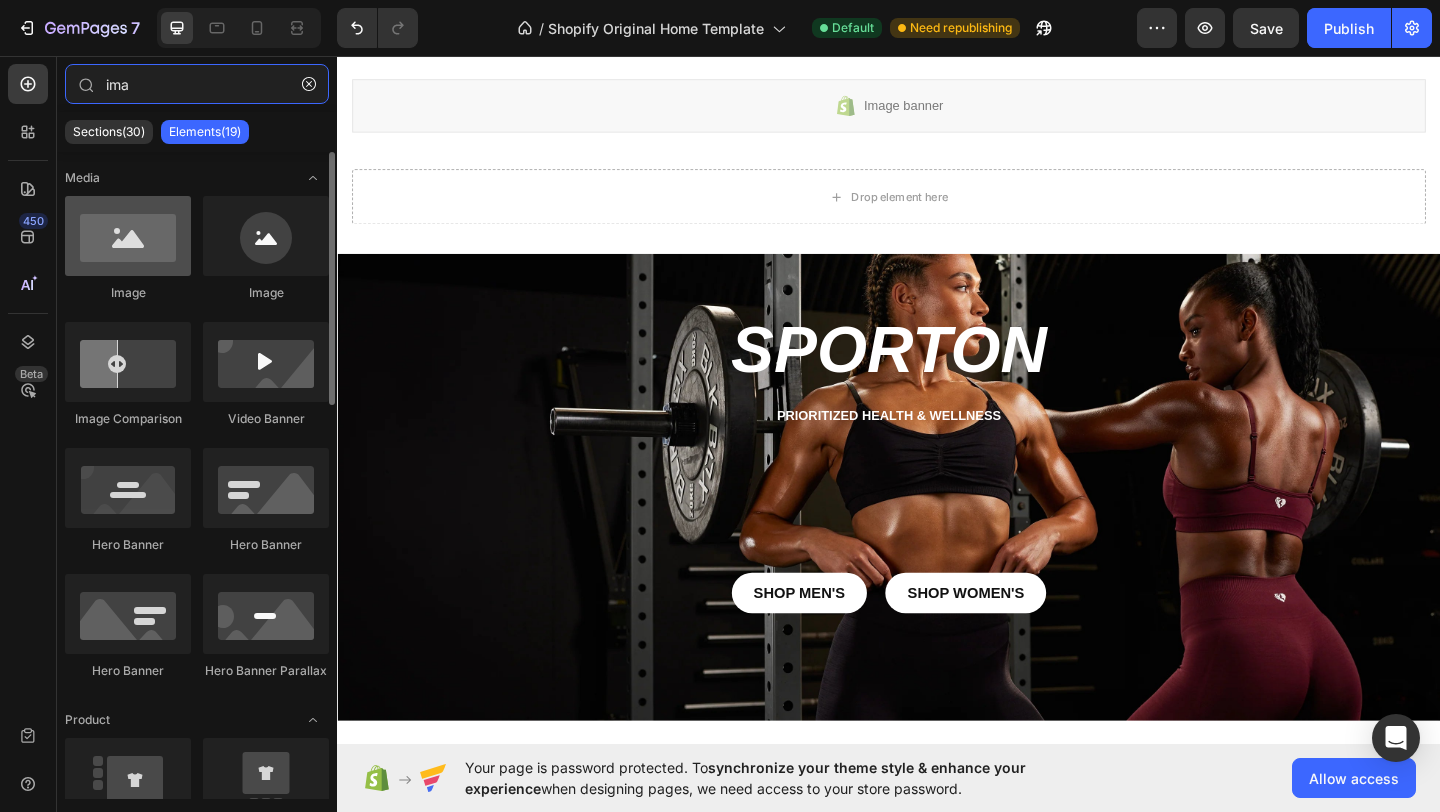 type on "ima" 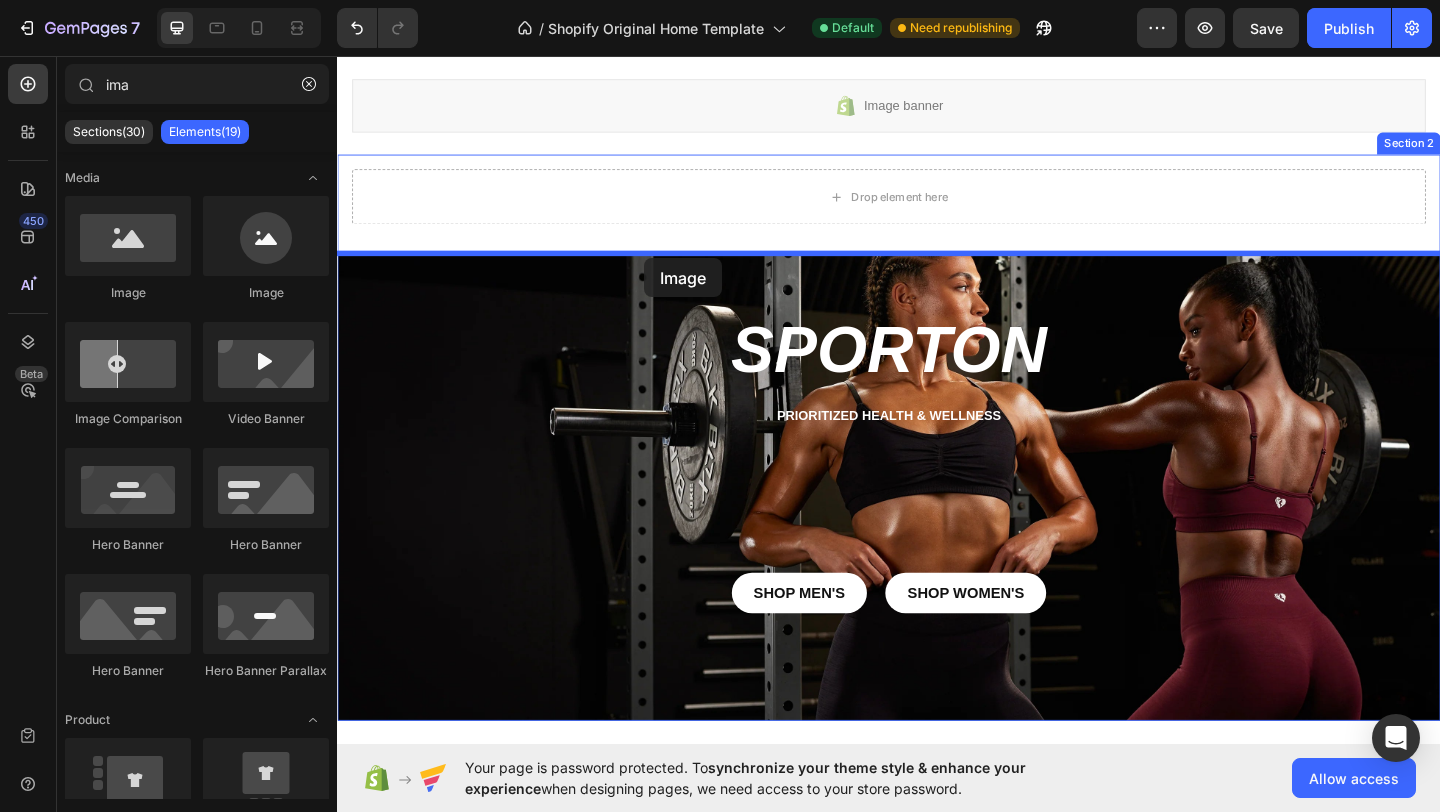 drag, startPoint x: 460, startPoint y: 296, endPoint x: 671, endPoint y: 276, distance: 211.94576 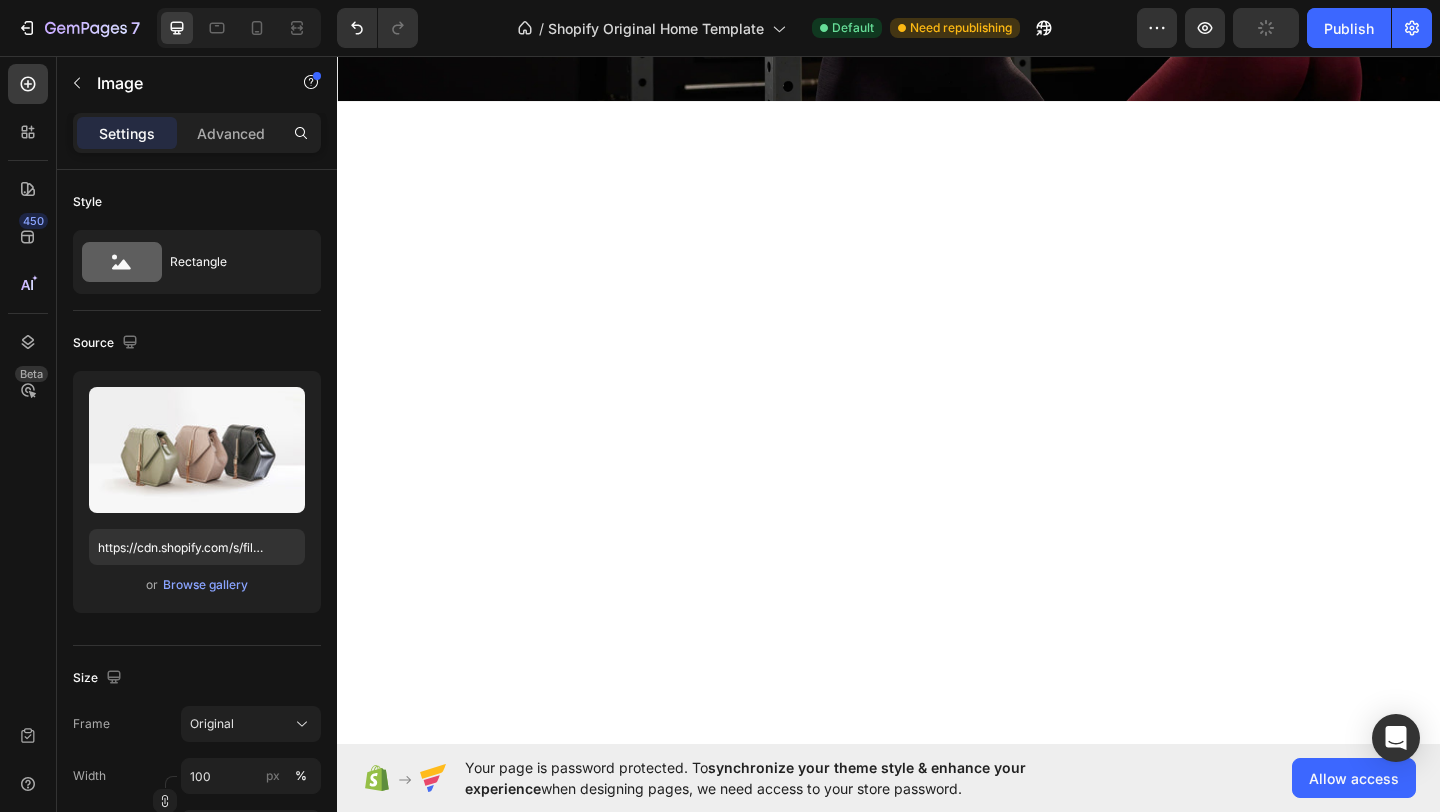 scroll, scrollTop: 679, scrollLeft: 0, axis: vertical 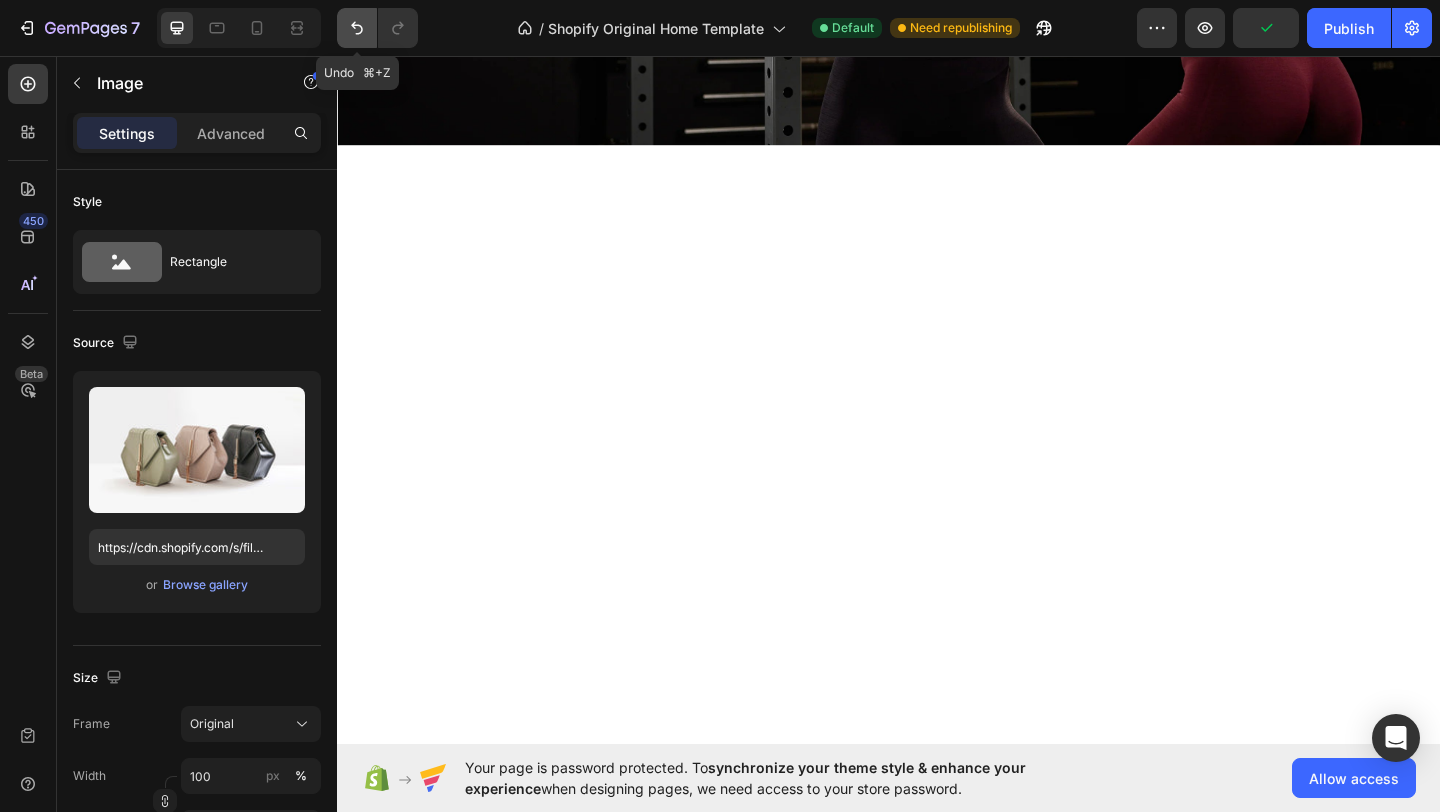 click 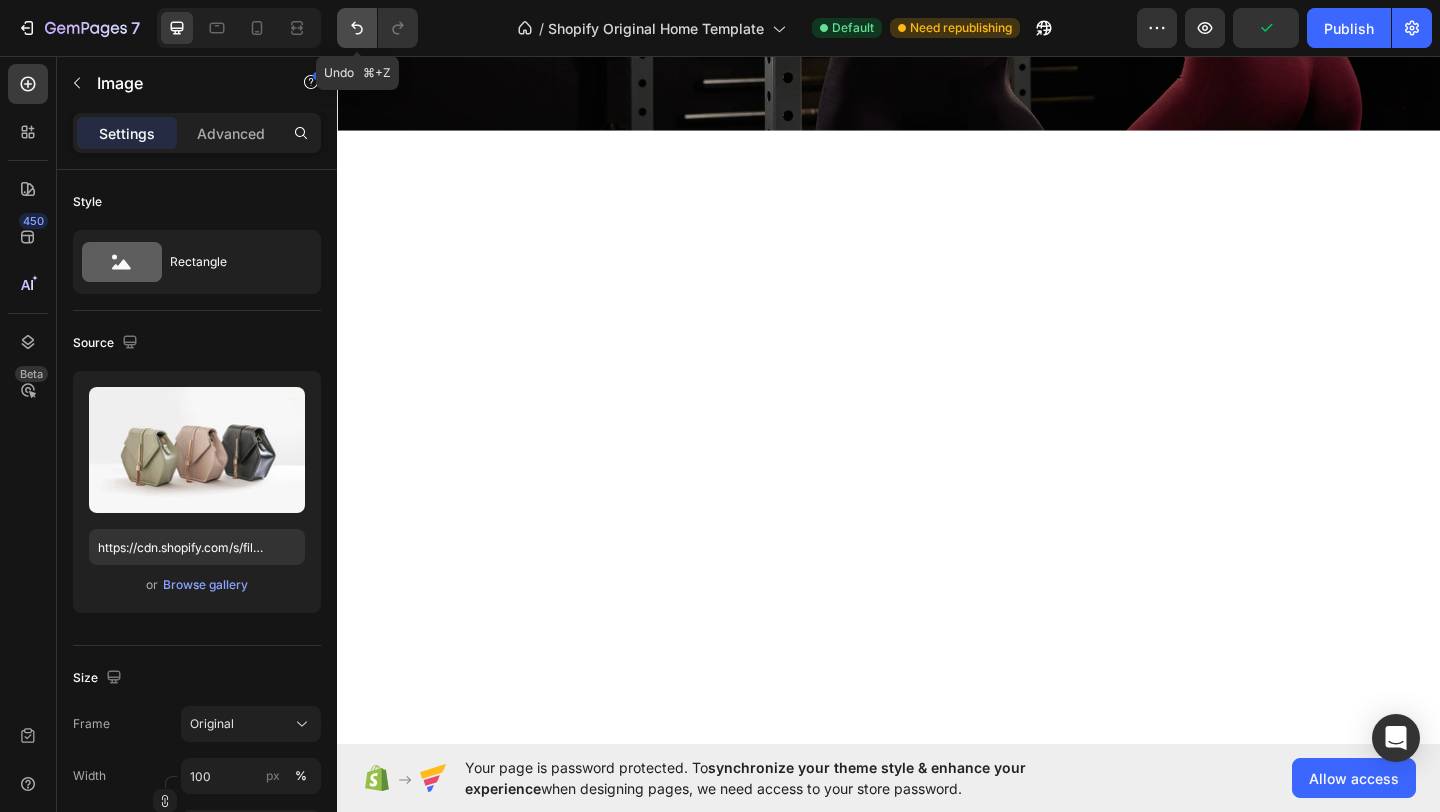 scroll, scrollTop: 0, scrollLeft: 0, axis: both 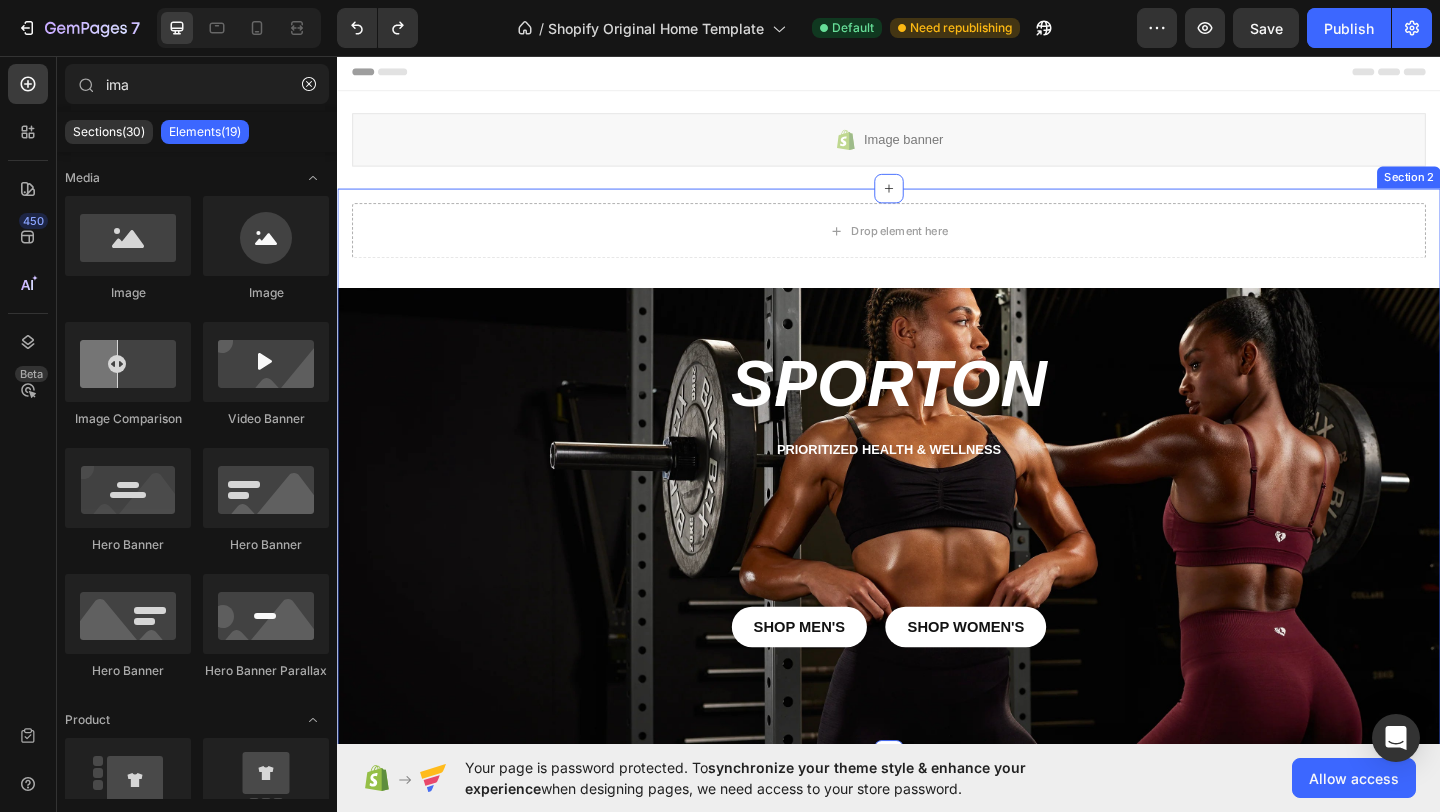 click on "Drop element here Row Sporton Heading PrioritiZed health & wellness Text Block shop Men's Button shop women's Button Row Hero Banner" at bounding box center [937, 508] 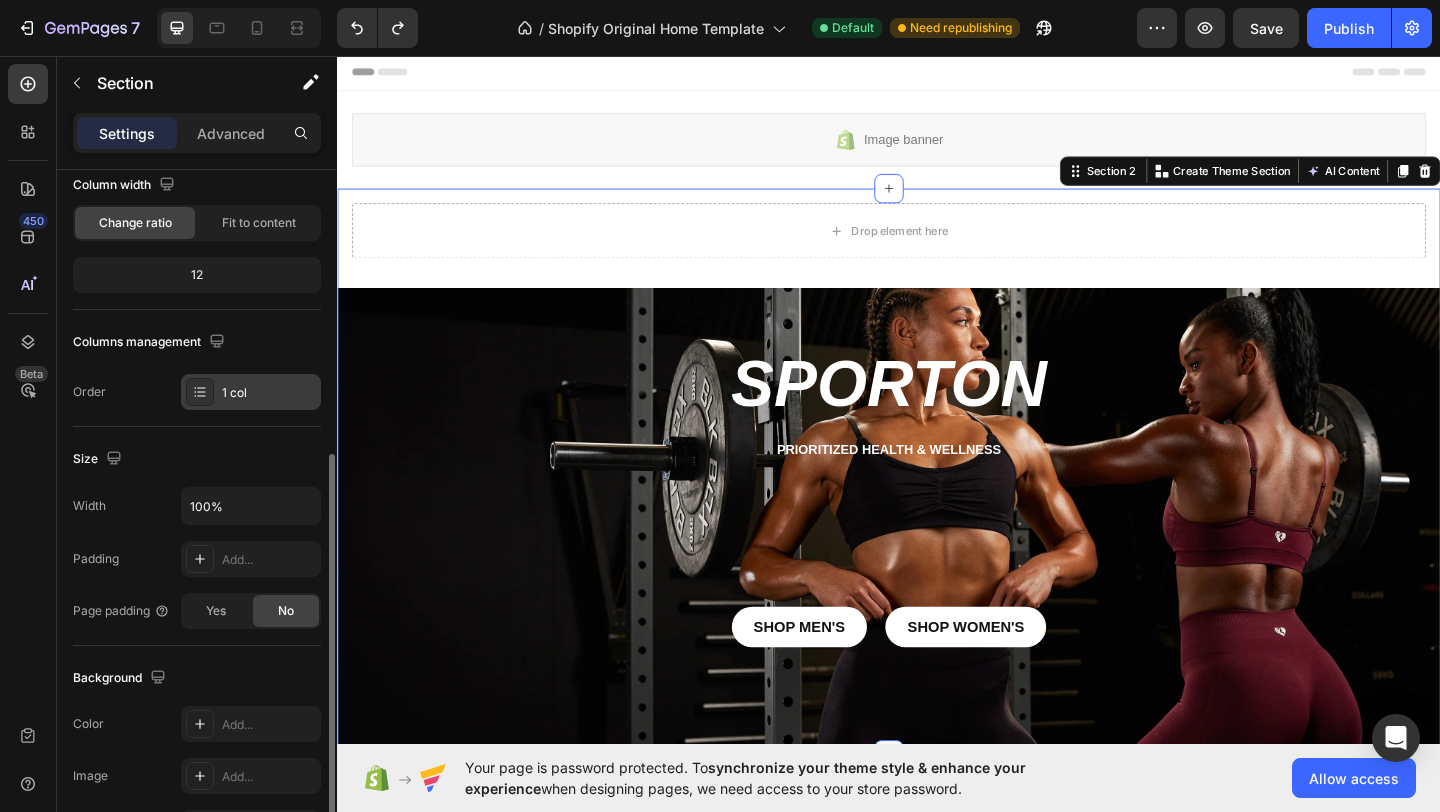 scroll, scrollTop: 393, scrollLeft: 0, axis: vertical 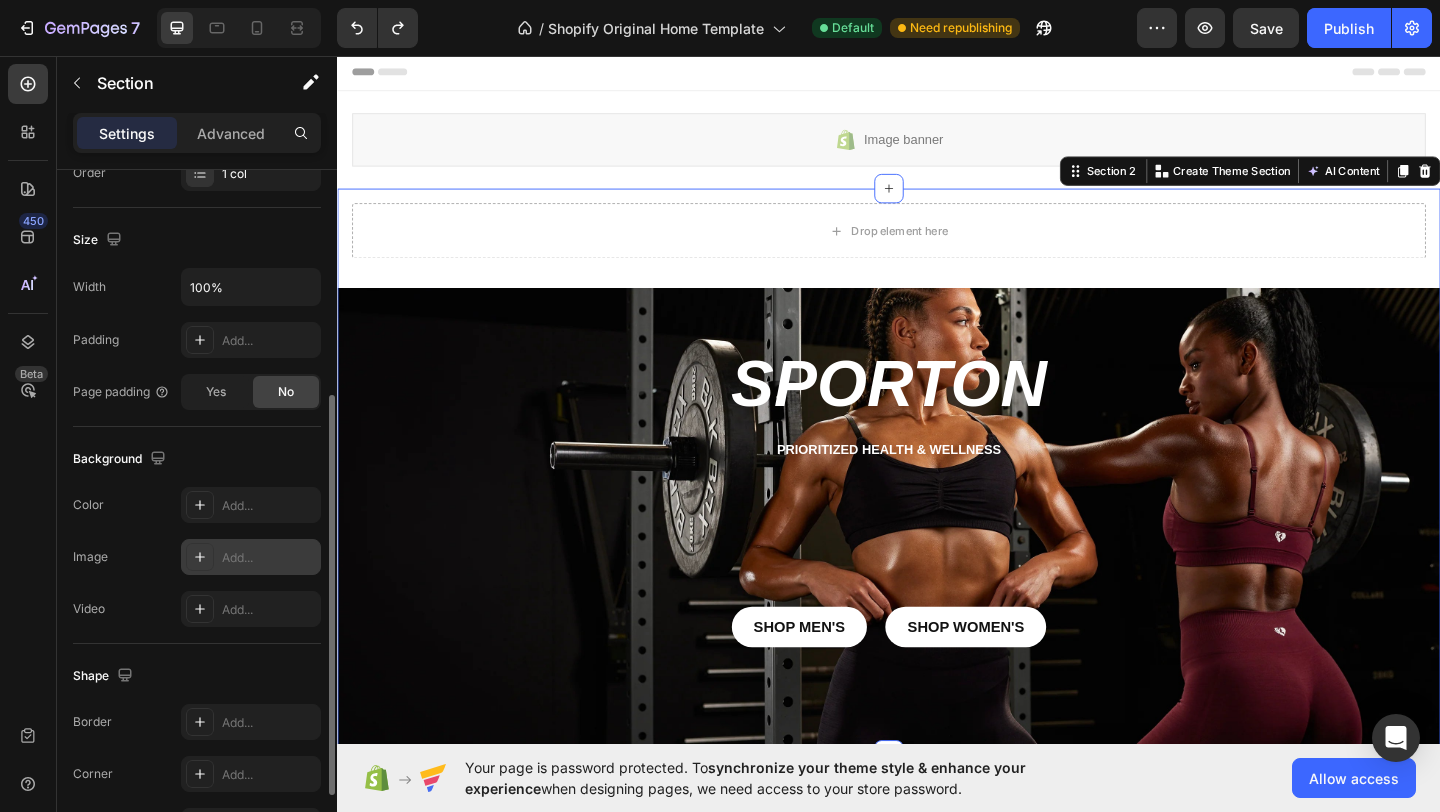click on "Add..." at bounding box center (269, 558) 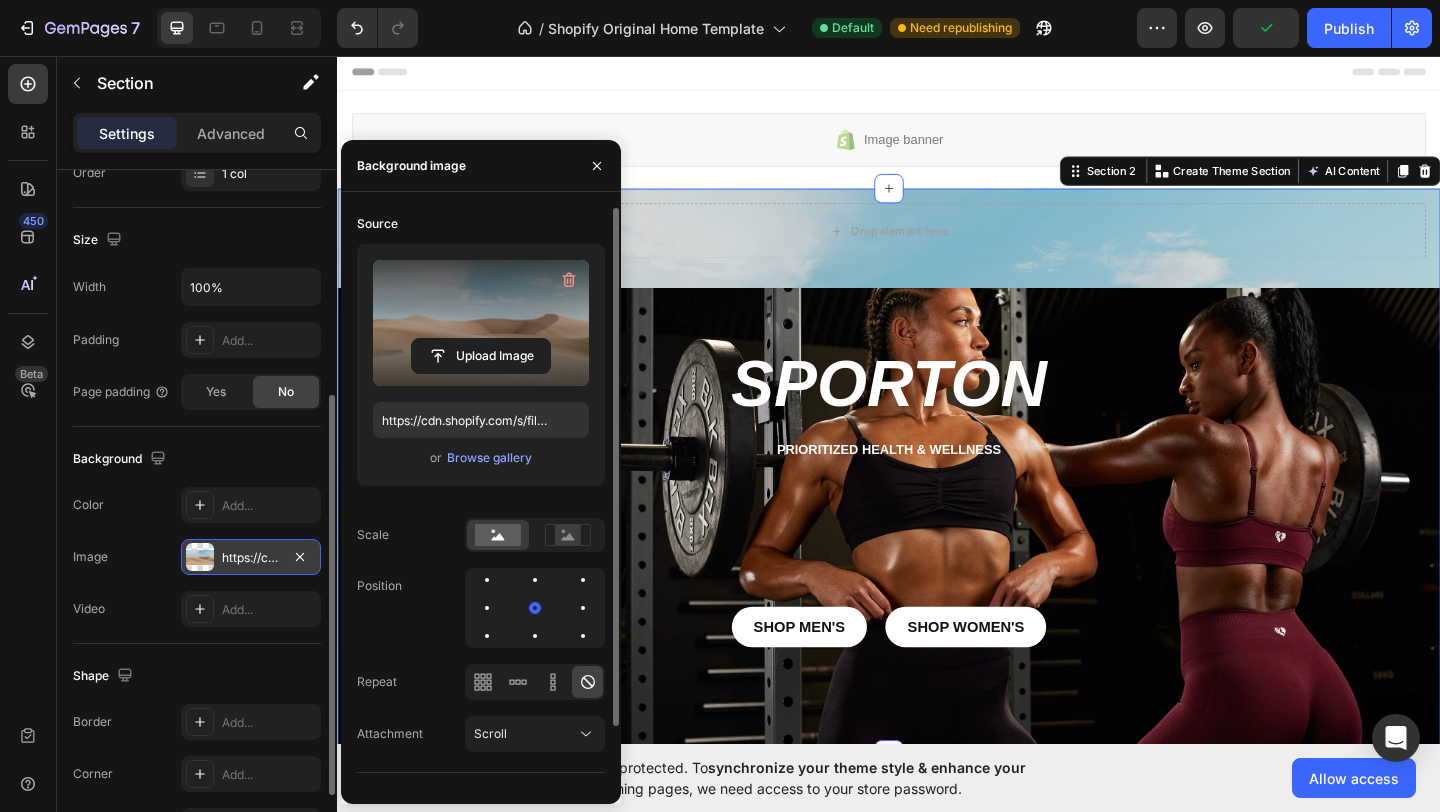 click at bounding box center (481, 323) 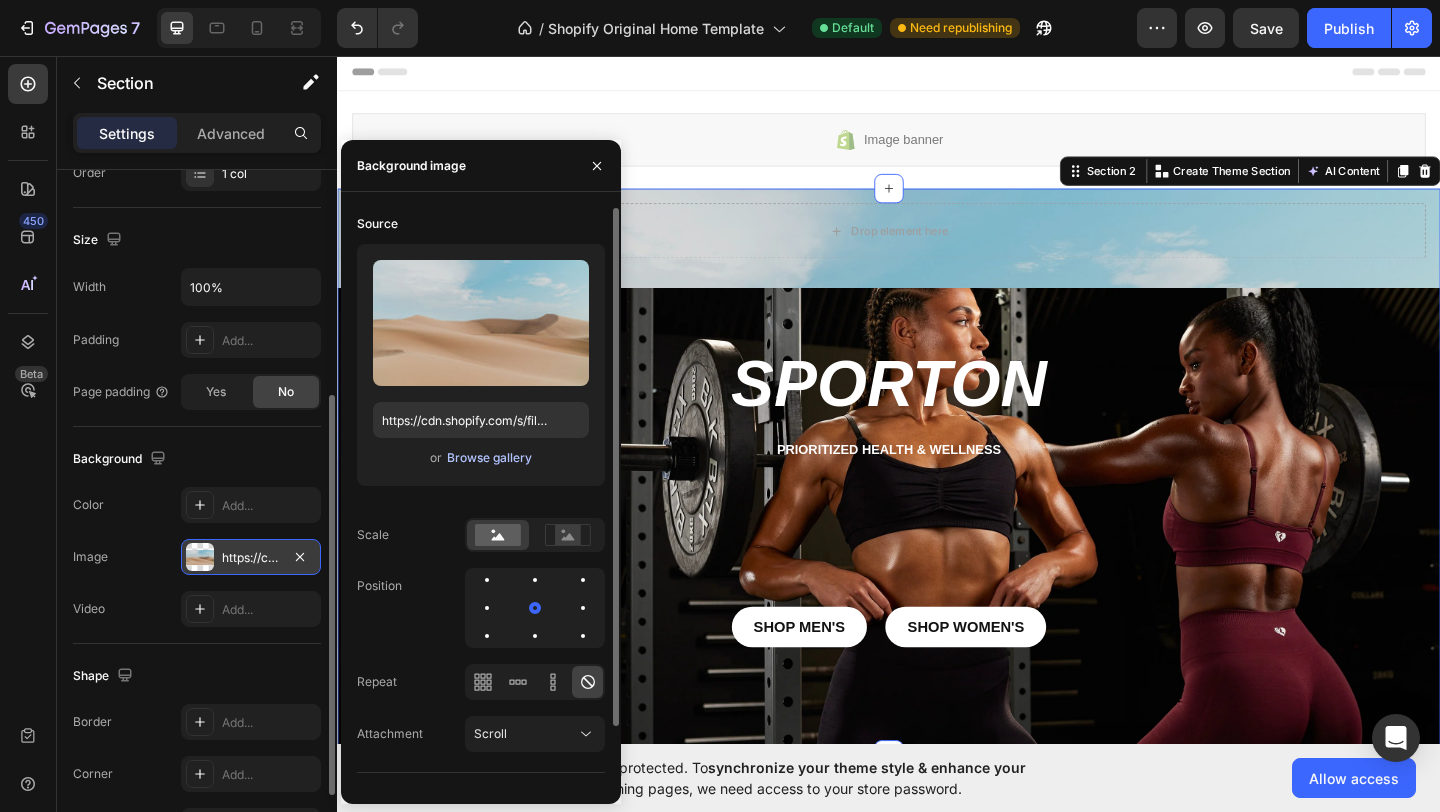 click on "Browse gallery" at bounding box center (489, 458) 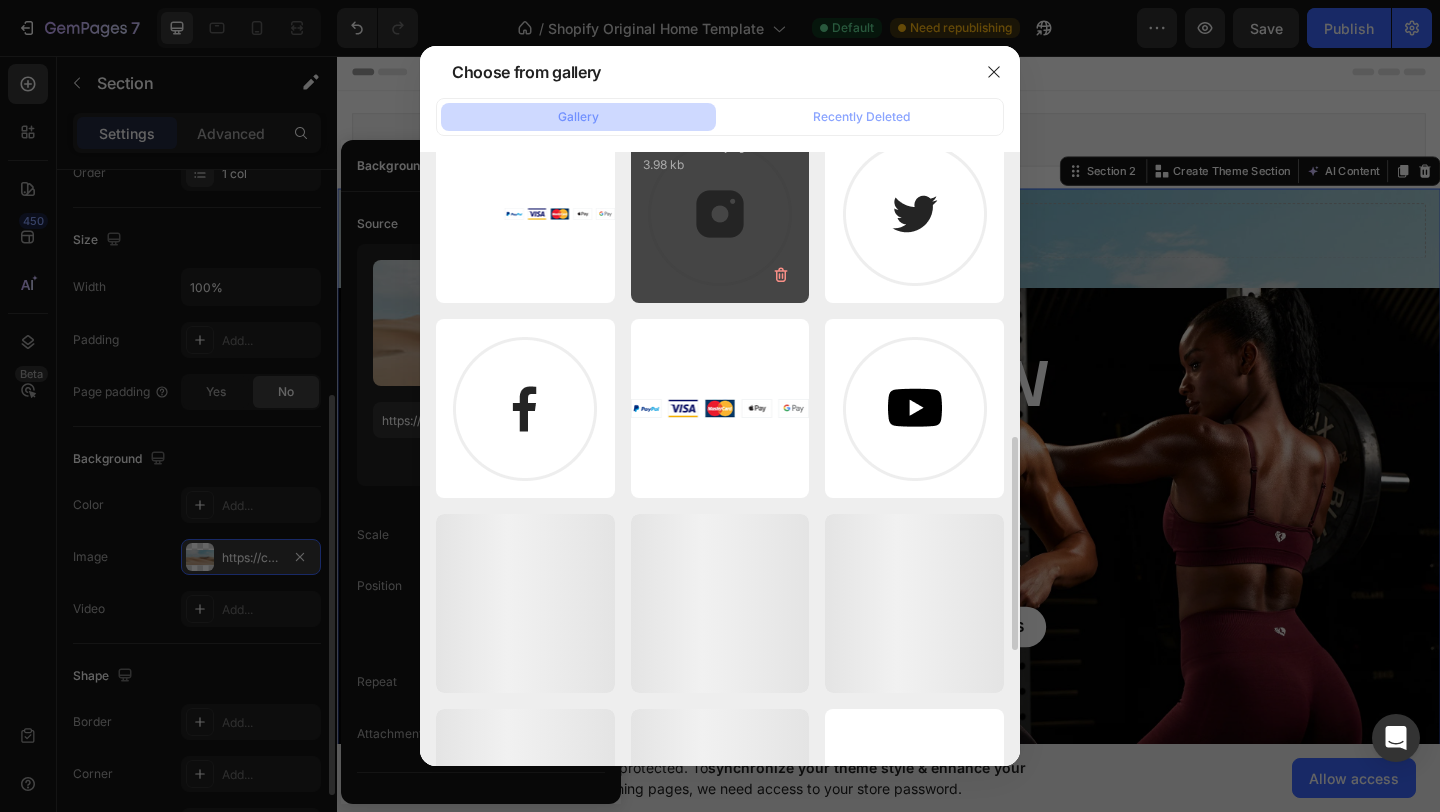 scroll, scrollTop: 1154, scrollLeft: 0, axis: vertical 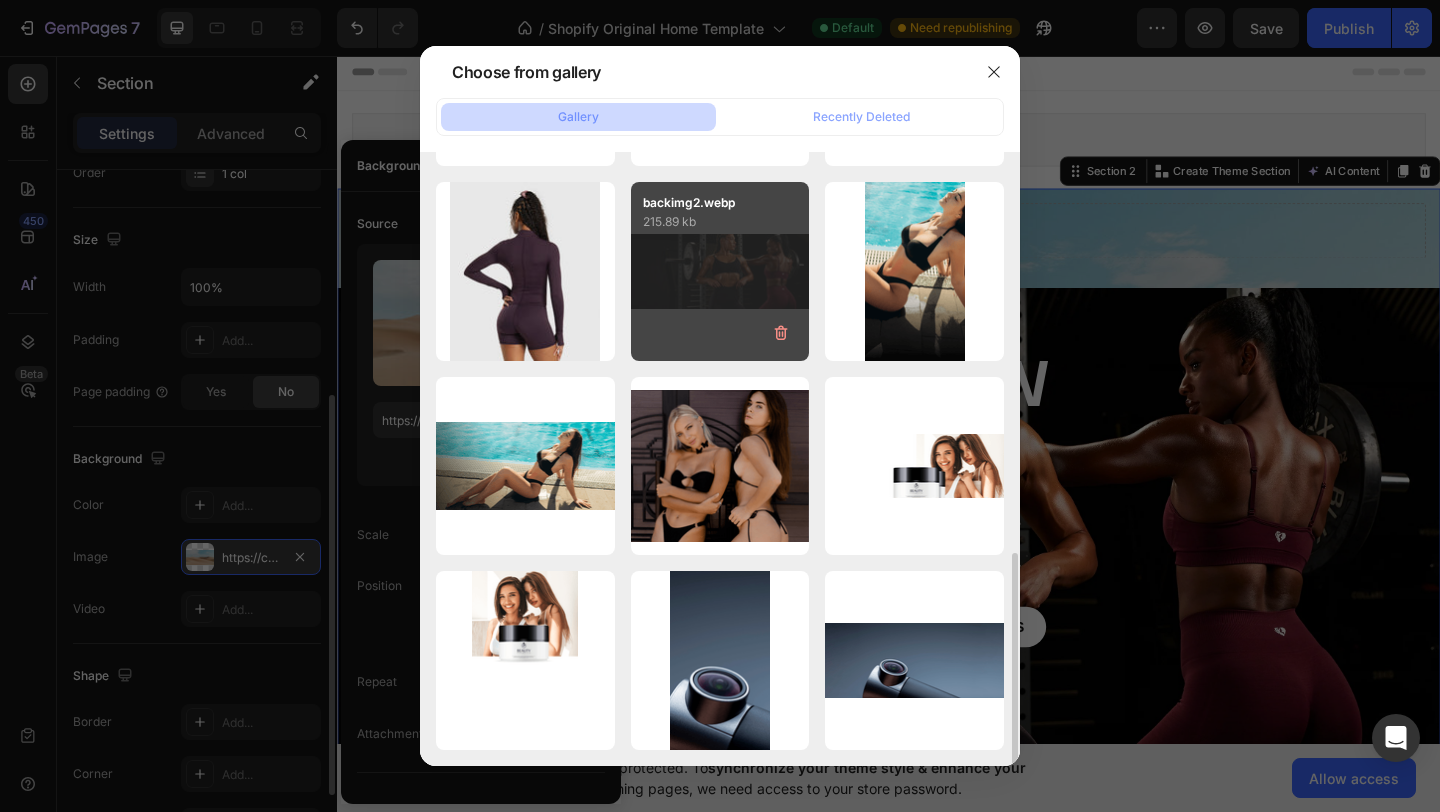 click on "backimg2.webp 215.89 kb" at bounding box center [720, 271] 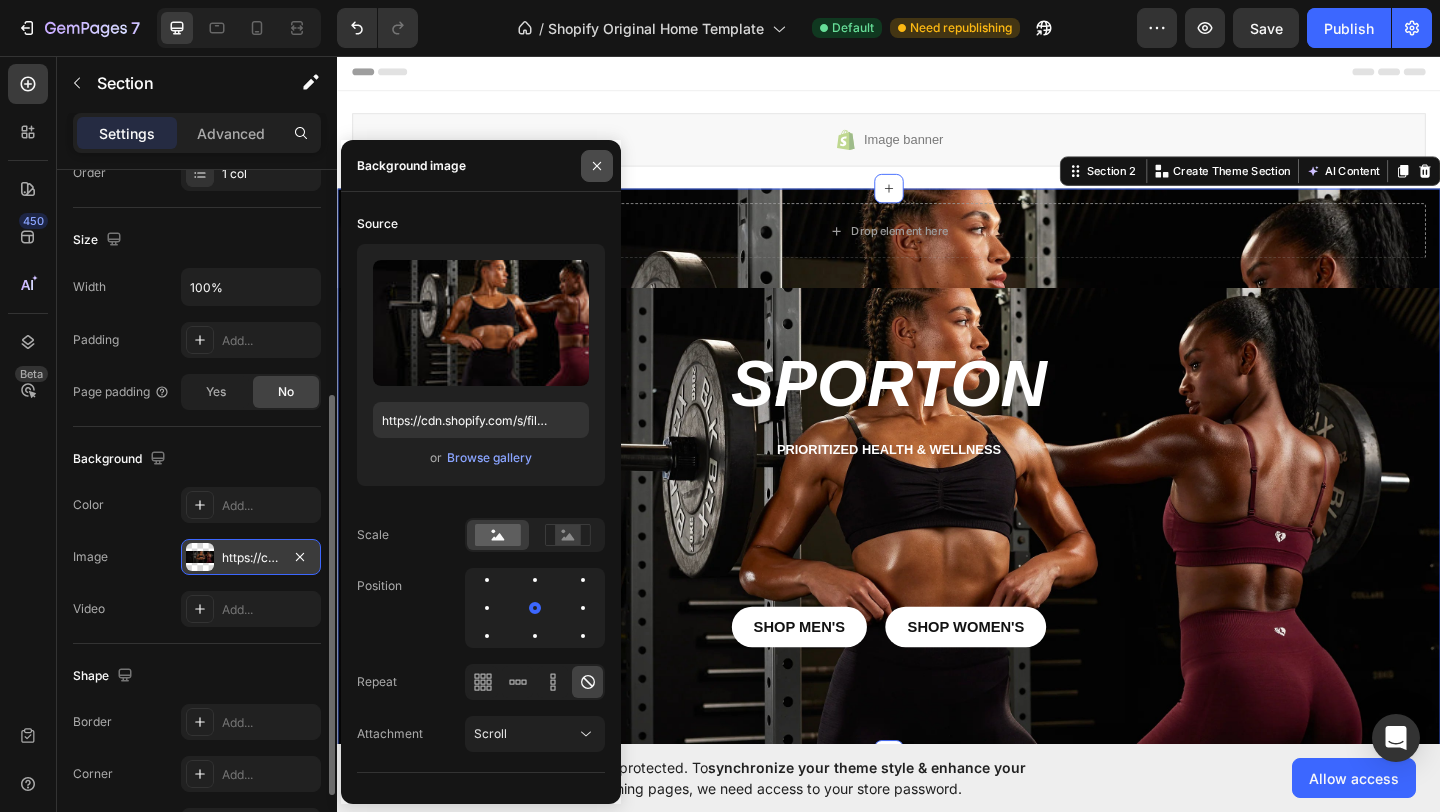 click 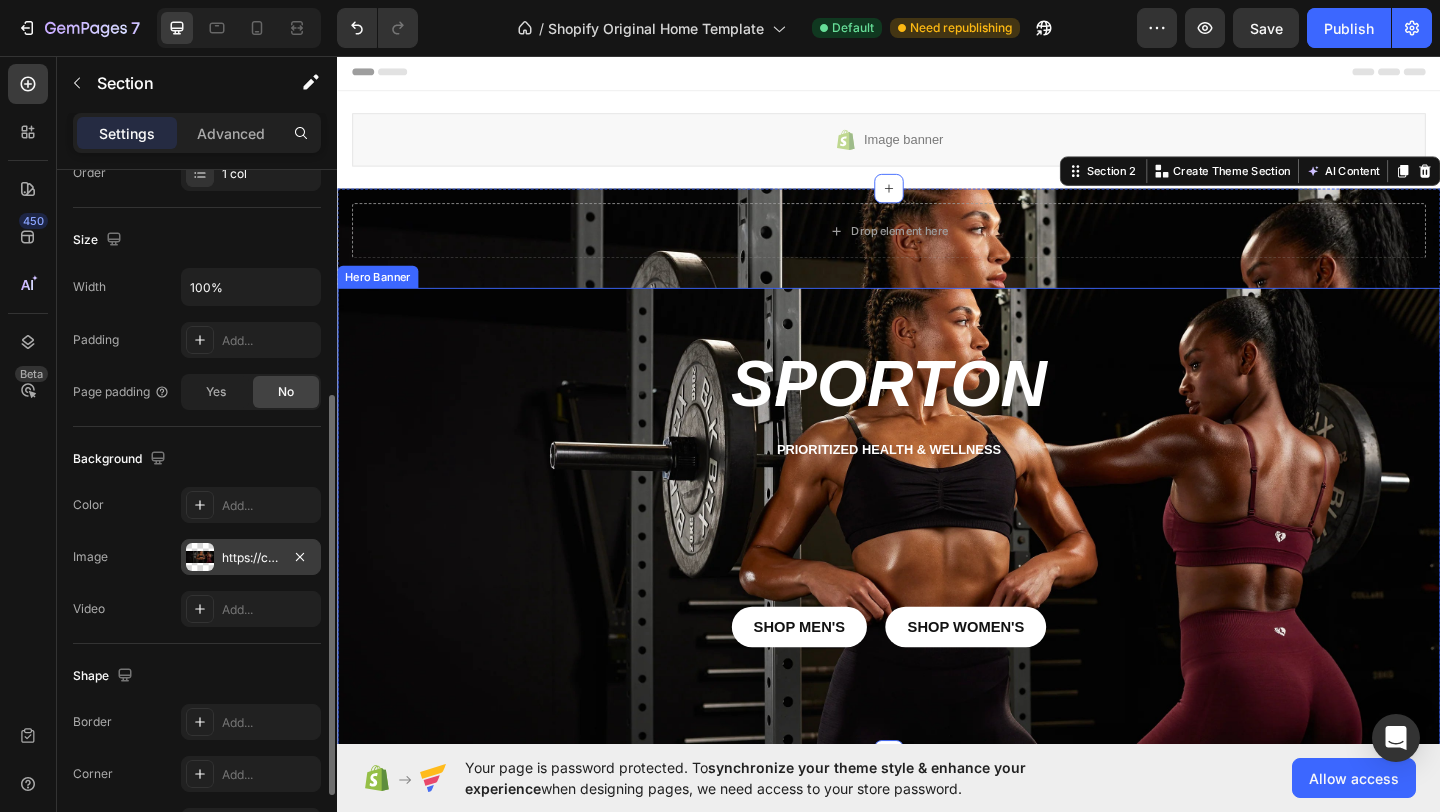 click on "Sporton Heading PrioritiZed health & wellness Text Block shop Men's Button shop women's Button Row" at bounding box center (937, 535) 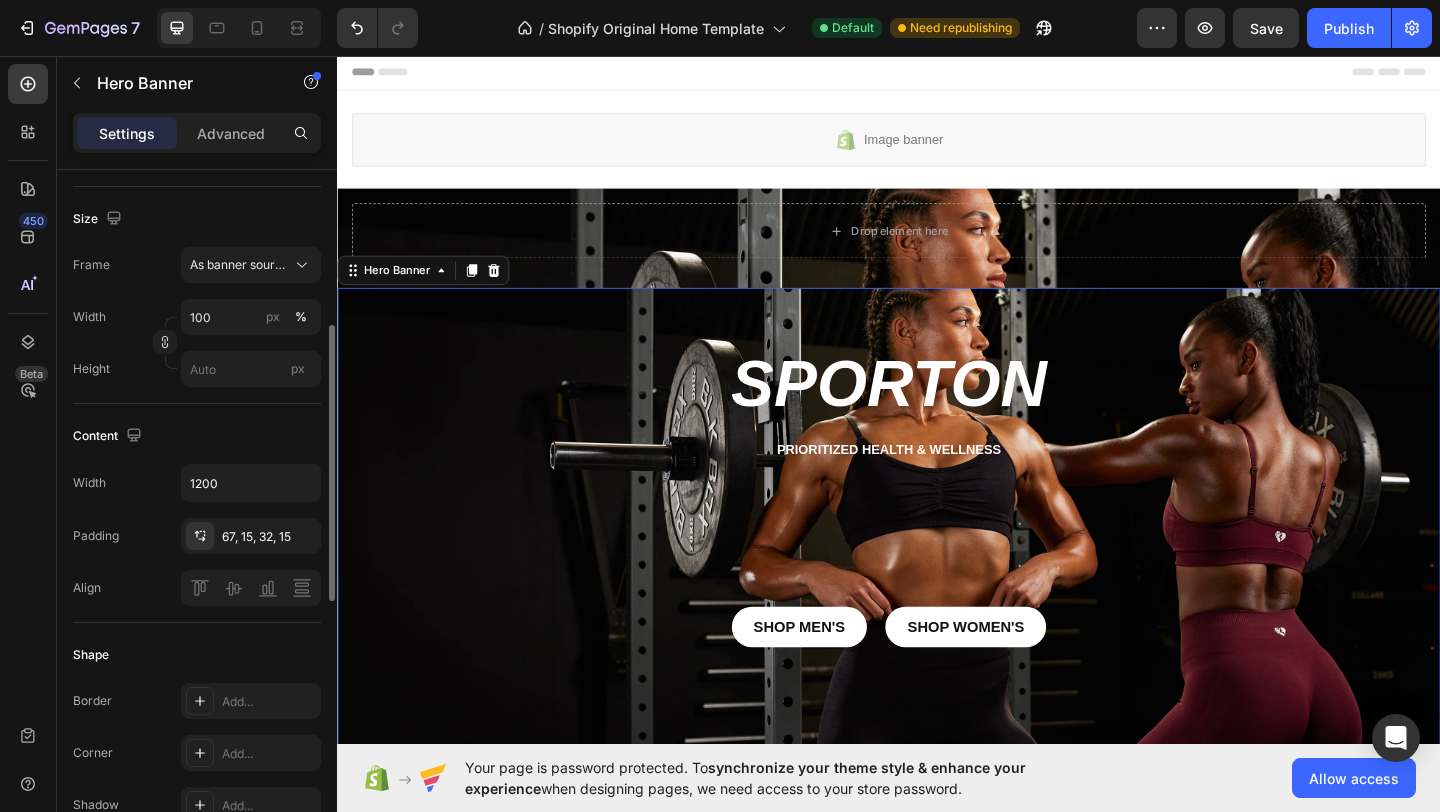 scroll, scrollTop: 0, scrollLeft: 0, axis: both 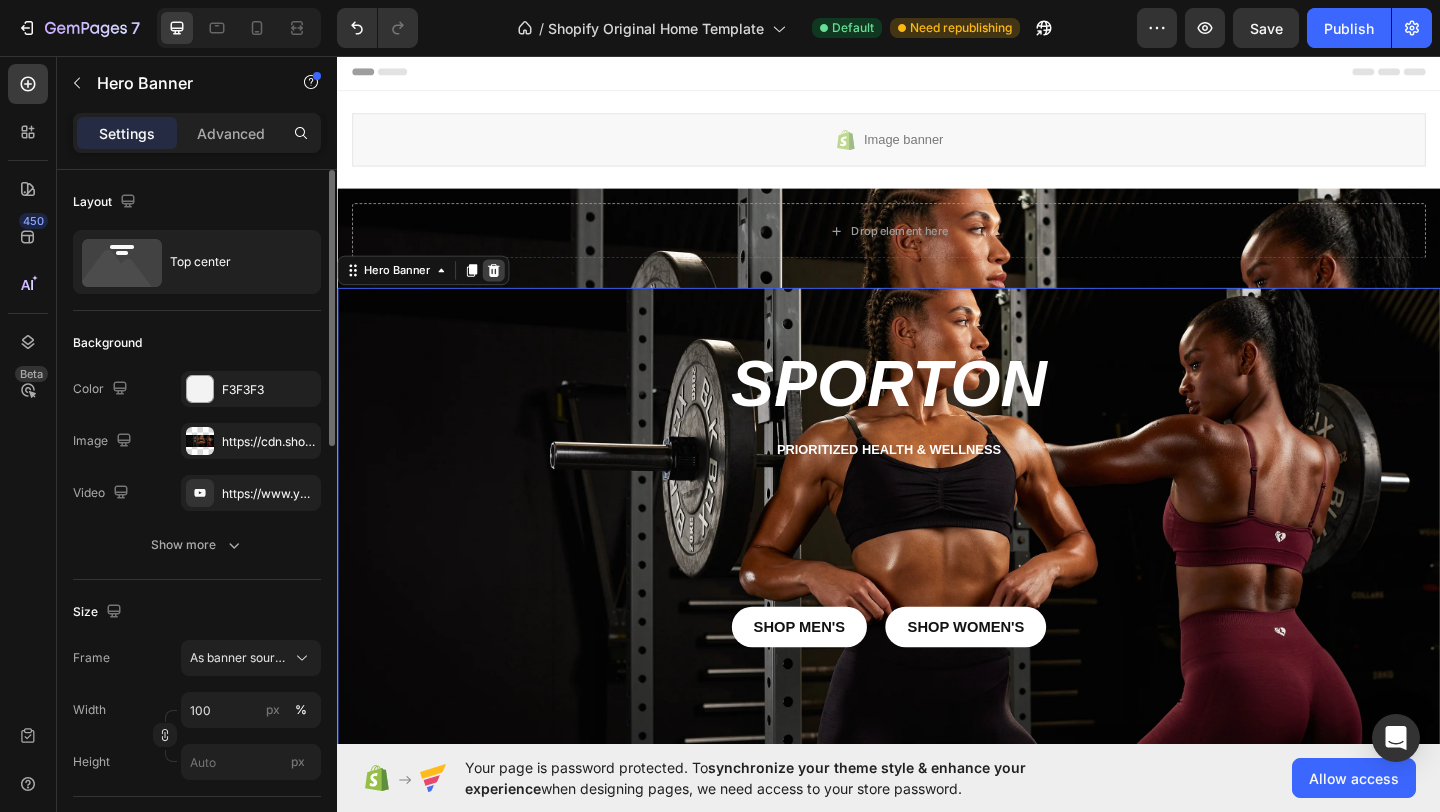 click 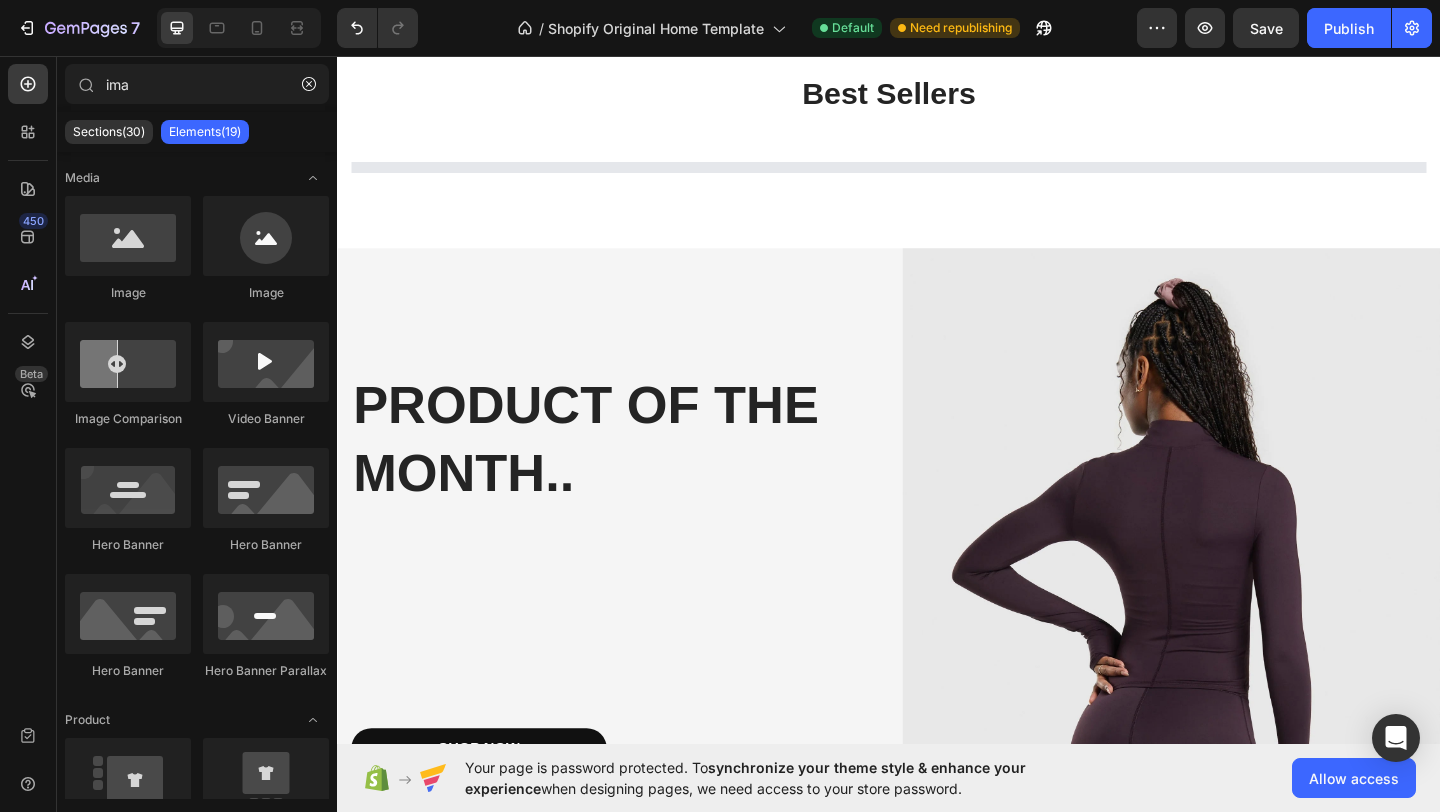 scroll, scrollTop: 0, scrollLeft: 0, axis: both 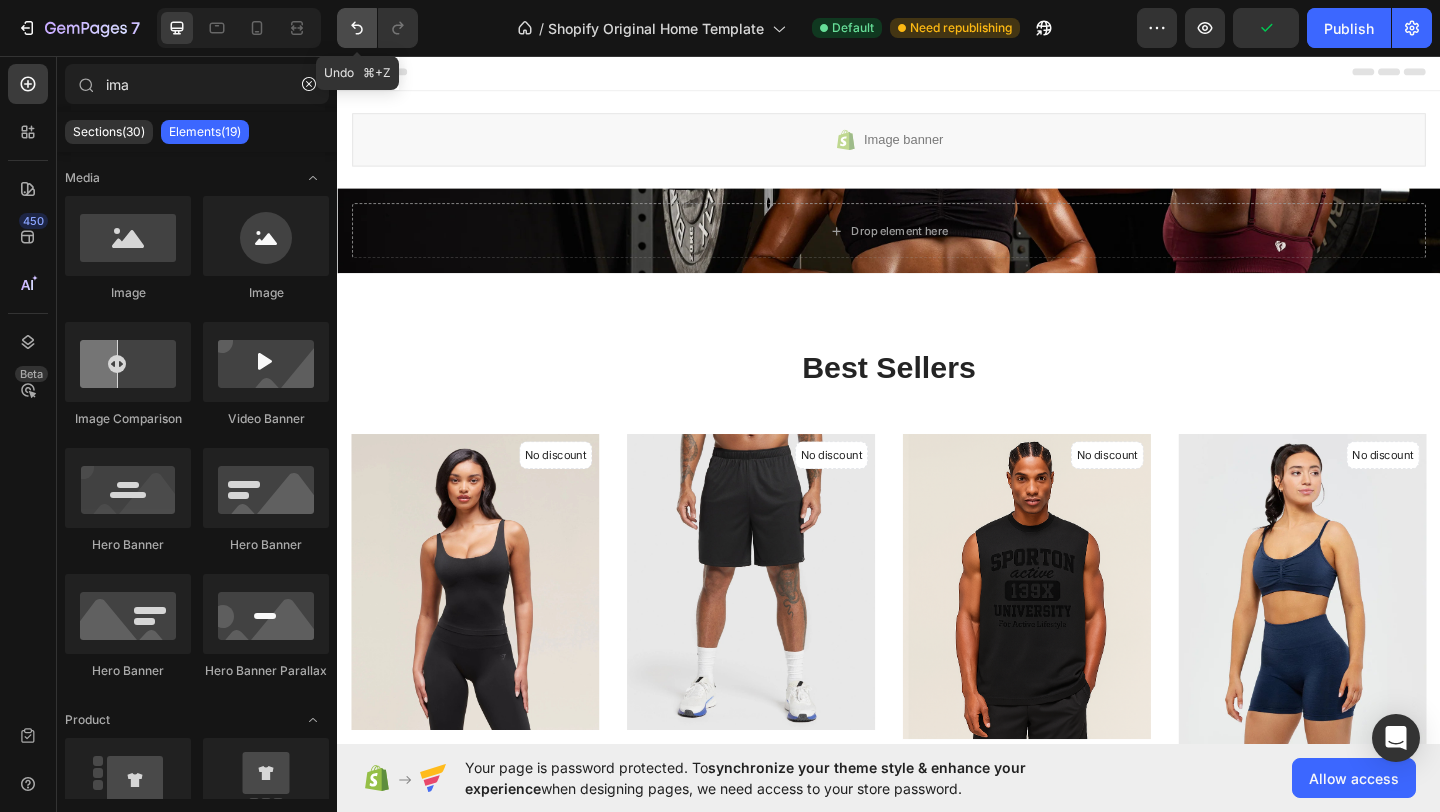 click 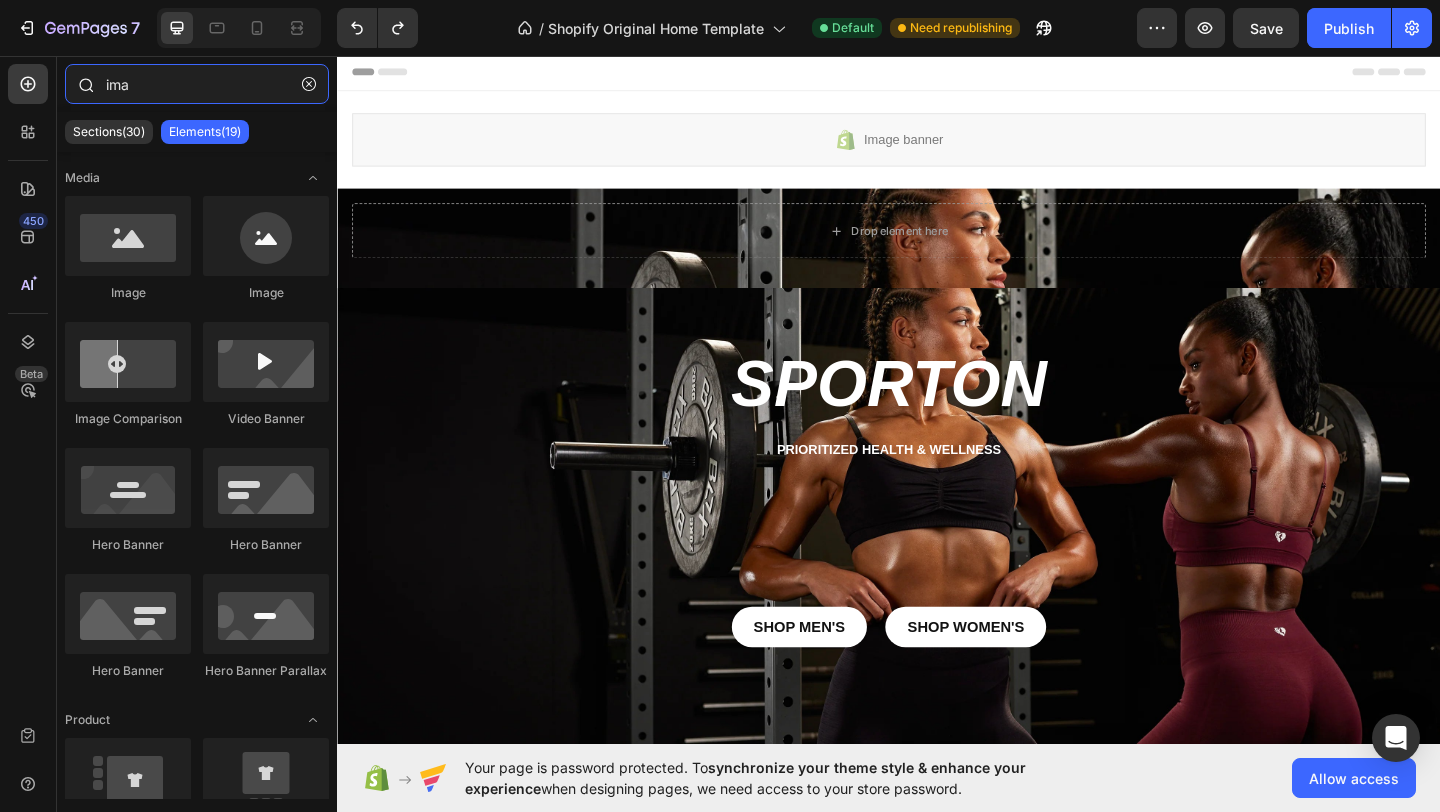 click on "ima" at bounding box center [197, 84] 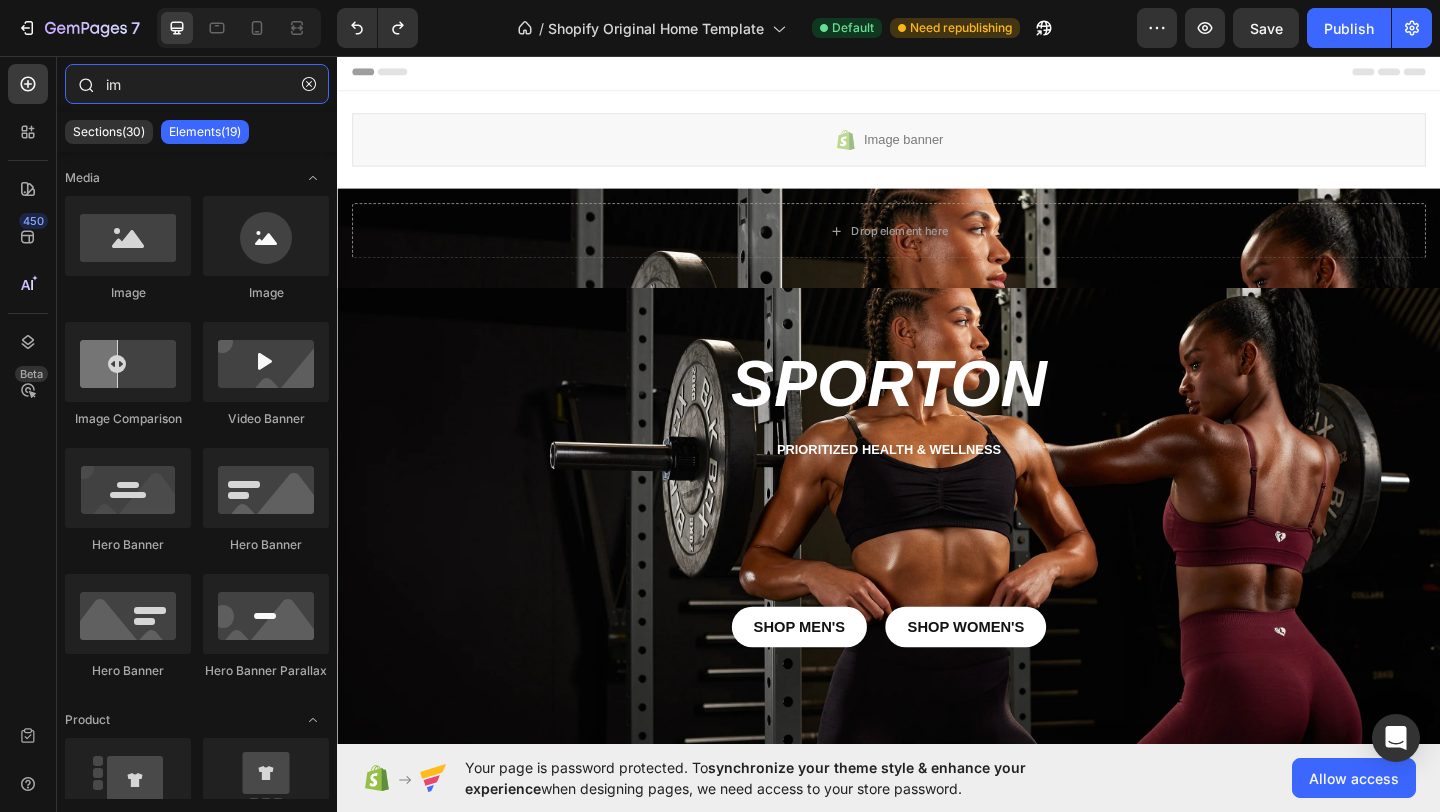 type on "i" 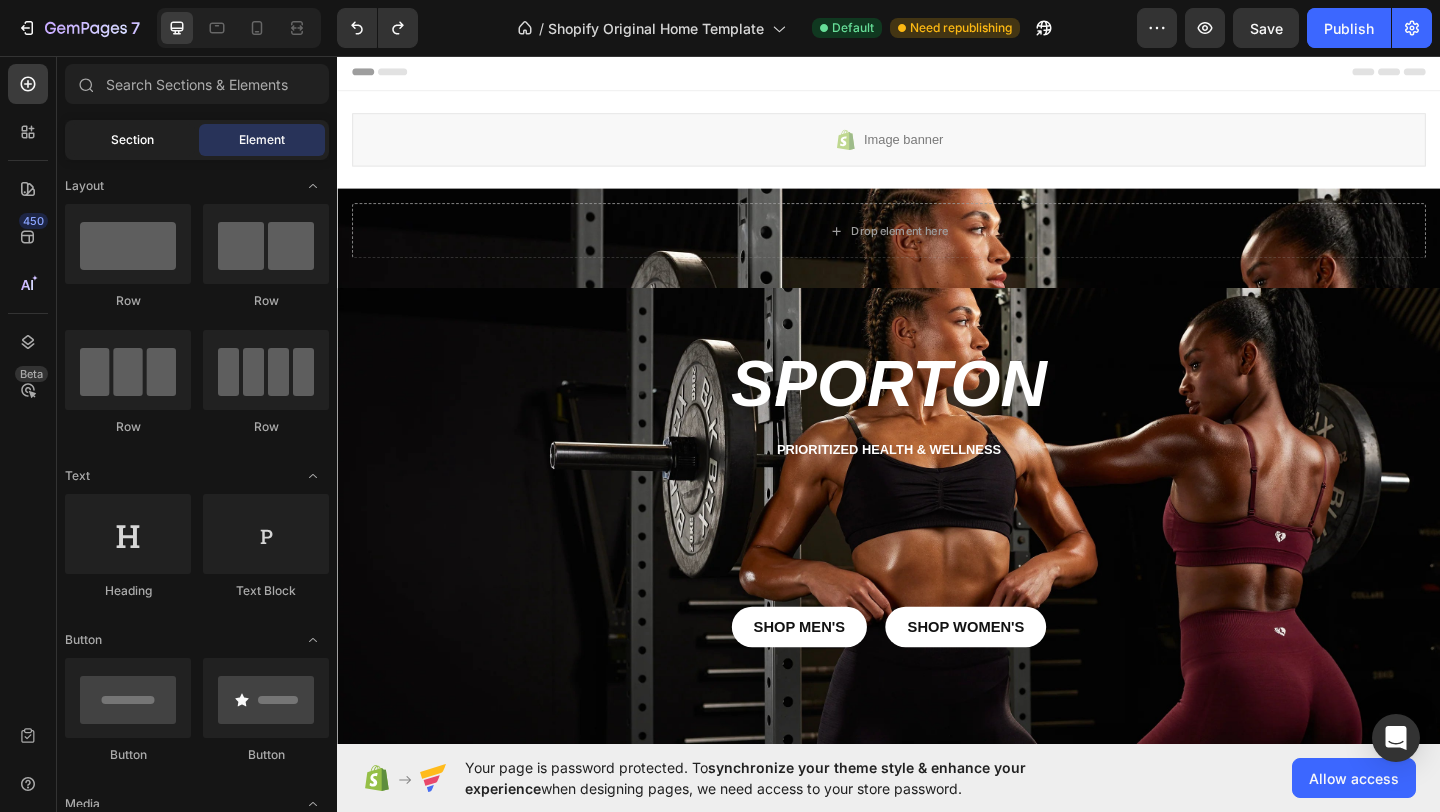 click on "Section" at bounding box center (132, 140) 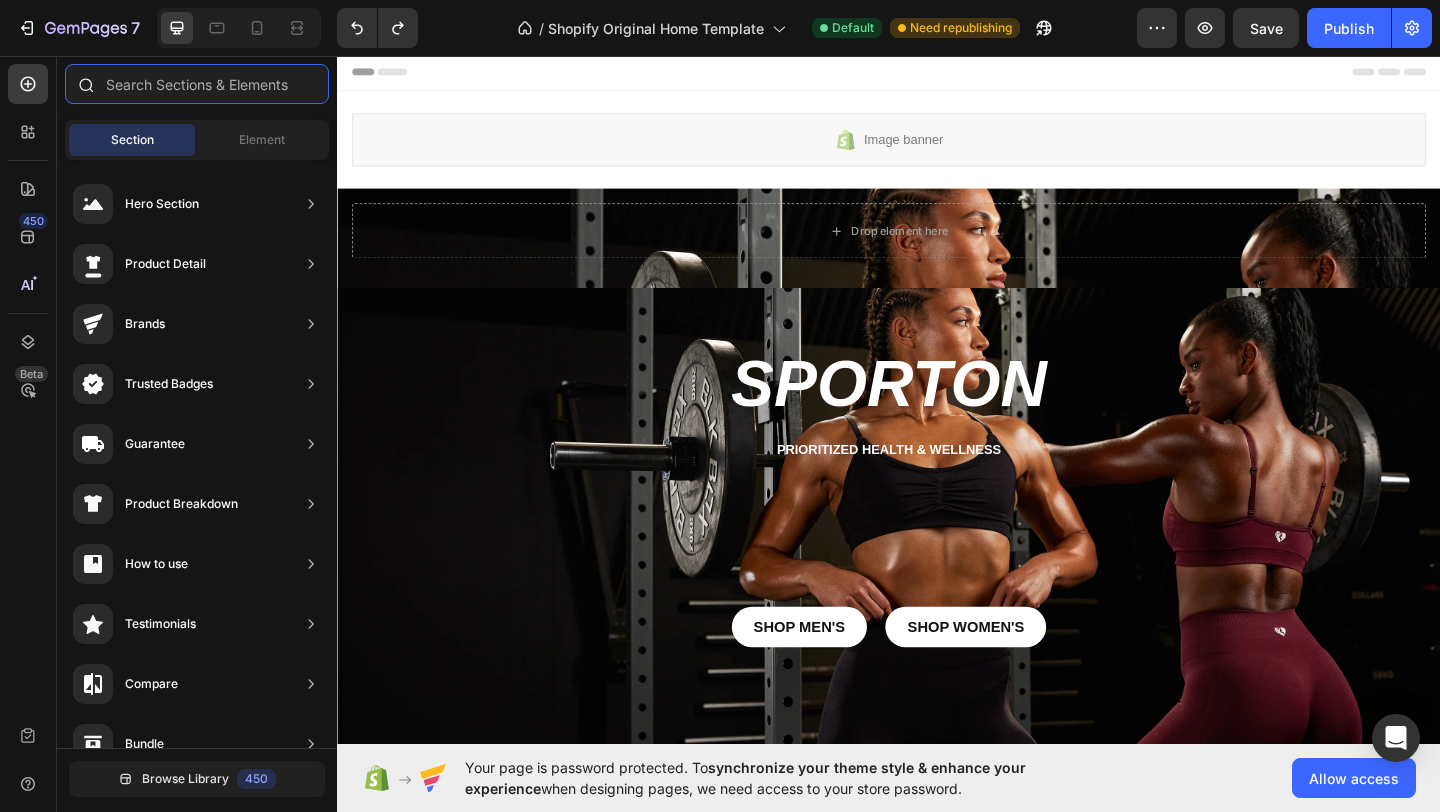 click at bounding box center [197, 84] 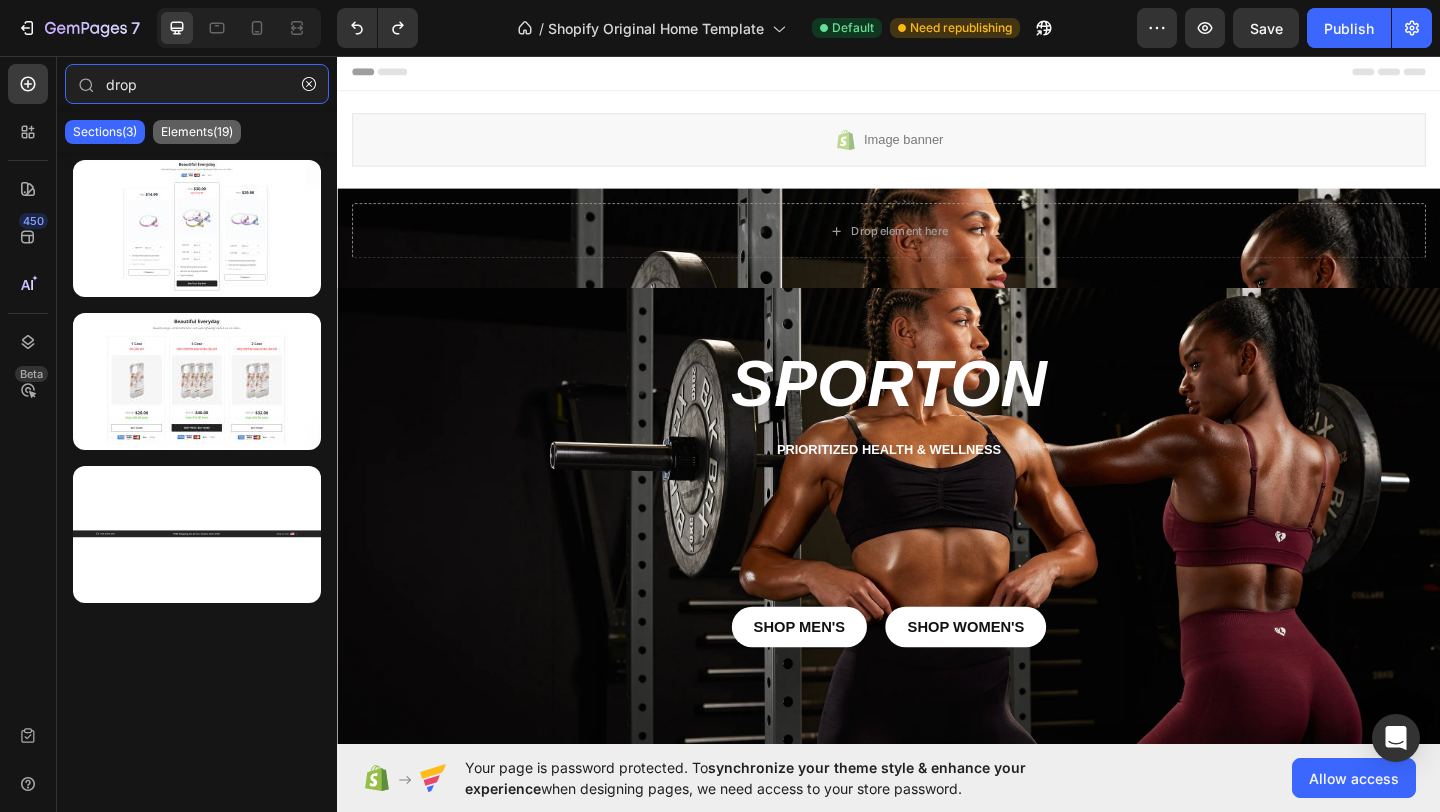 type on "drop" 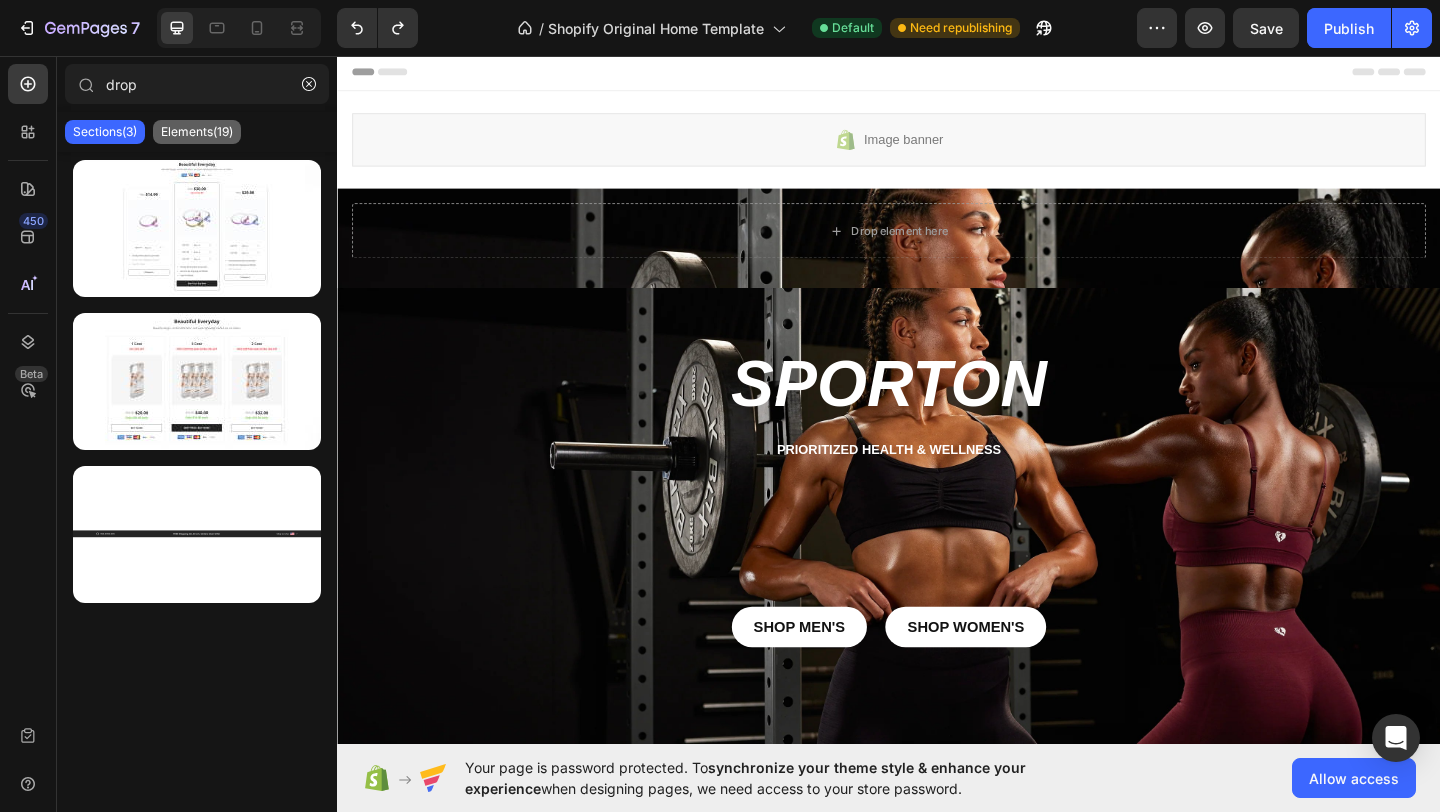 click on "Elements(19)" at bounding box center (197, 132) 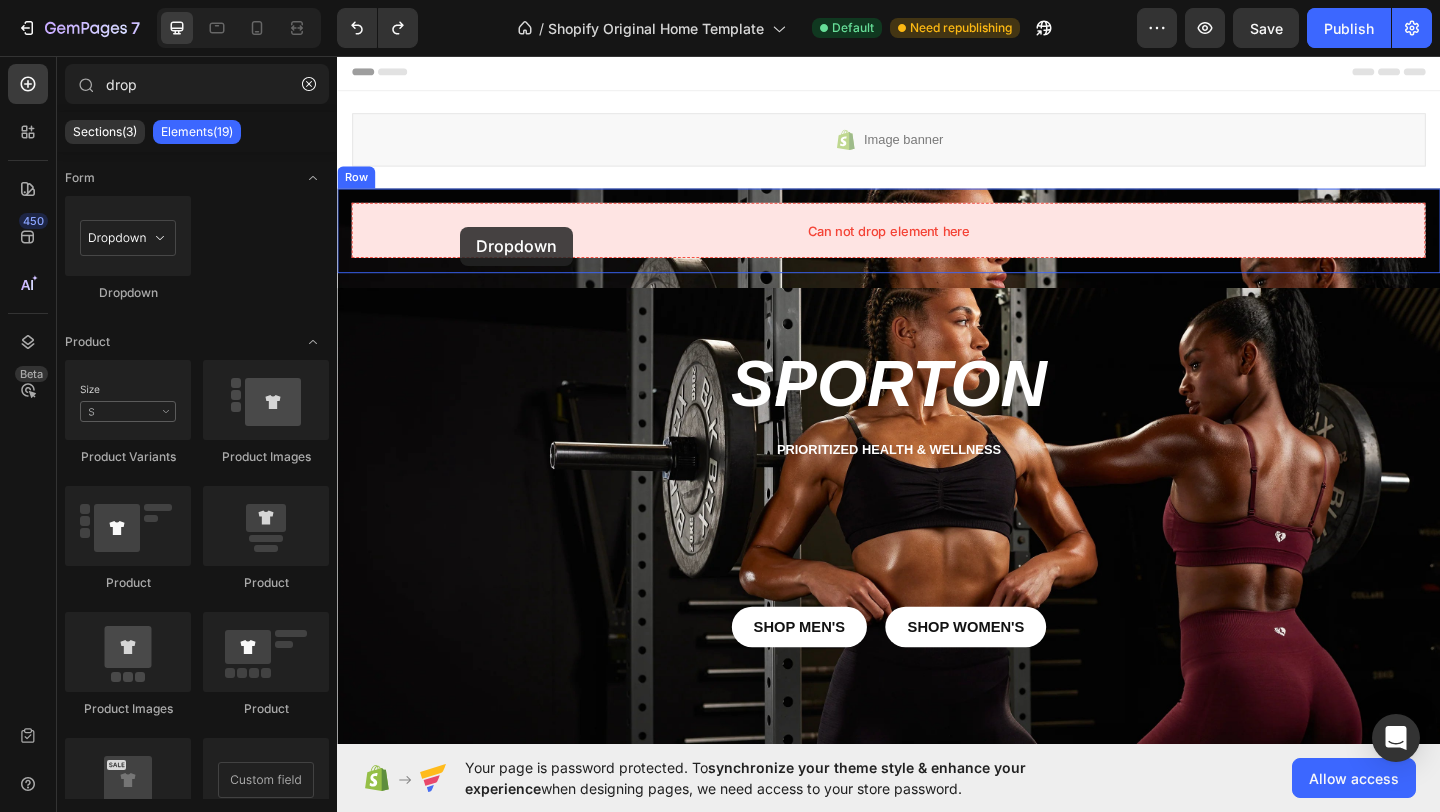 drag, startPoint x: 588, startPoint y: 289, endPoint x: 471, endPoint y: 242, distance: 126.08727 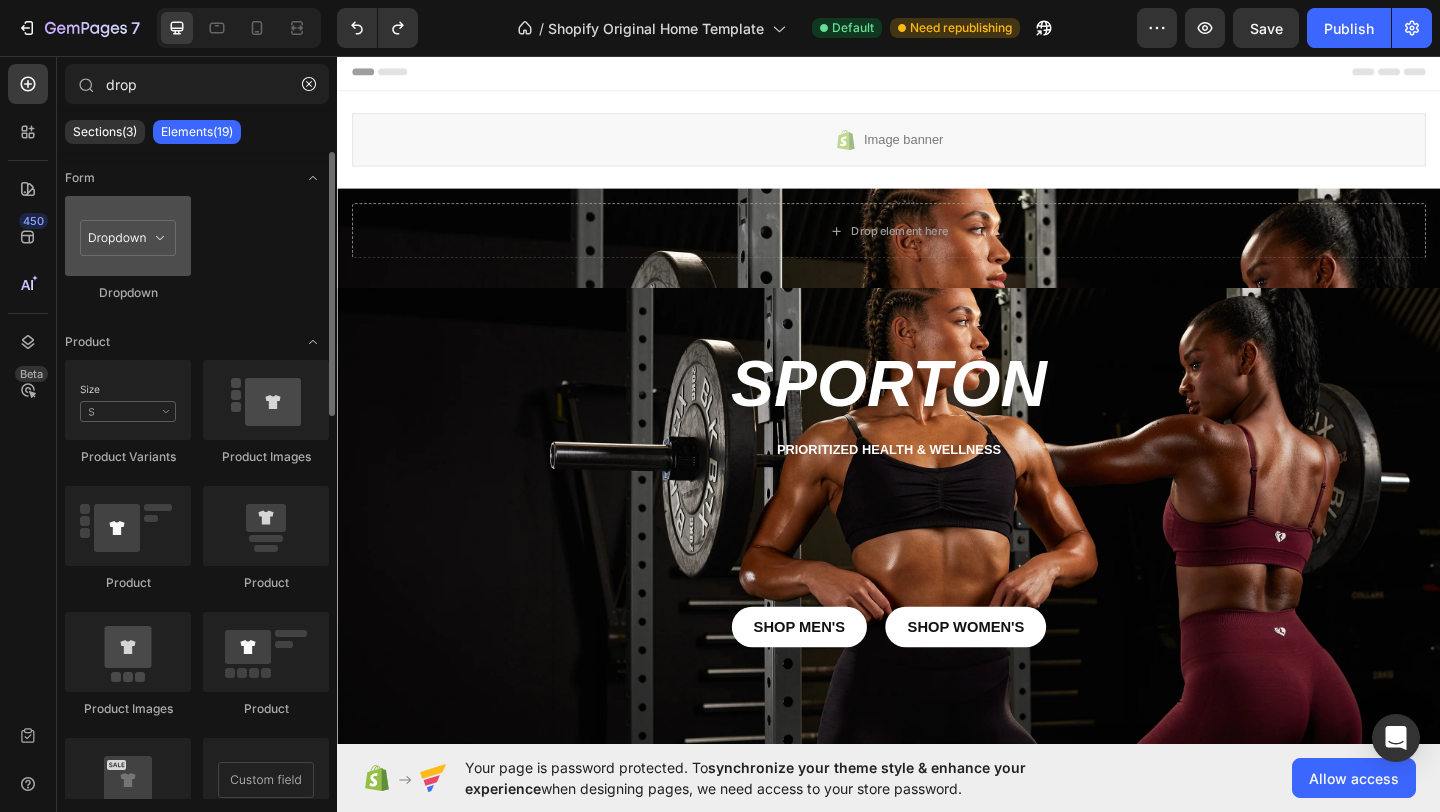 click at bounding box center (128, 236) 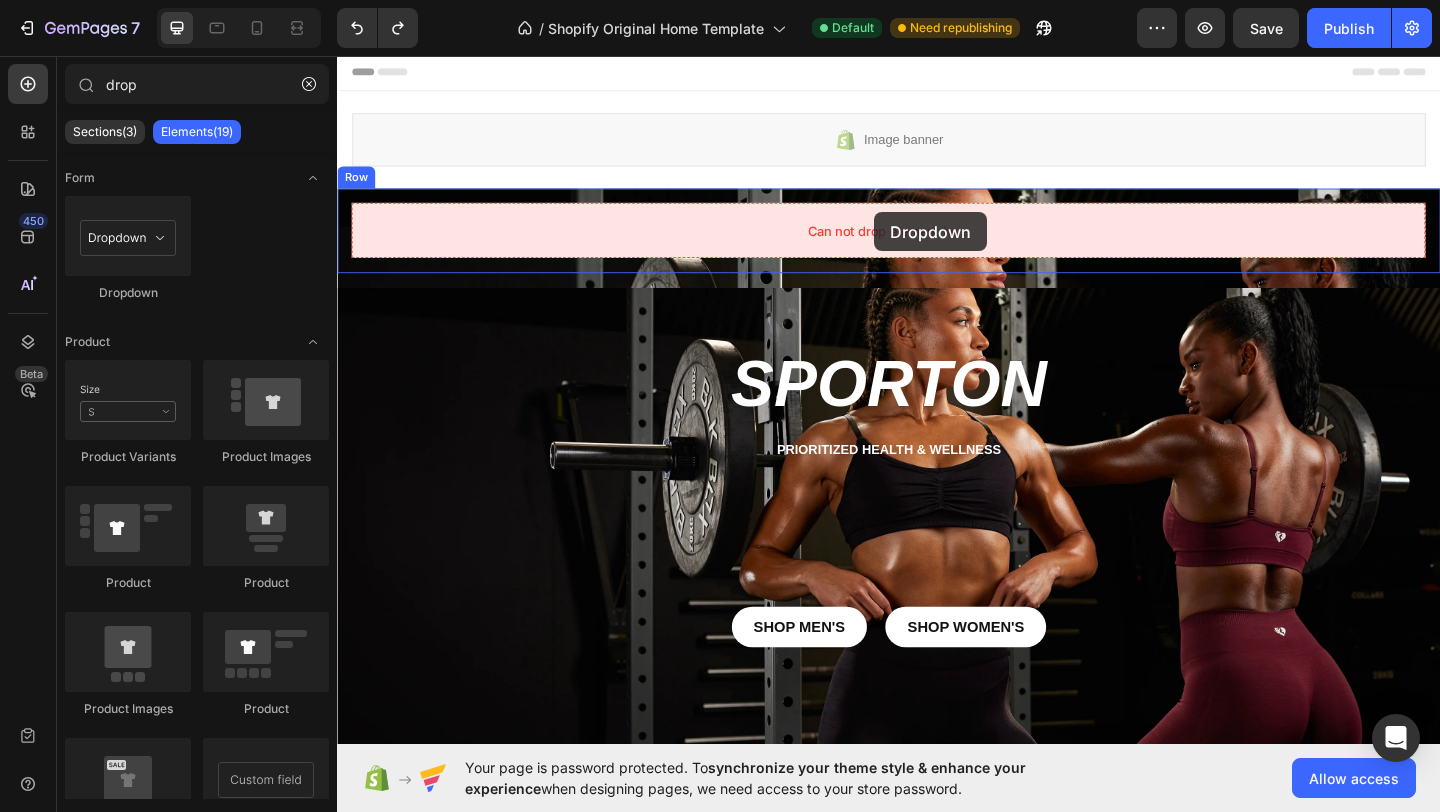 drag, startPoint x: 469, startPoint y: 324, endPoint x: 923, endPoint y: 224, distance: 464.88278 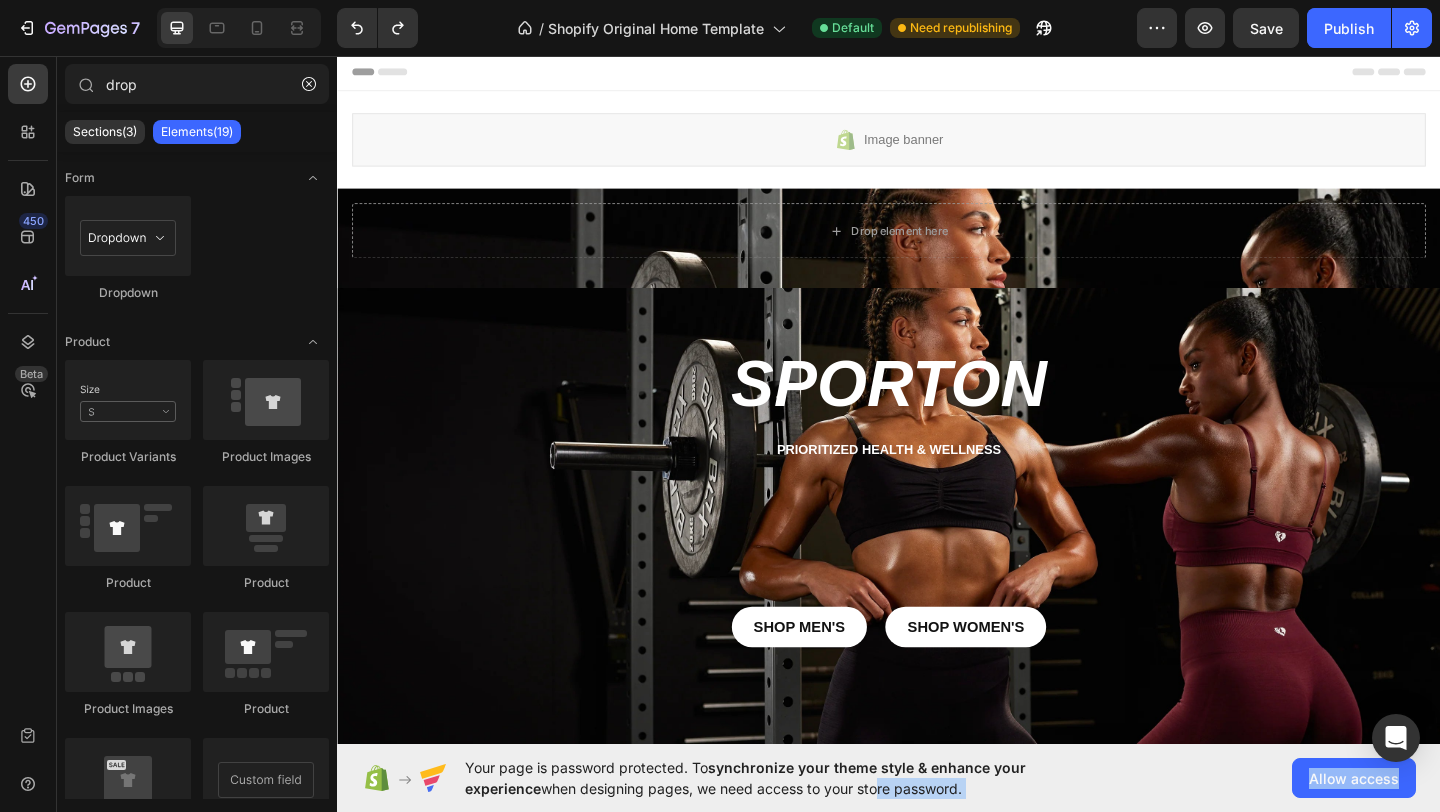 drag, startPoint x: 787, startPoint y: 777, endPoint x: 790, endPoint y: 799, distance: 22.203604 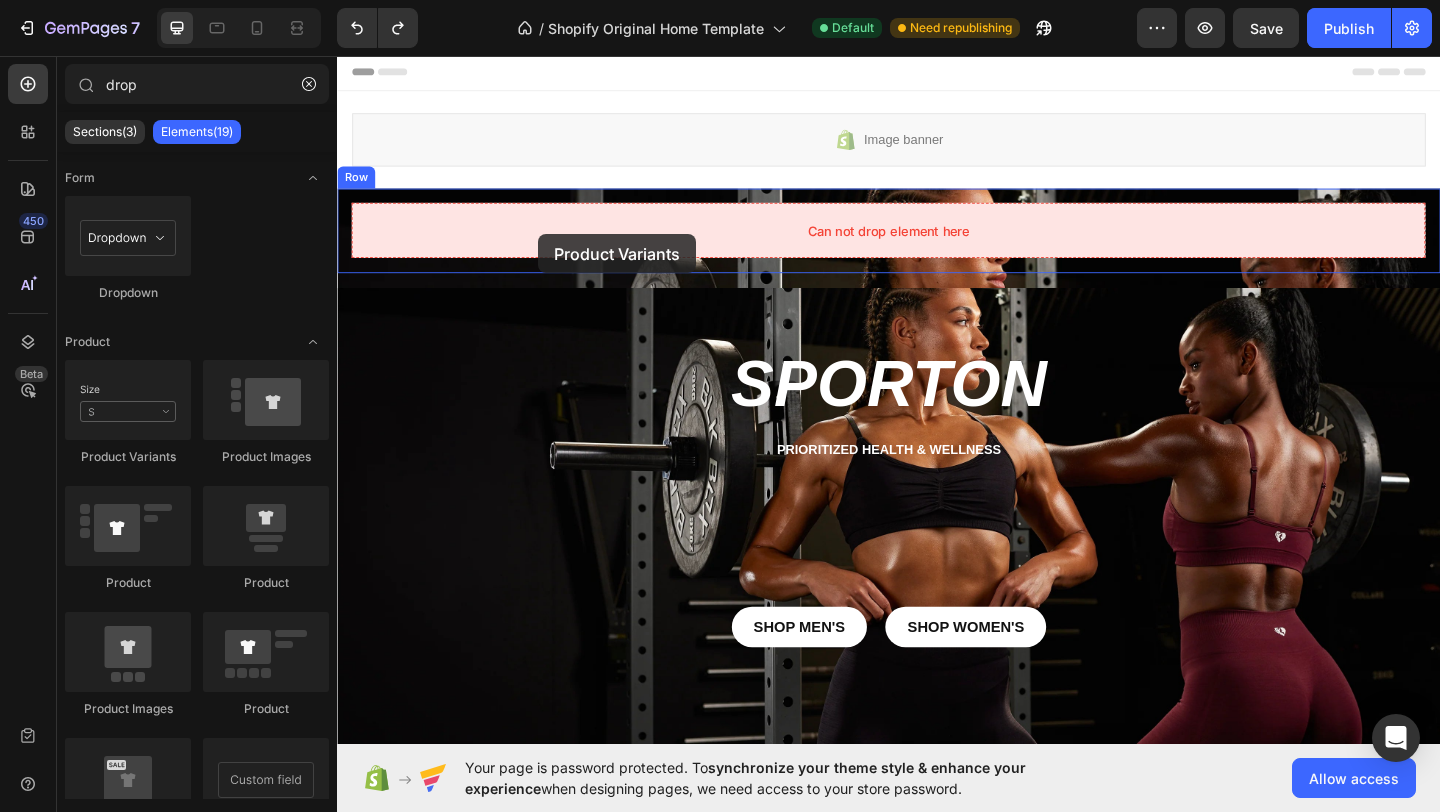 drag, startPoint x: 463, startPoint y: 469, endPoint x: 556, endPoint y: 250, distance: 237.92856 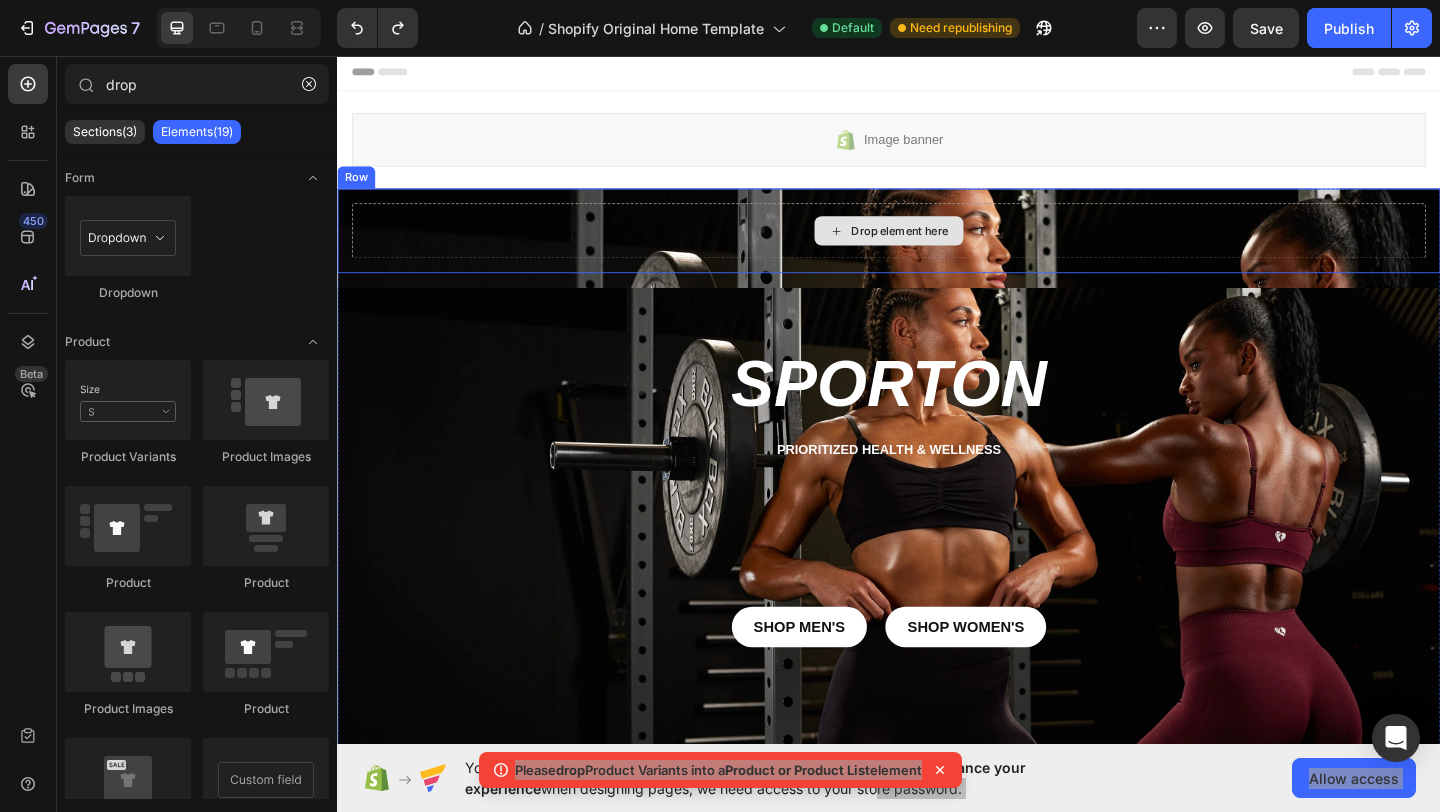click on "Drop element here" at bounding box center [949, 246] 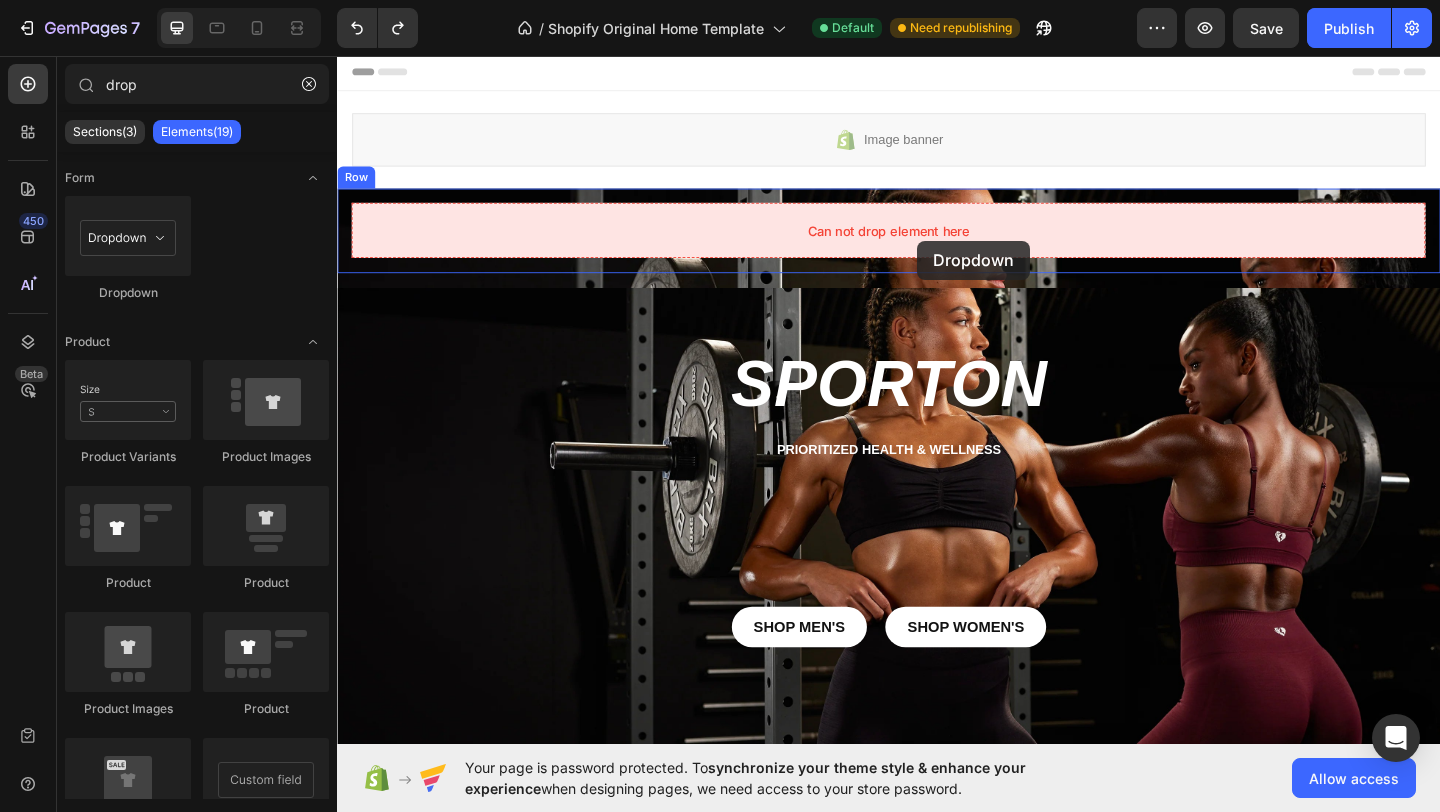 drag, startPoint x: 480, startPoint y: 270, endPoint x: 968, endPoint y: 256, distance: 488.20078 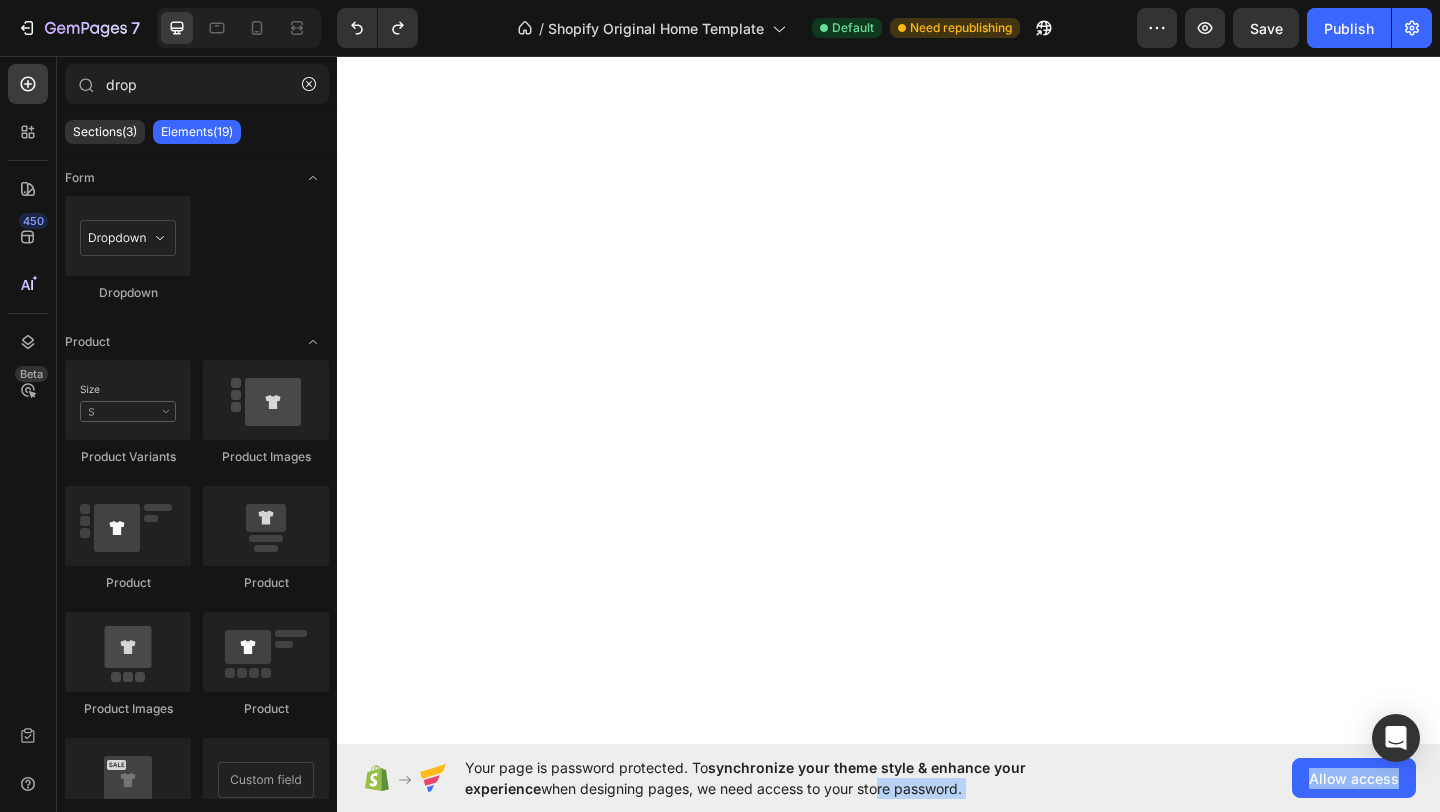 scroll, scrollTop: 0, scrollLeft: 0, axis: both 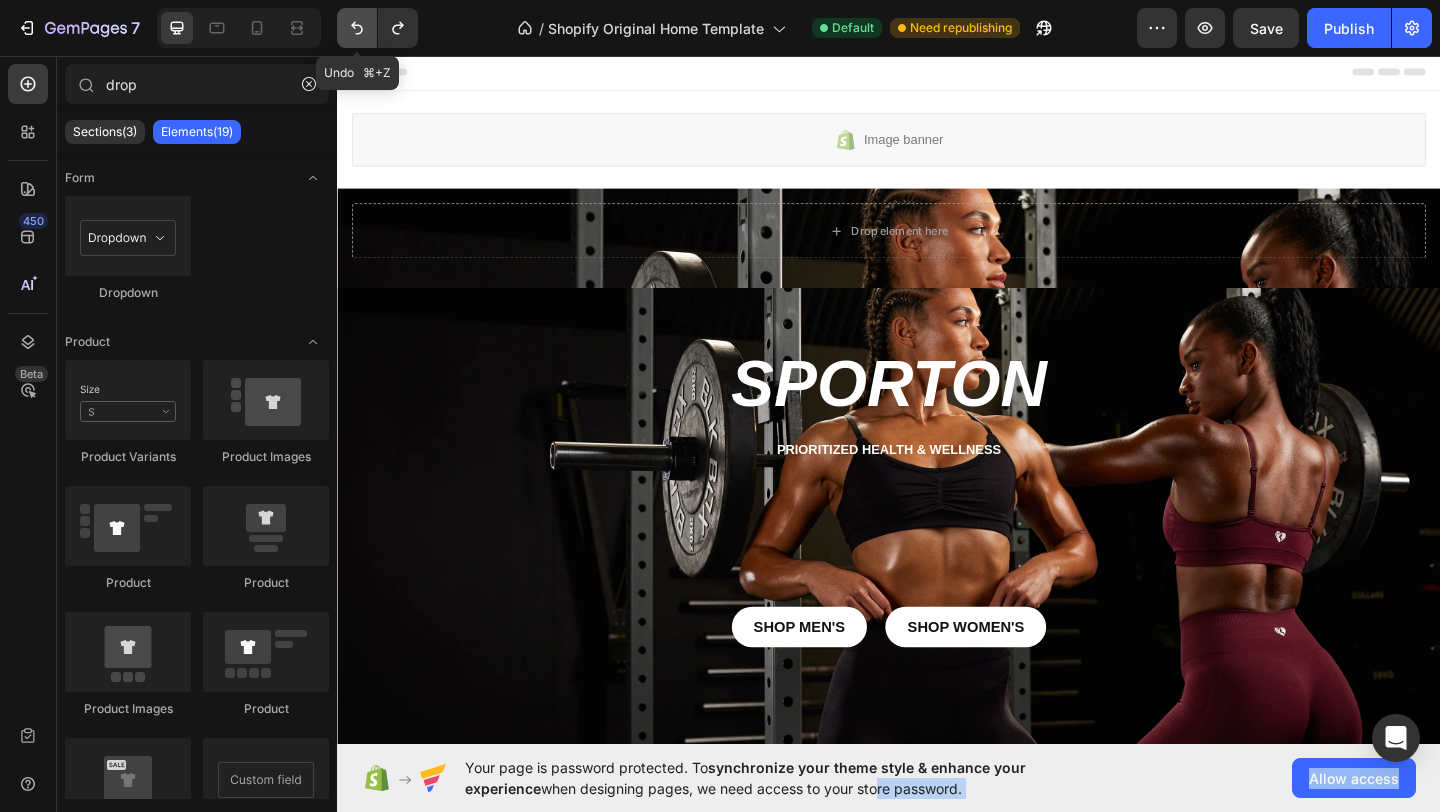 click 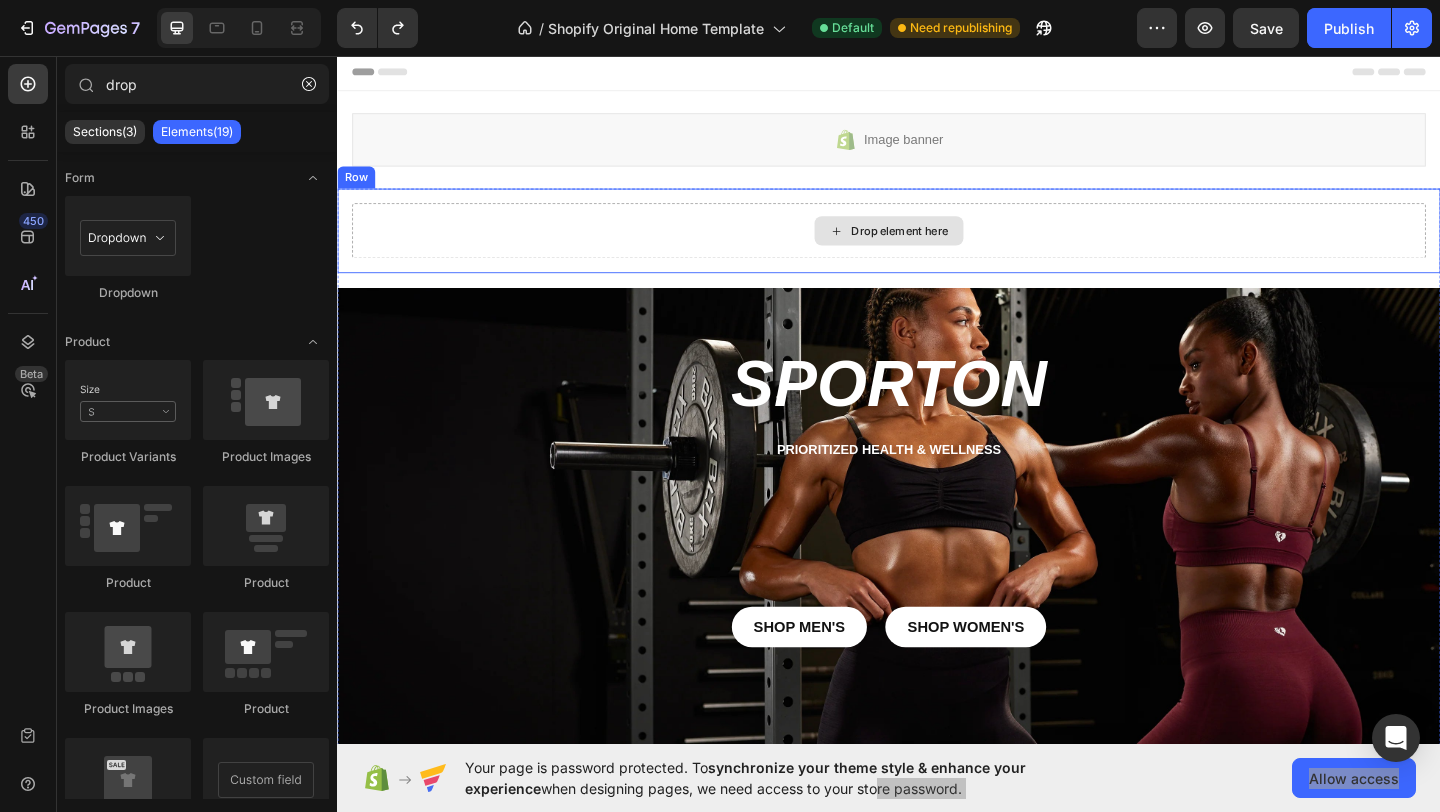 click on "Drop element here" at bounding box center [937, 246] 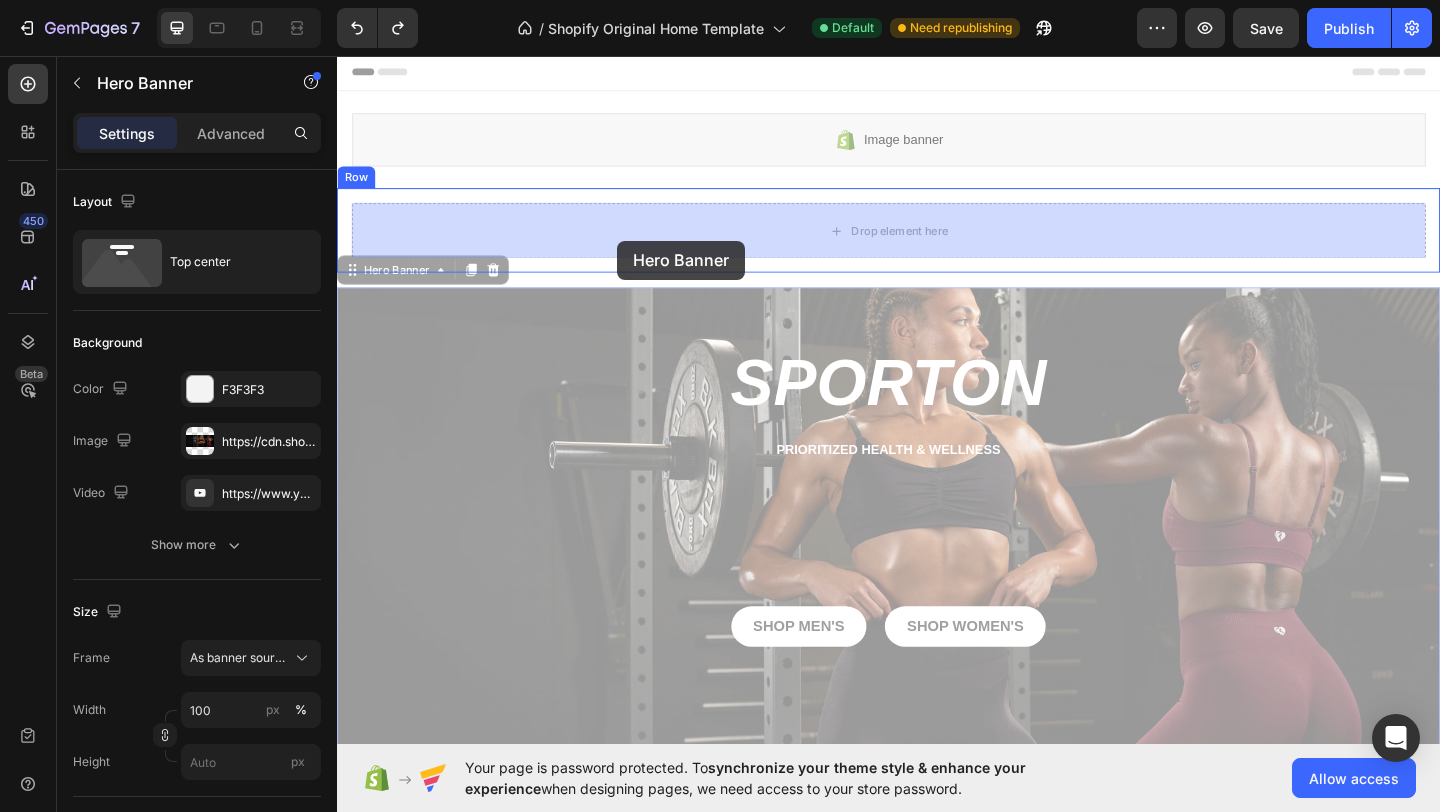 drag, startPoint x: 387, startPoint y: 319, endPoint x: 642, endPoint y: 257, distance: 262.42905 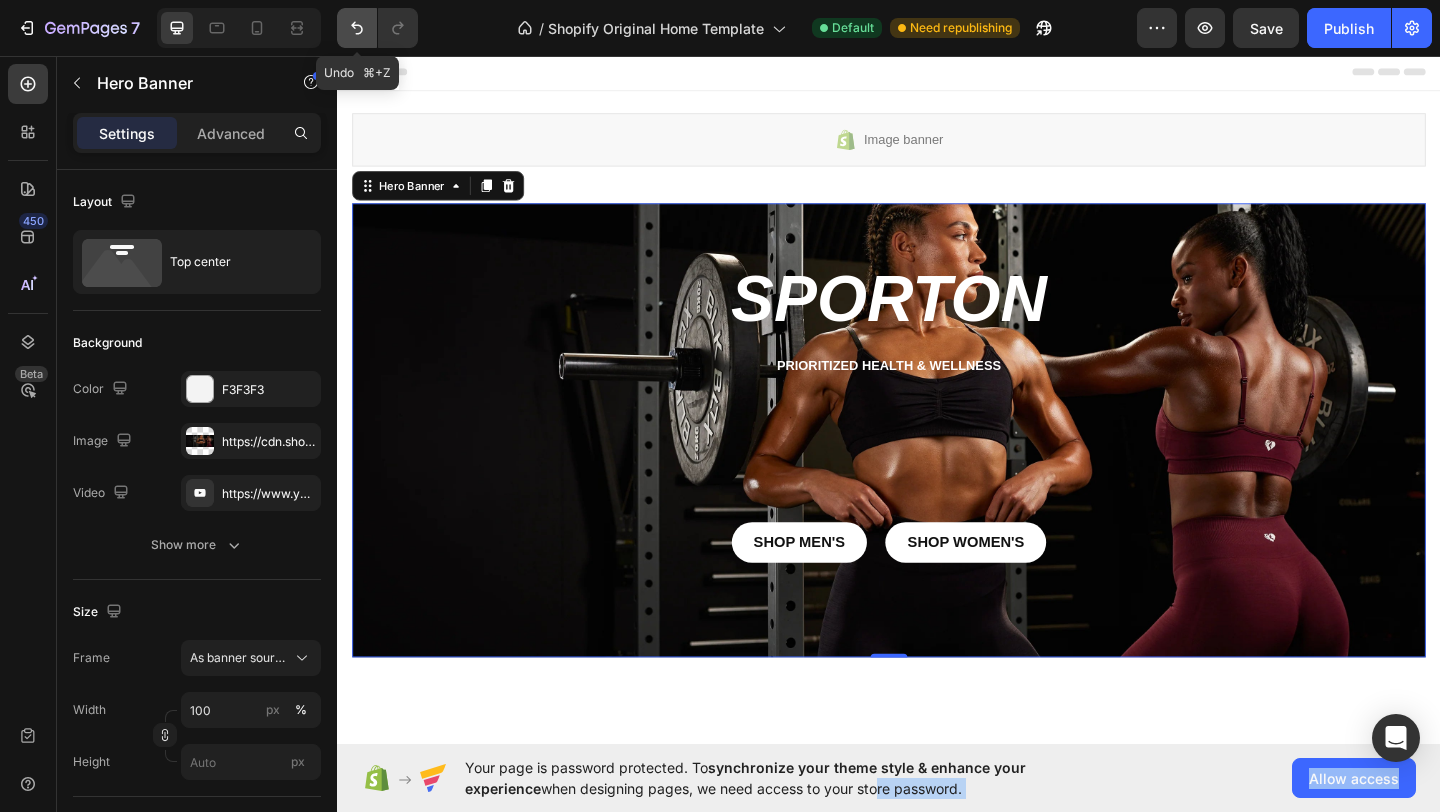 click 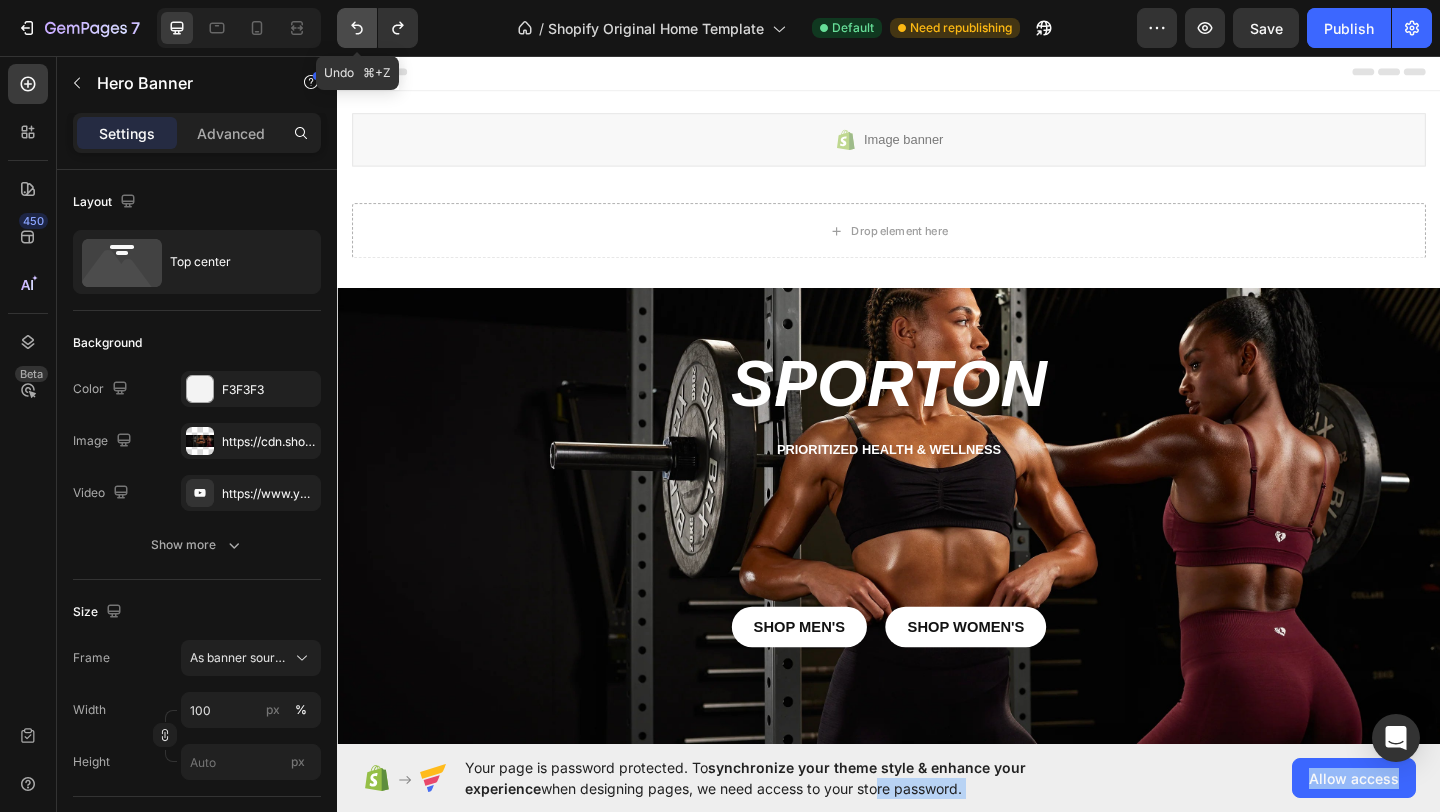 click 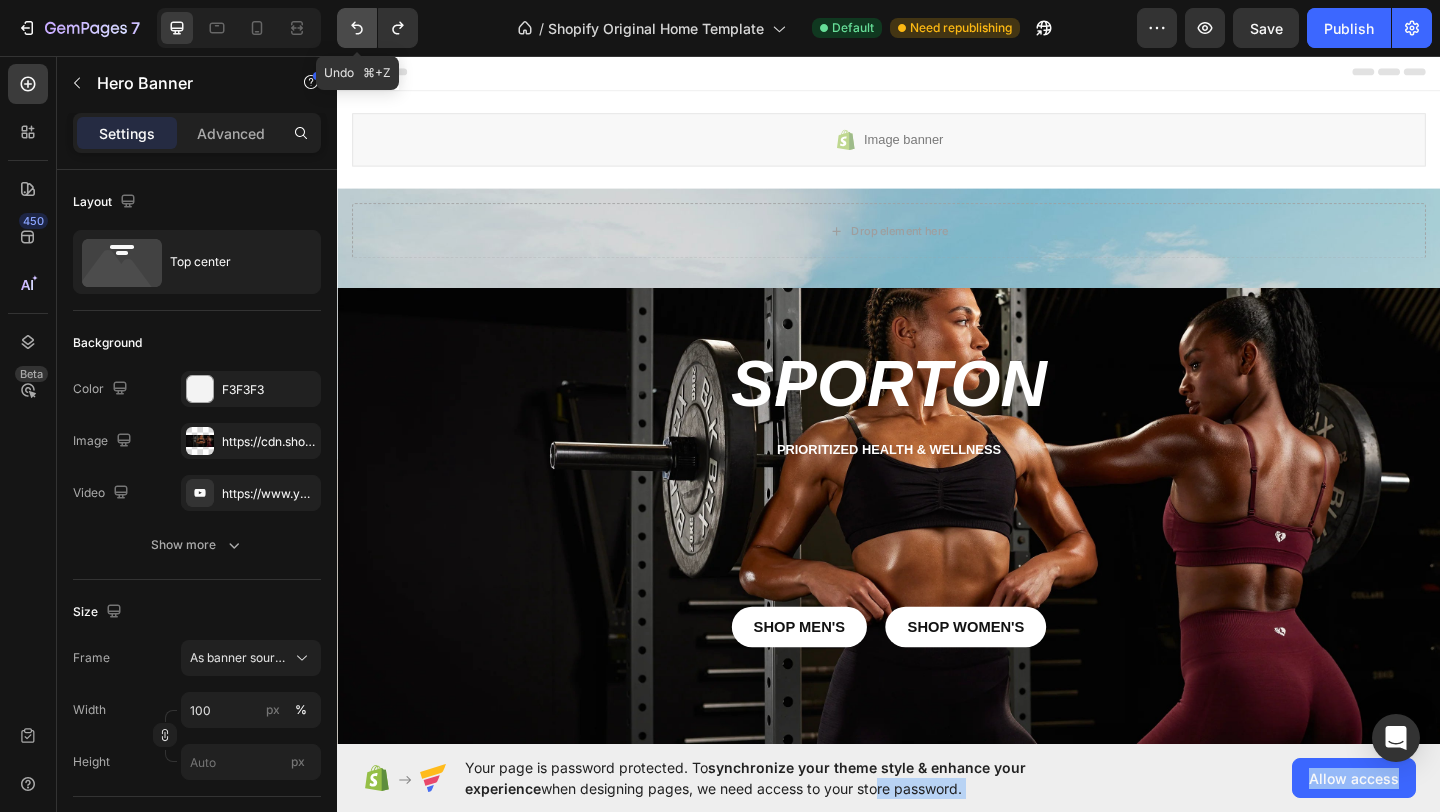 click 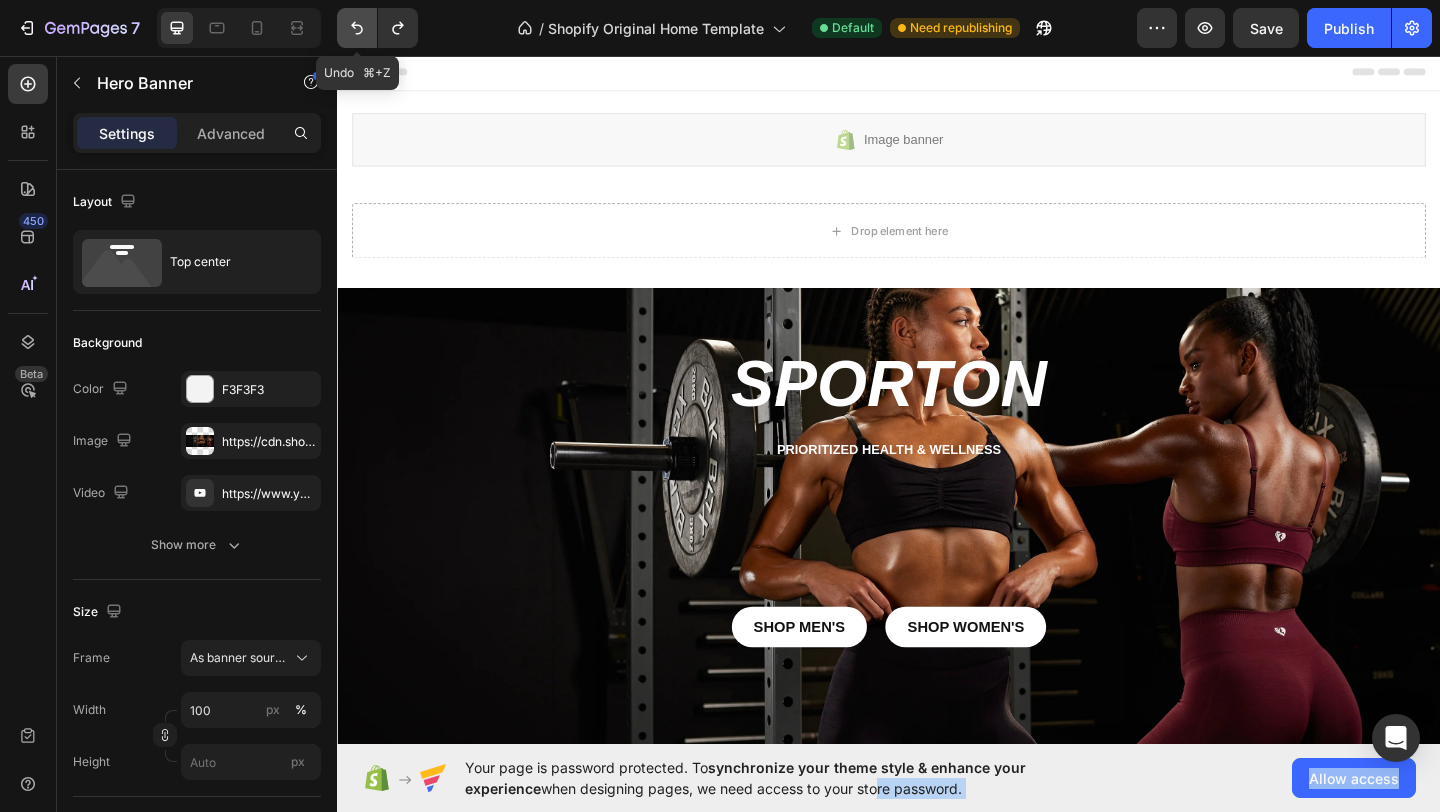 click 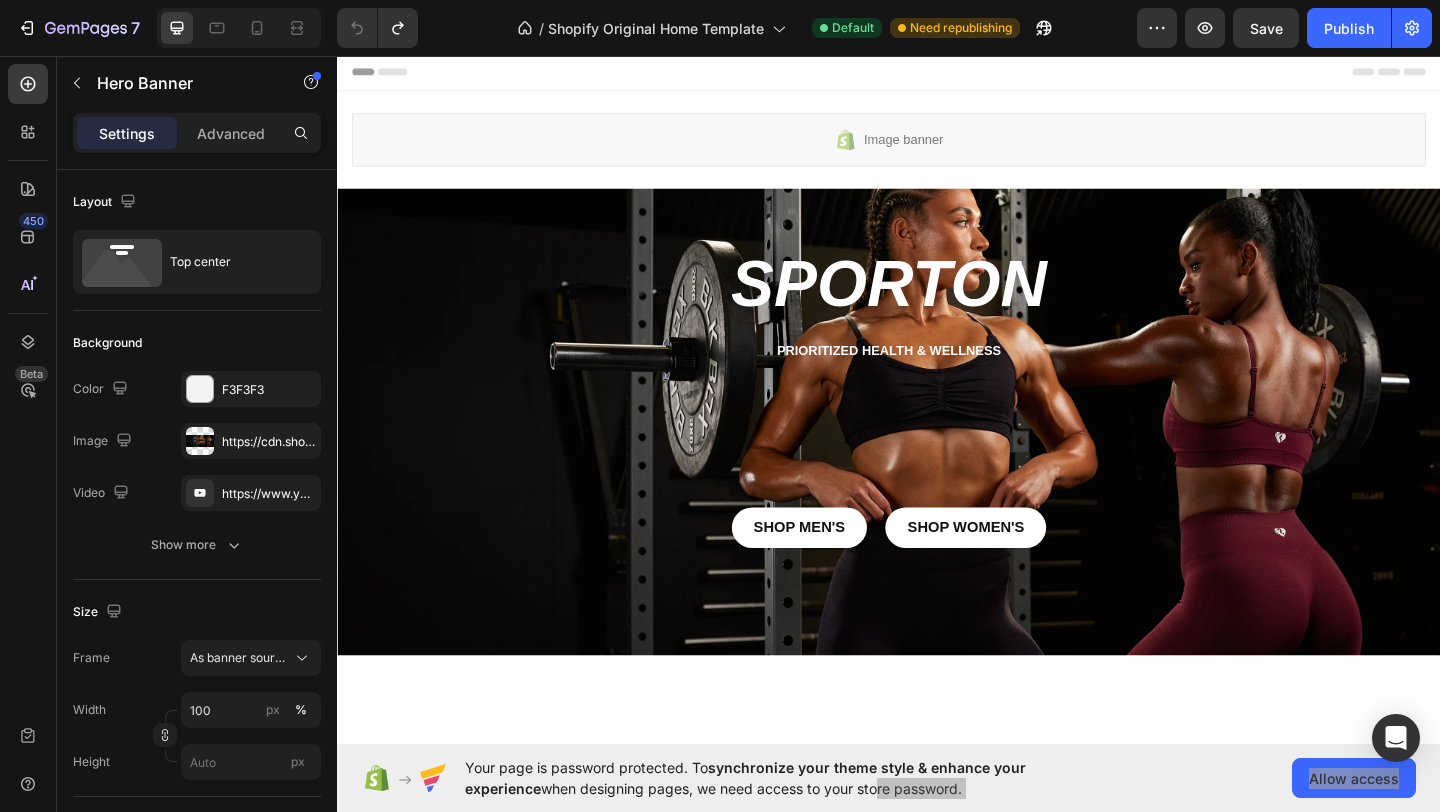 click on "Sporton Heading PrioritiZed health & wellness Text Block shop Men's Button shop women's Button Row" at bounding box center [937, 445] 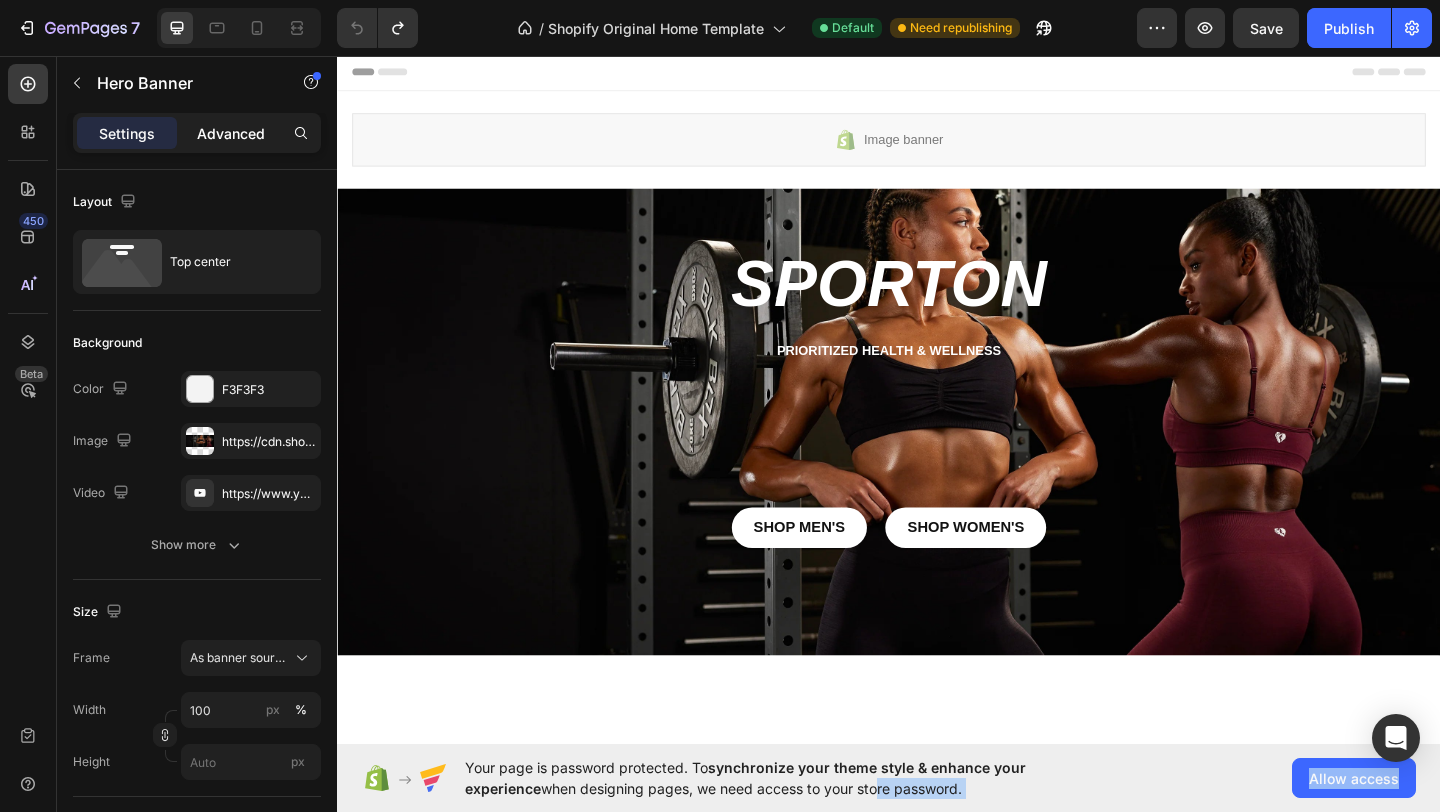 click on "Advanced" 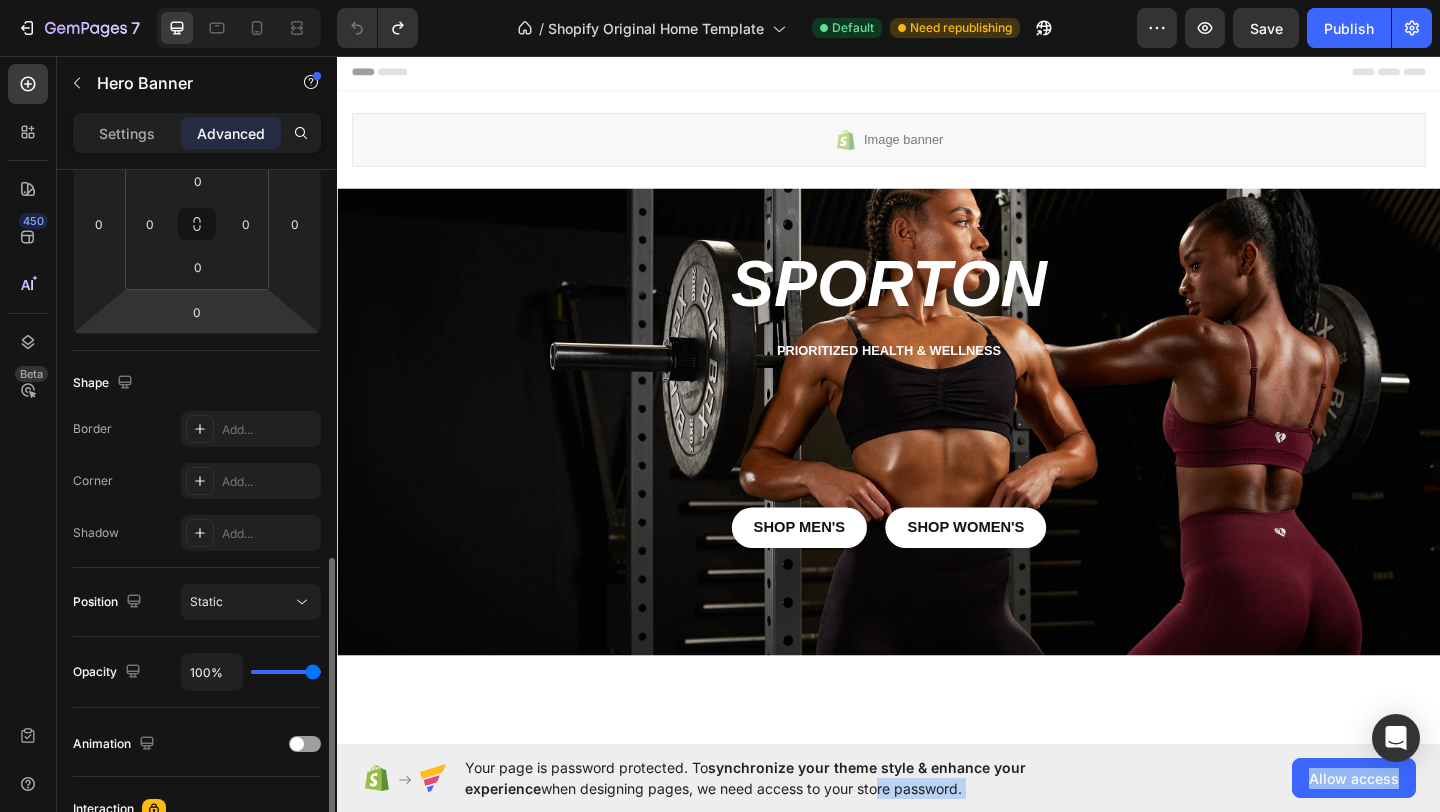 scroll, scrollTop: 0, scrollLeft: 0, axis: both 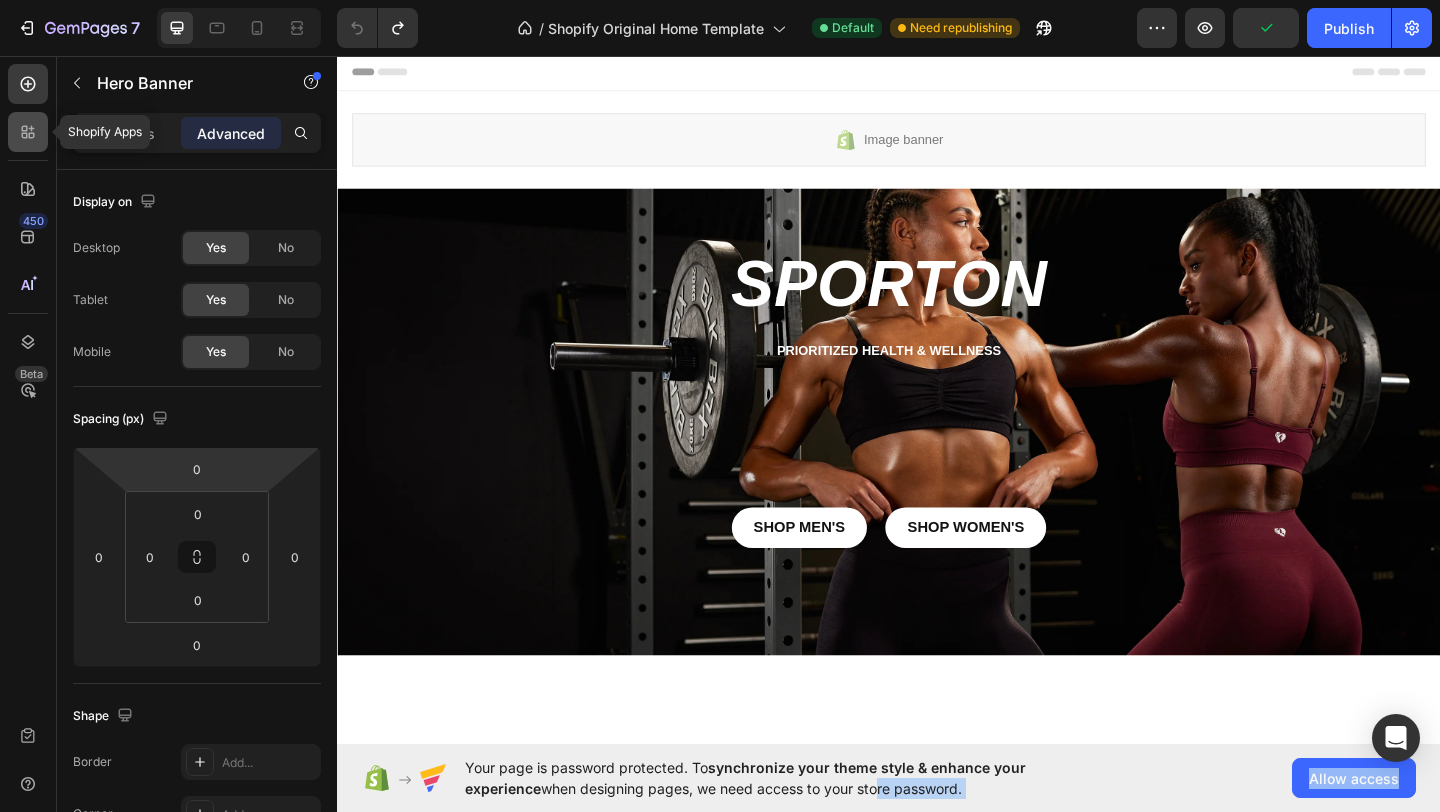 click 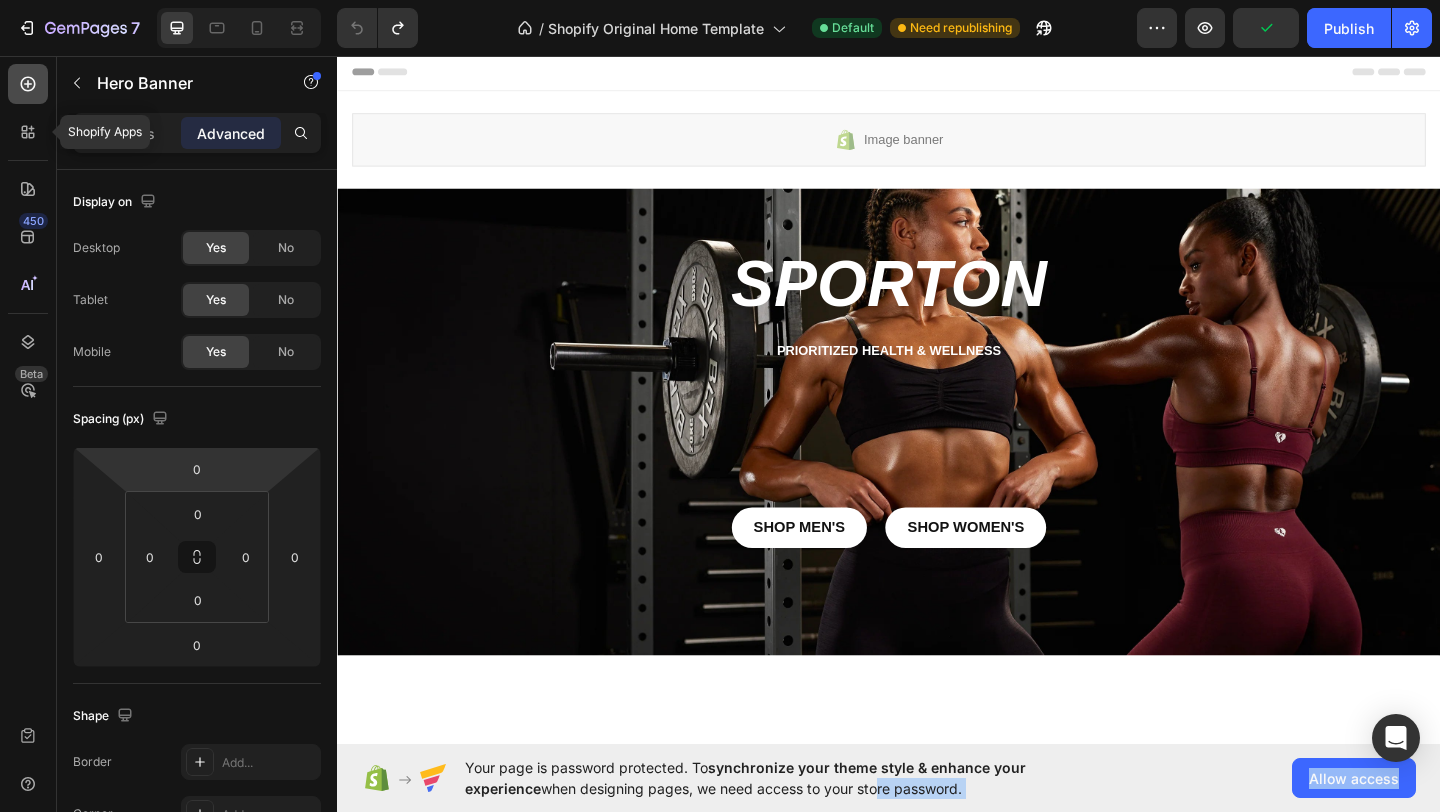 type 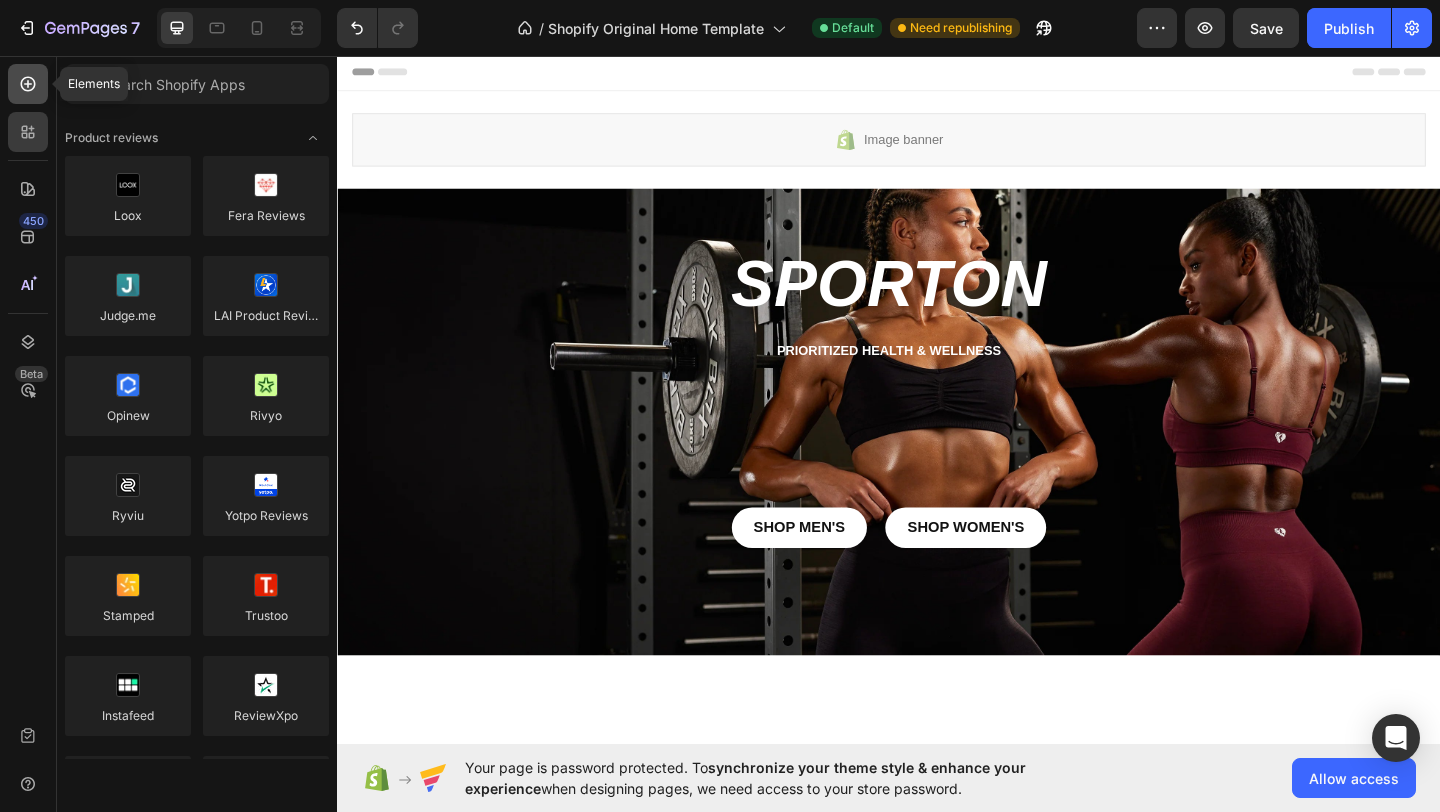 click 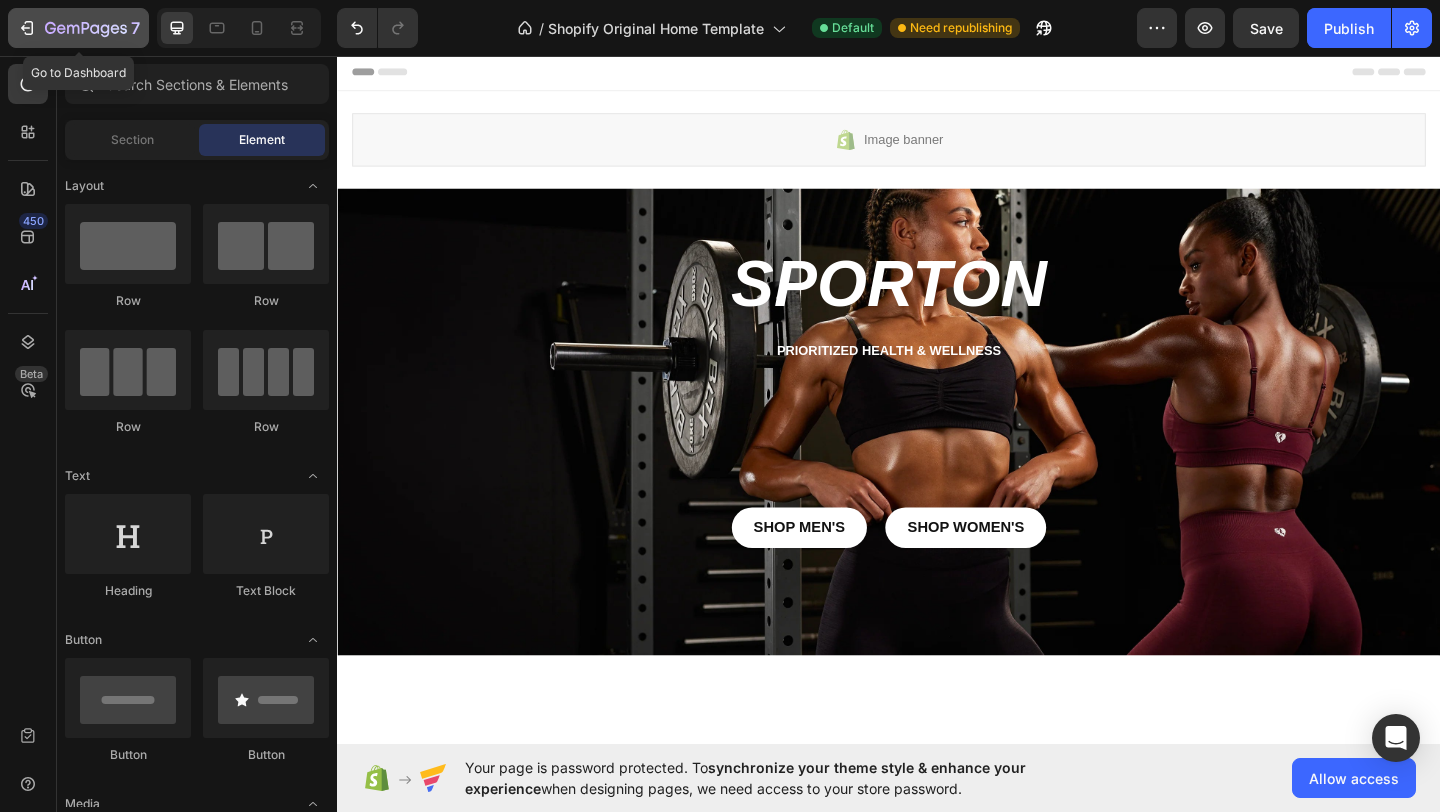 click 